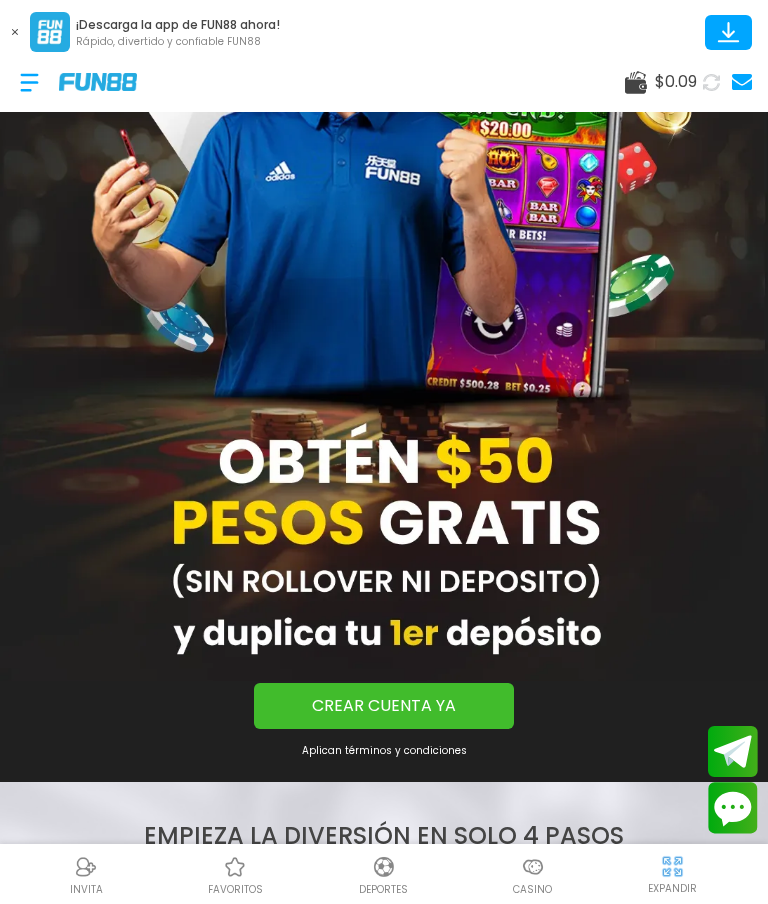 scroll, scrollTop: 178, scrollLeft: 0, axis: vertical 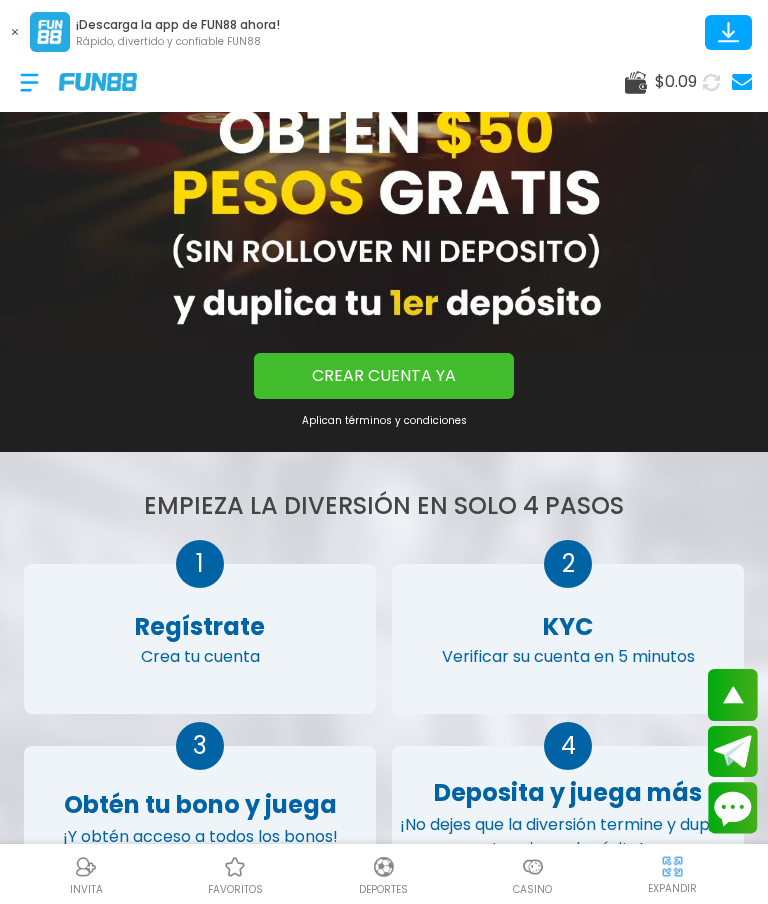click at bounding box center (533, 867) 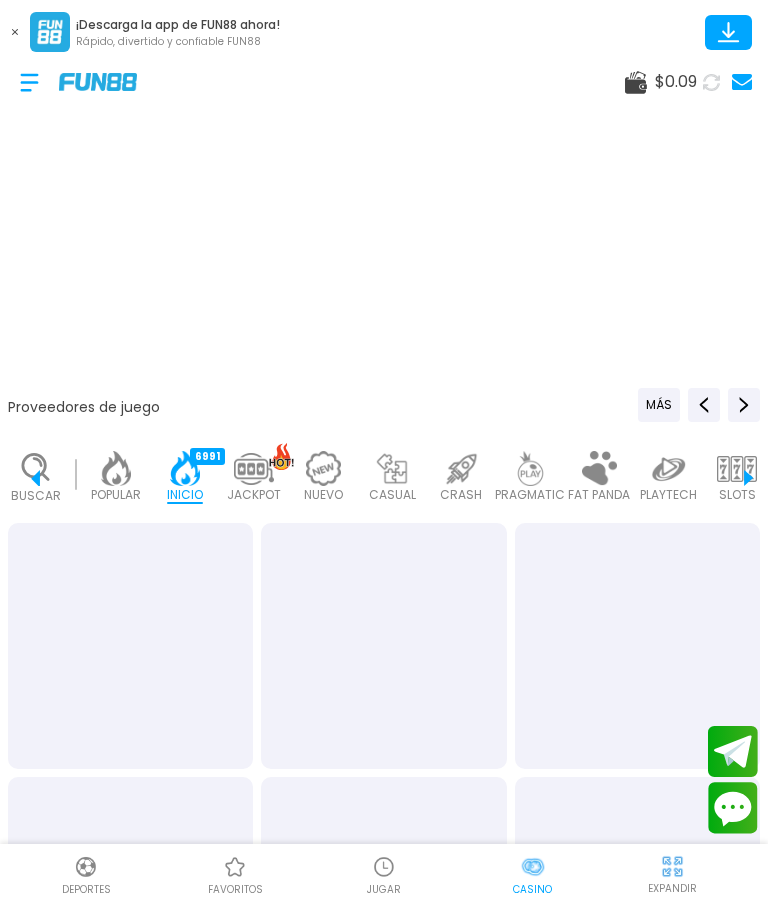scroll, scrollTop: 0, scrollLeft: 0, axis: both 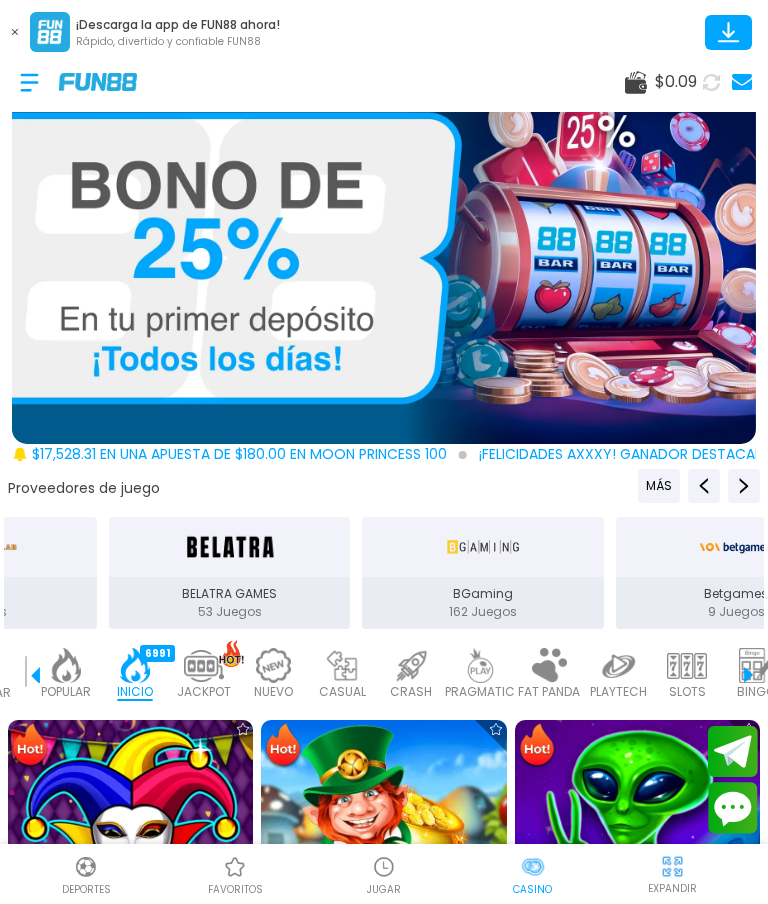 click at bounding box center (384, 258) 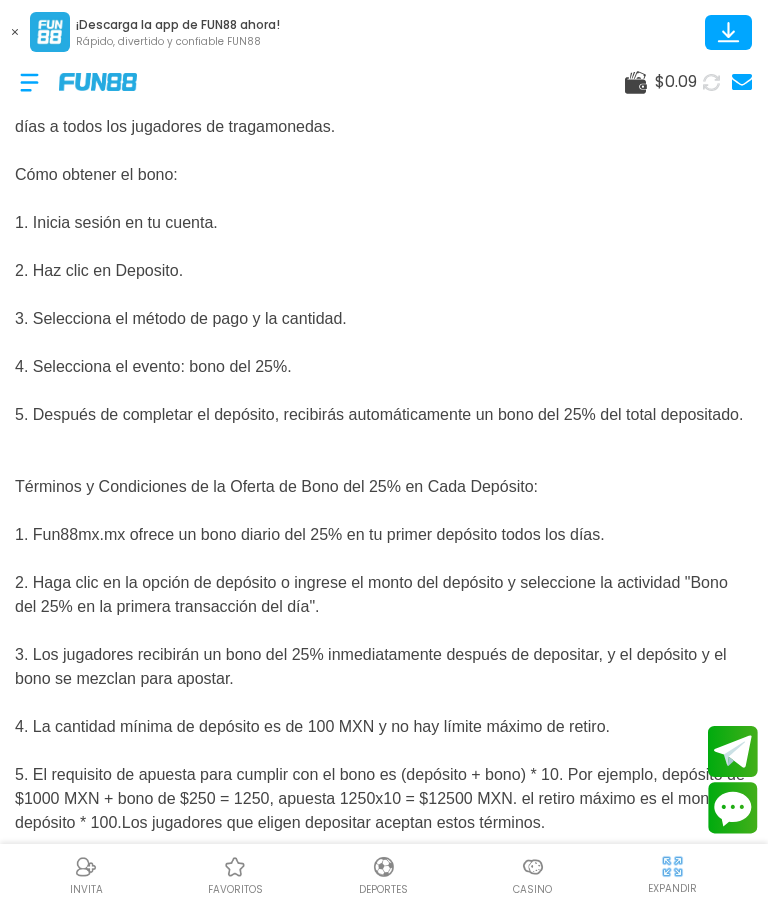 scroll, scrollTop: 0, scrollLeft: 0, axis: both 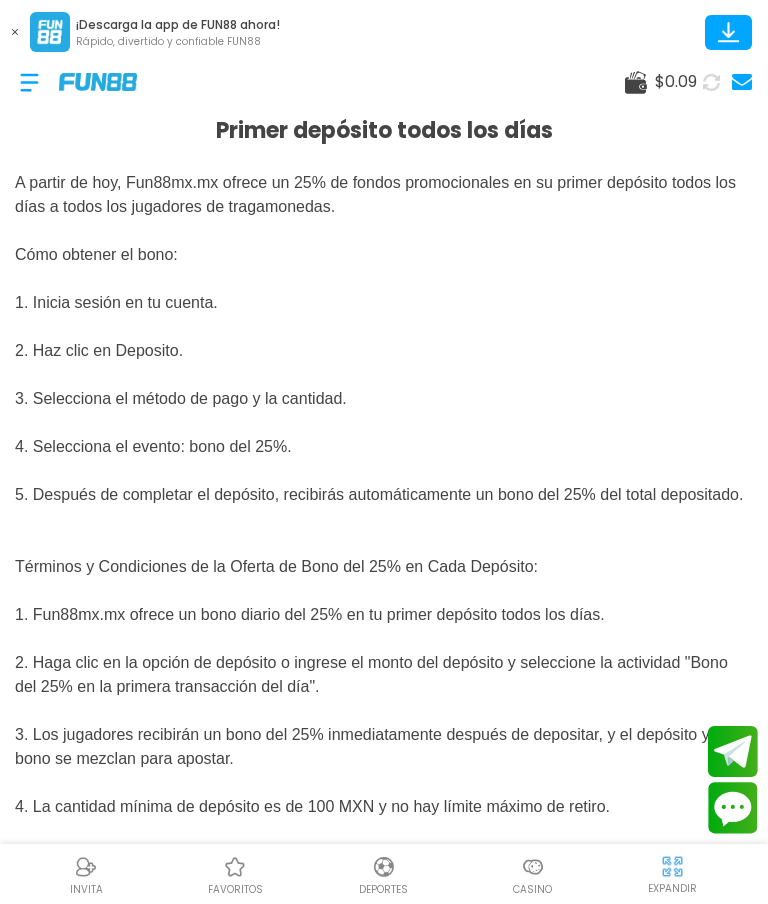 click 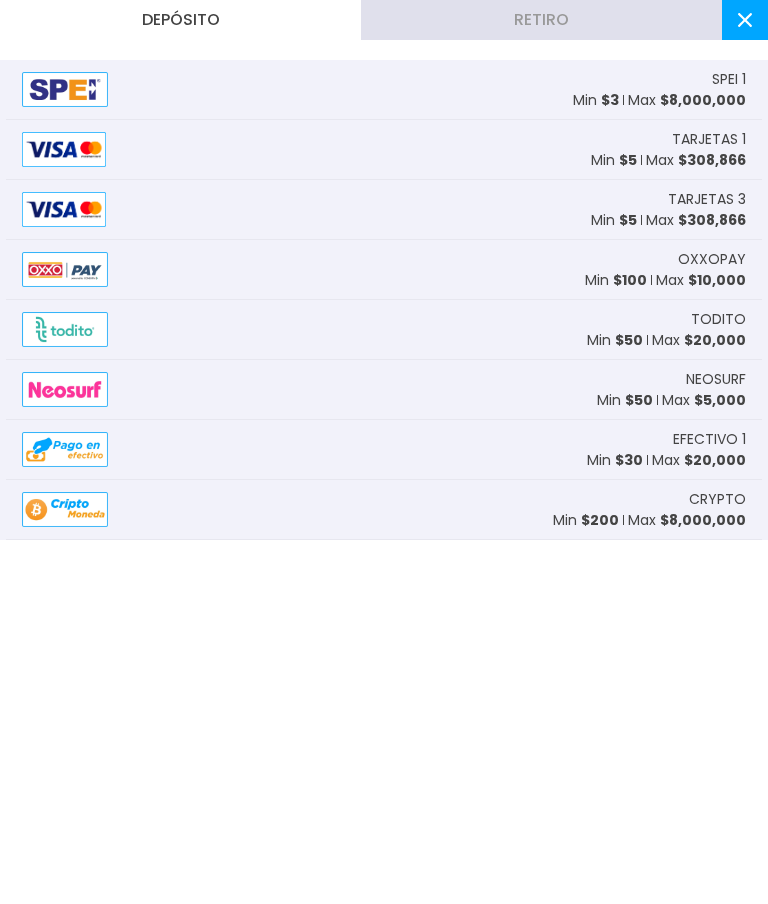 click on "TARJETAS 1 Min   $ 5 Max   $ 308,866" at bounding box center (384, 150) 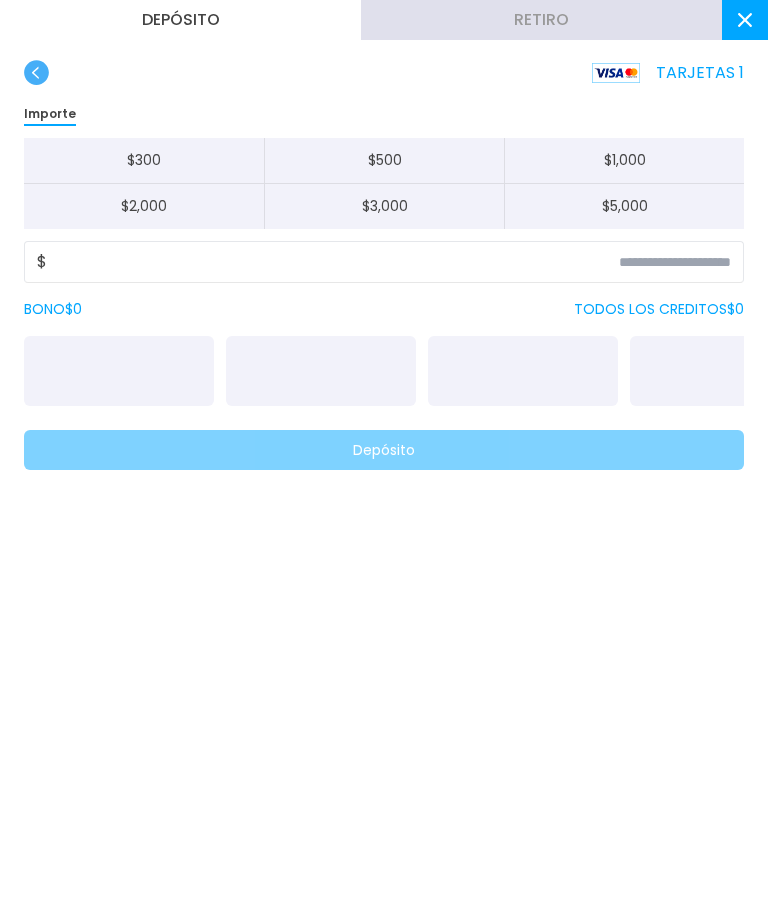 click on "$" 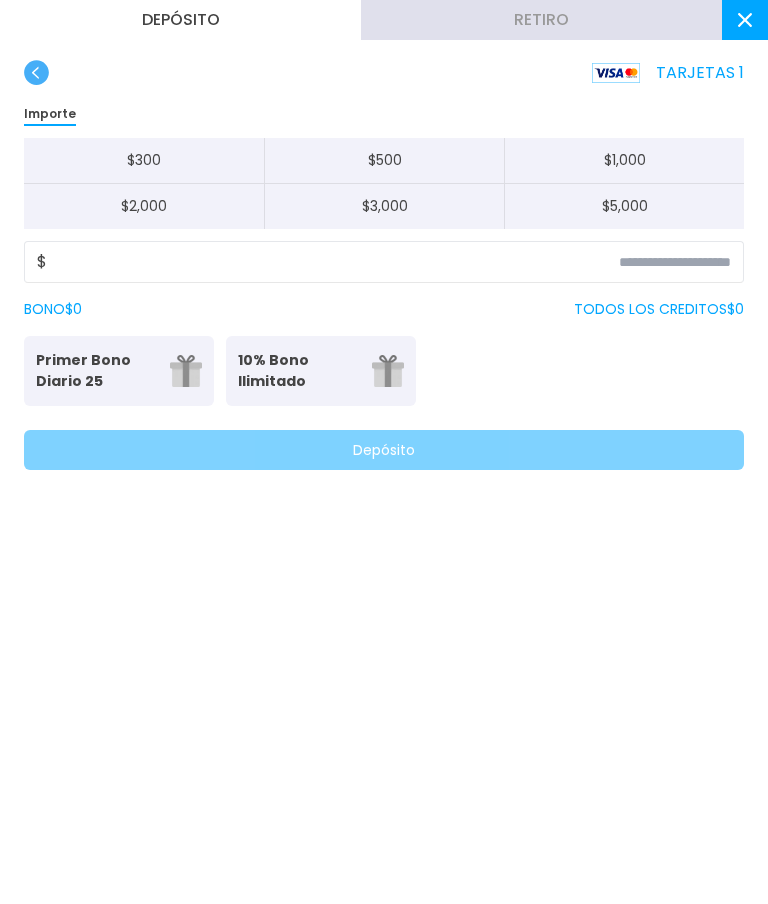 click on "Tu primer bono diario" at bounding box center [119, 398] 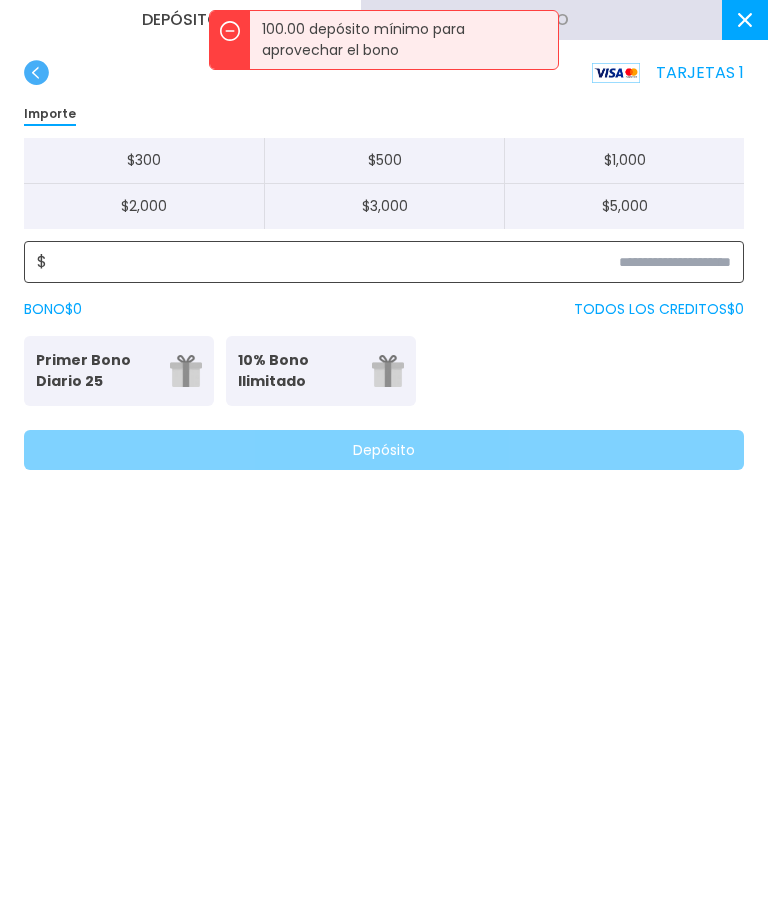 click at bounding box center [389, 262] 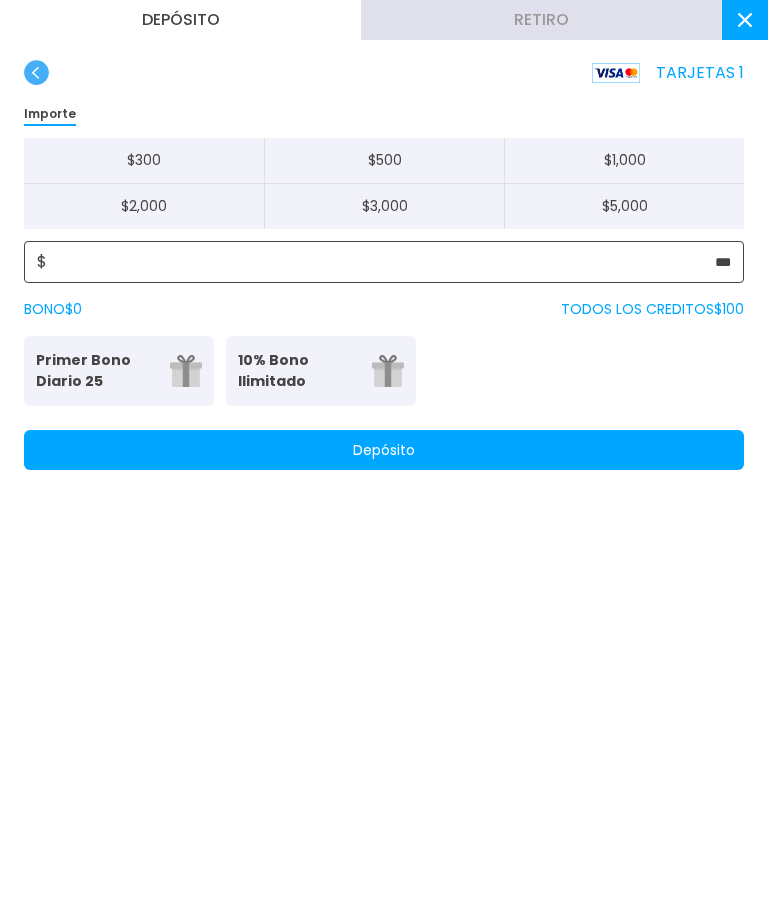 type on "***" 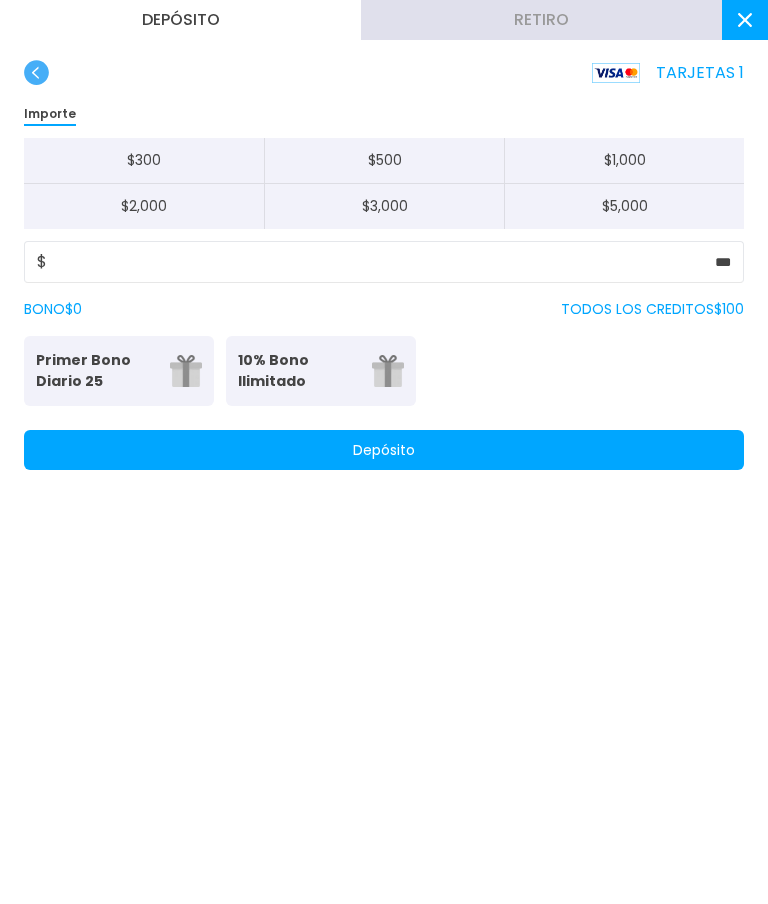 click on "Primer Bono Diario 25" at bounding box center [97, 371] 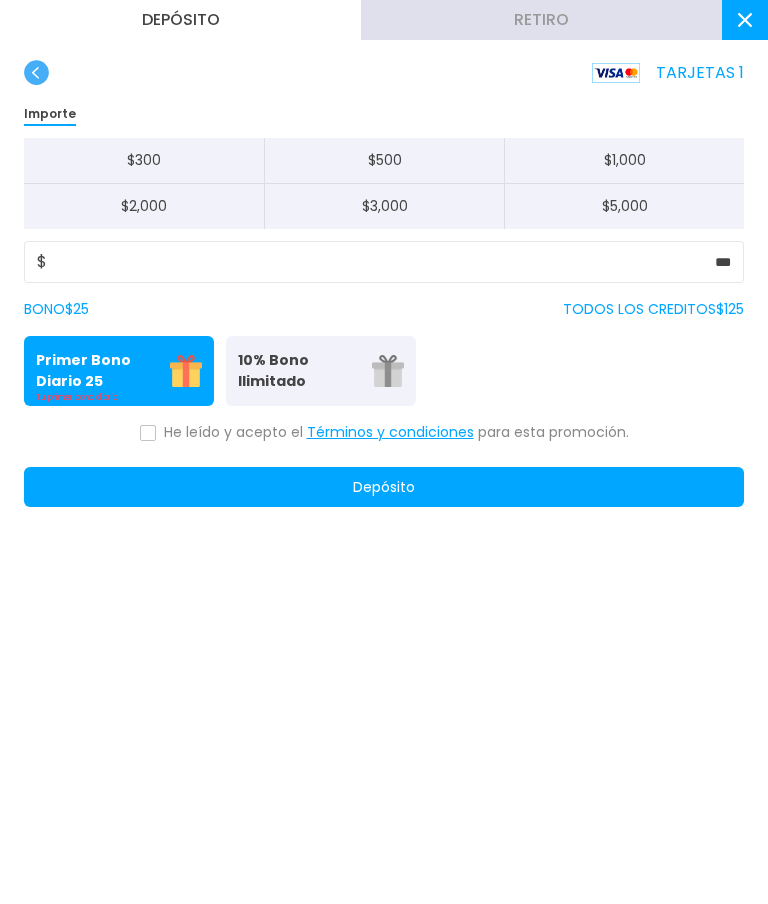 click at bounding box center [148, 433] 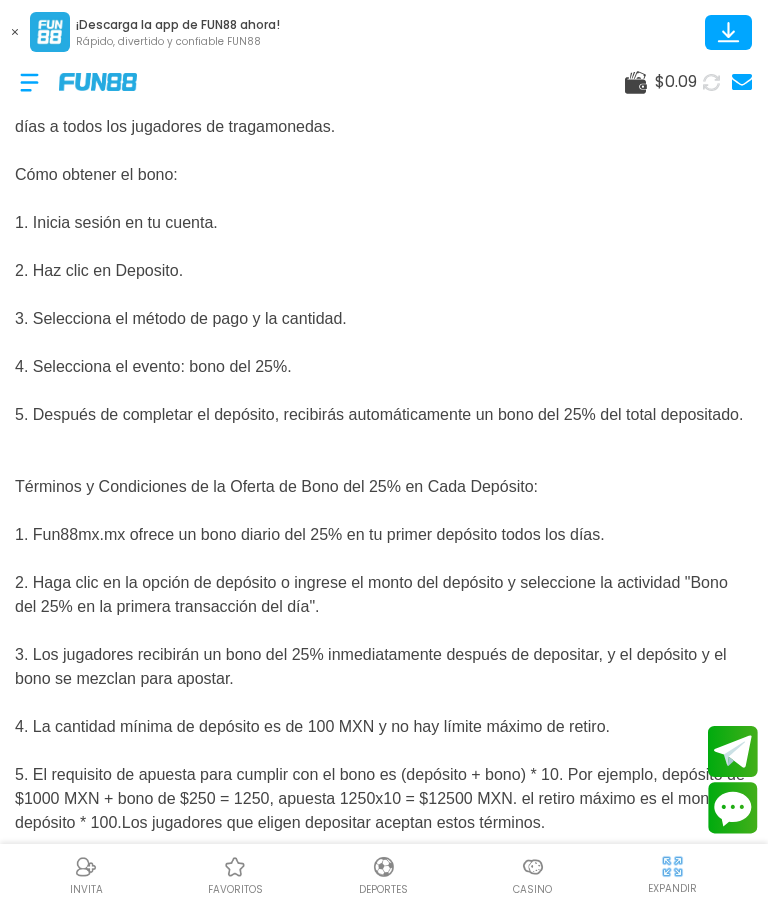 scroll, scrollTop: 80, scrollLeft: 0, axis: vertical 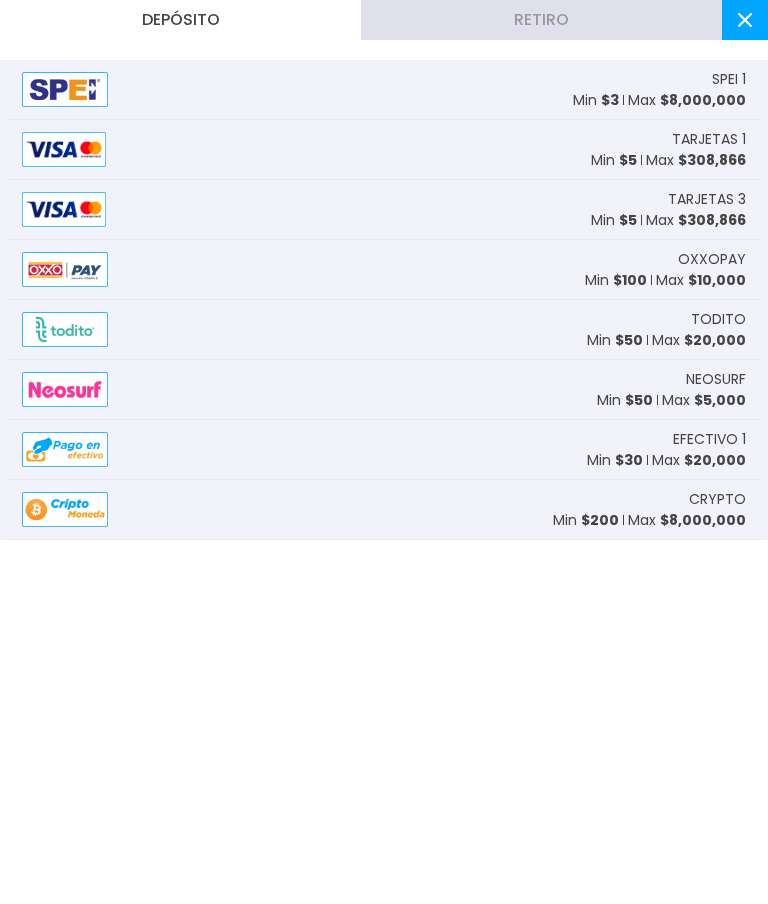 click on "TARJETAS 3 Min   $ 5 Max   $ 308,866" at bounding box center [384, 210] 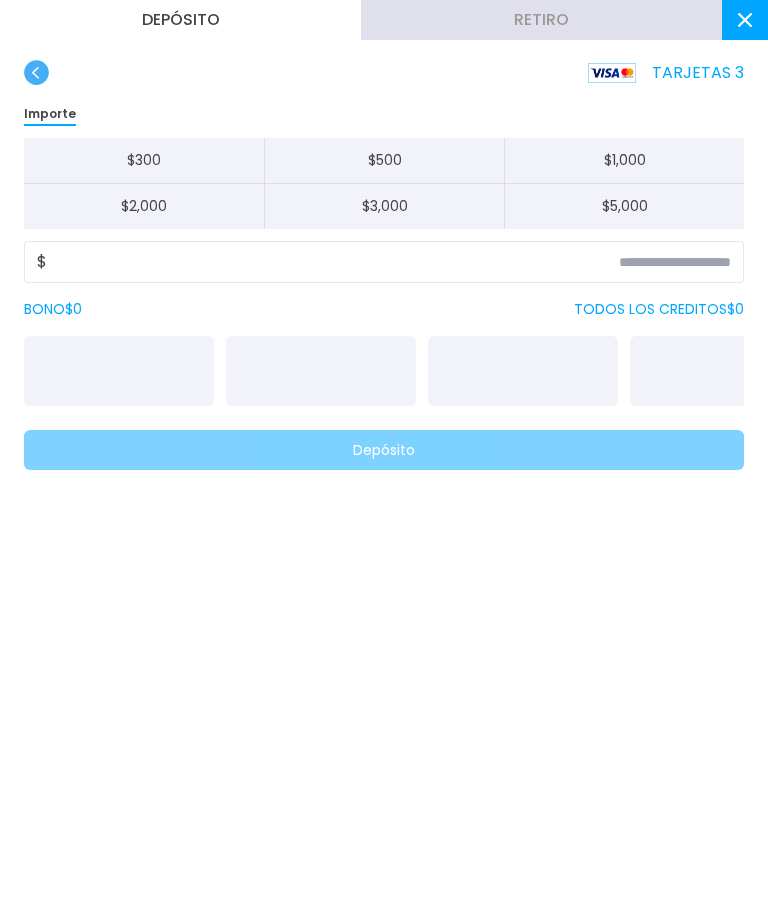 scroll, scrollTop: 74, scrollLeft: 0, axis: vertical 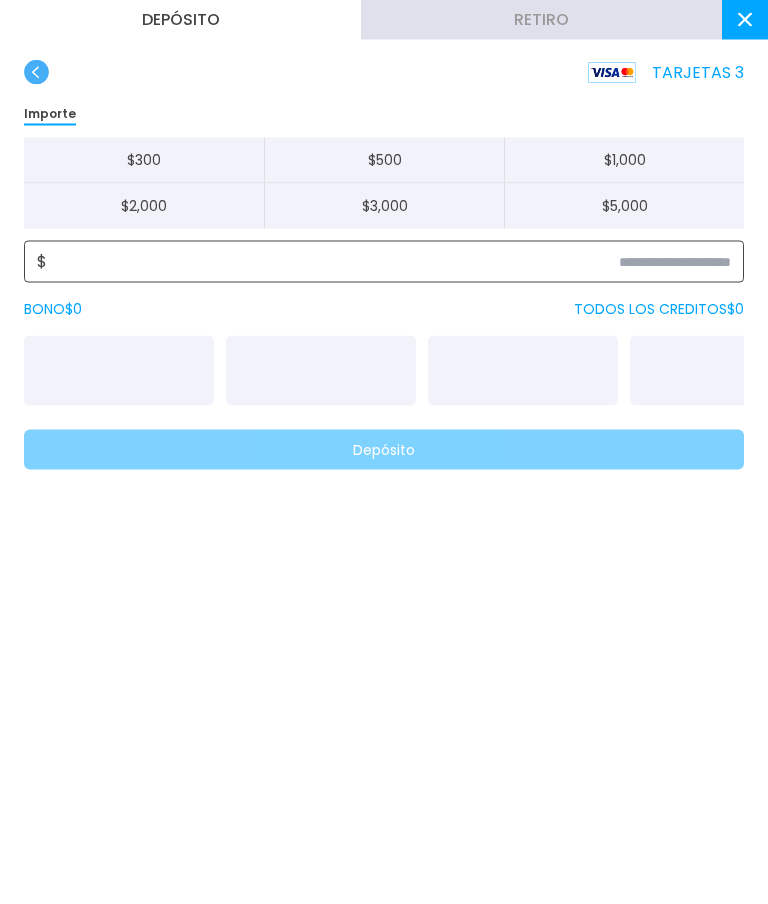 click at bounding box center [389, 262] 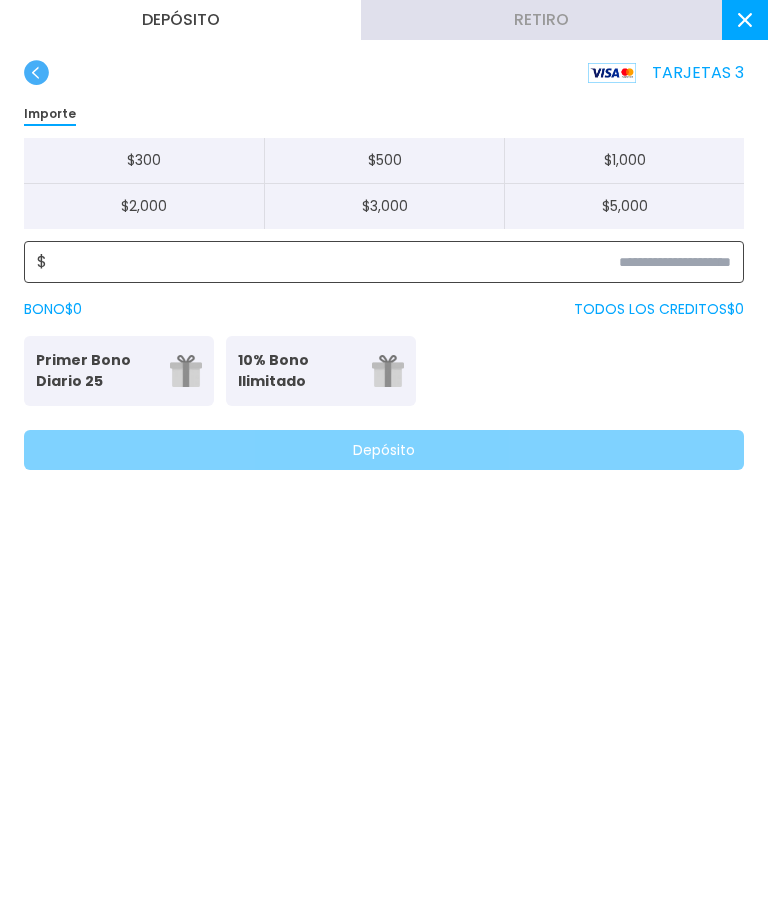 click at bounding box center [389, 262] 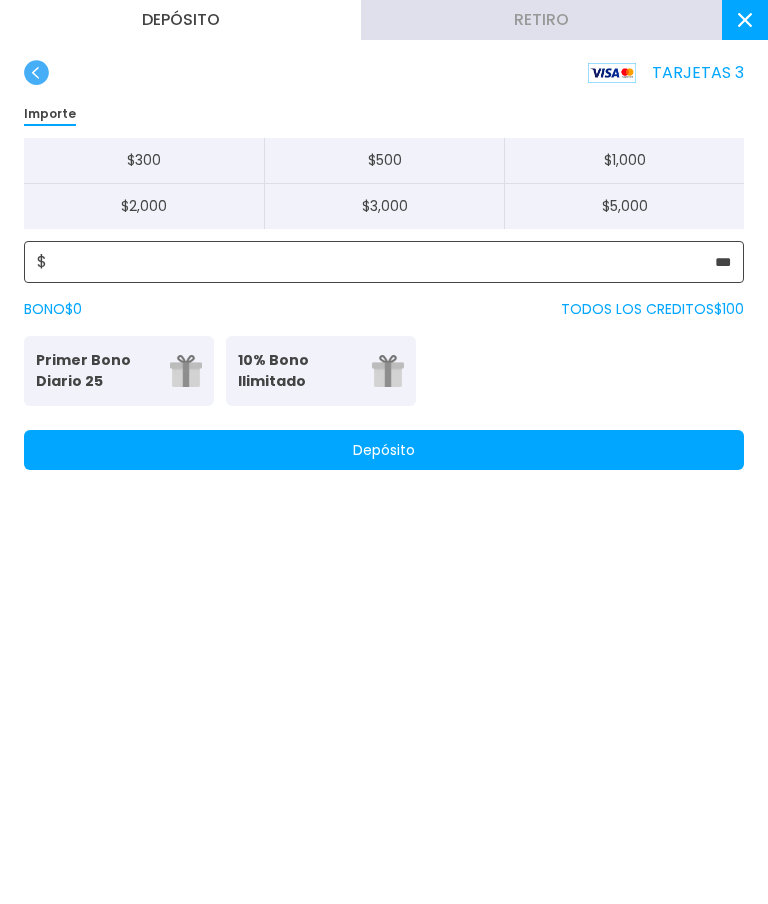 type on "***" 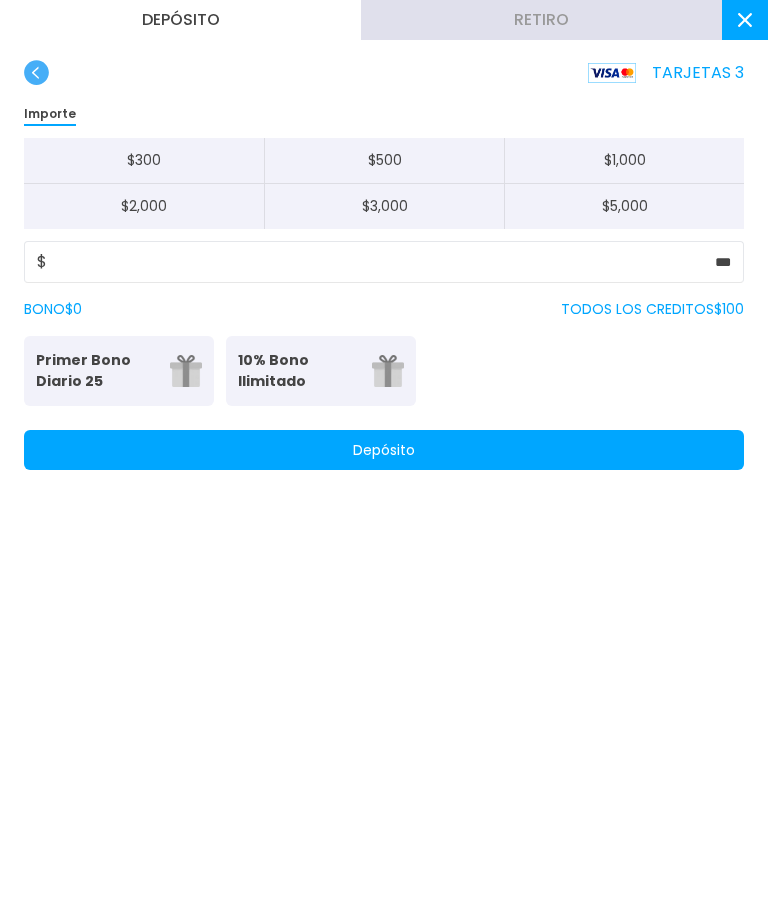 click on "Primer Bono Diario 25" at bounding box center (97, 371) 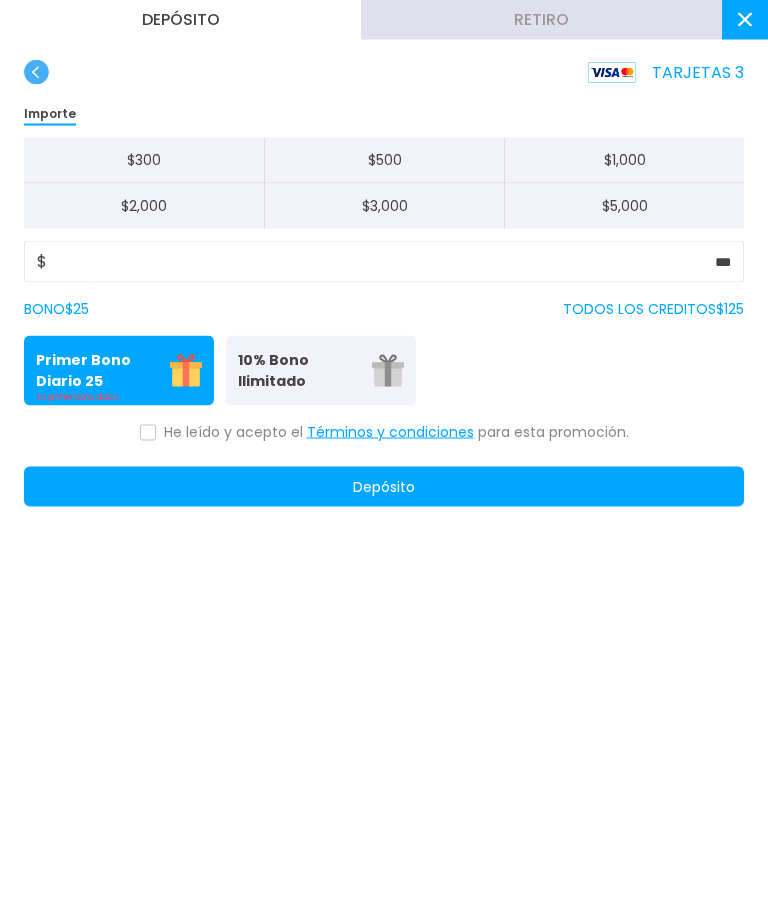 click at bounding box center [148, 433] 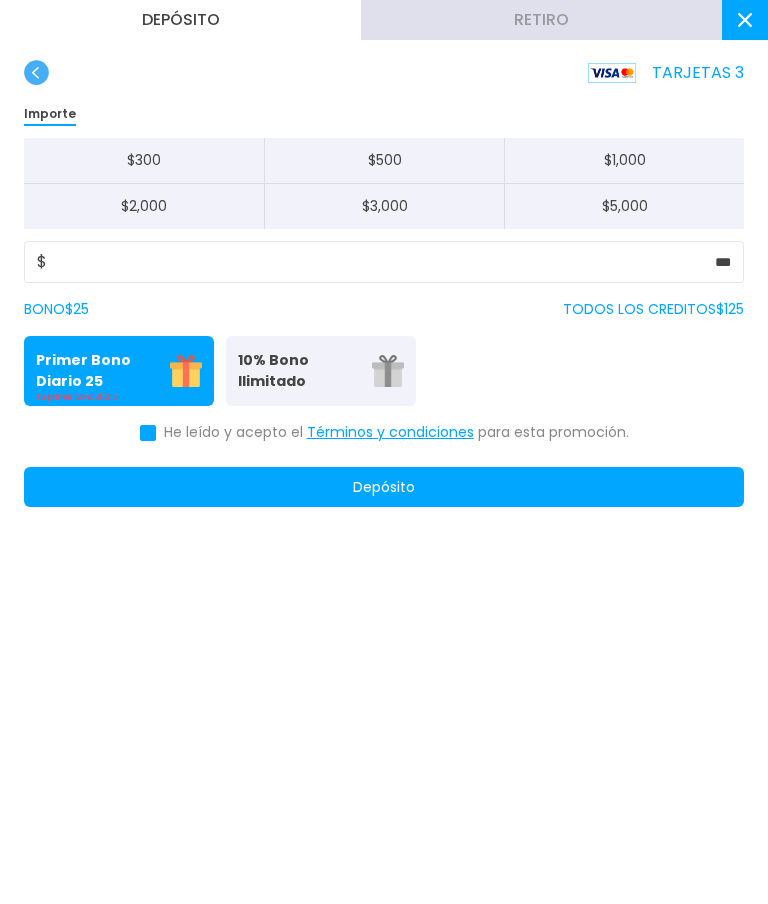 click on "Depósito" at bounding box center (384, 487) 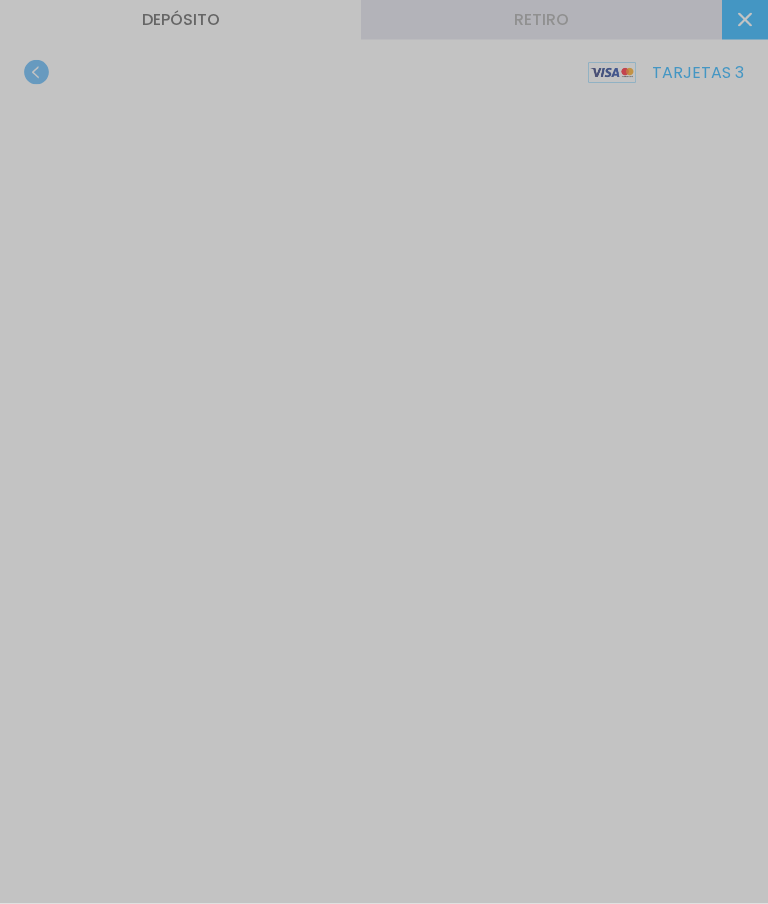 scroll, scrollTop: 93, scrollLeft: 0, axis: vertical 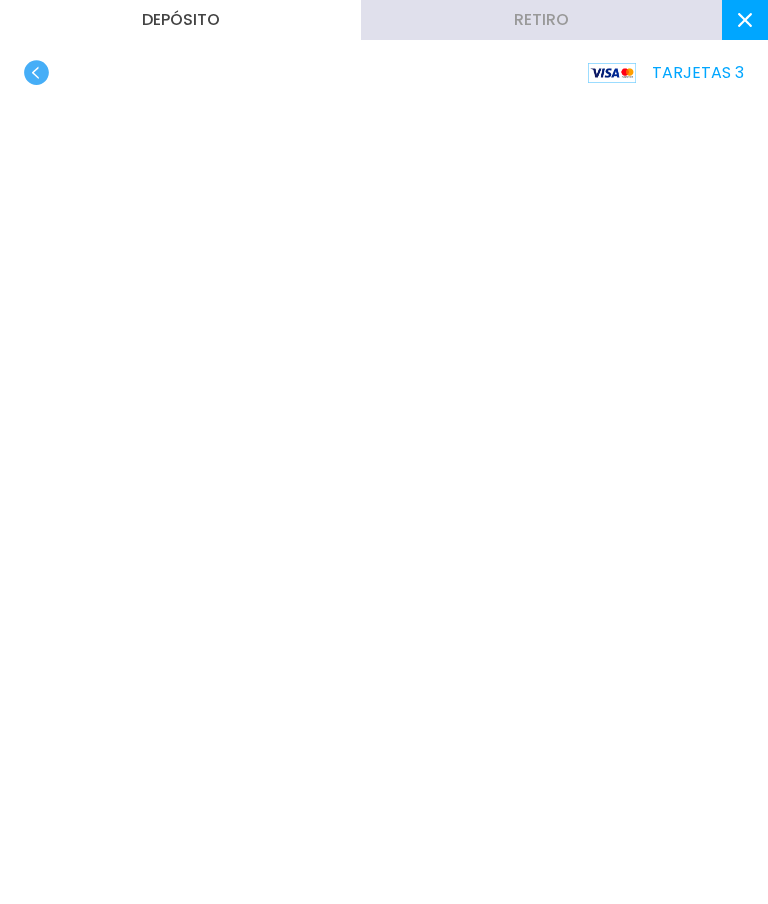 click 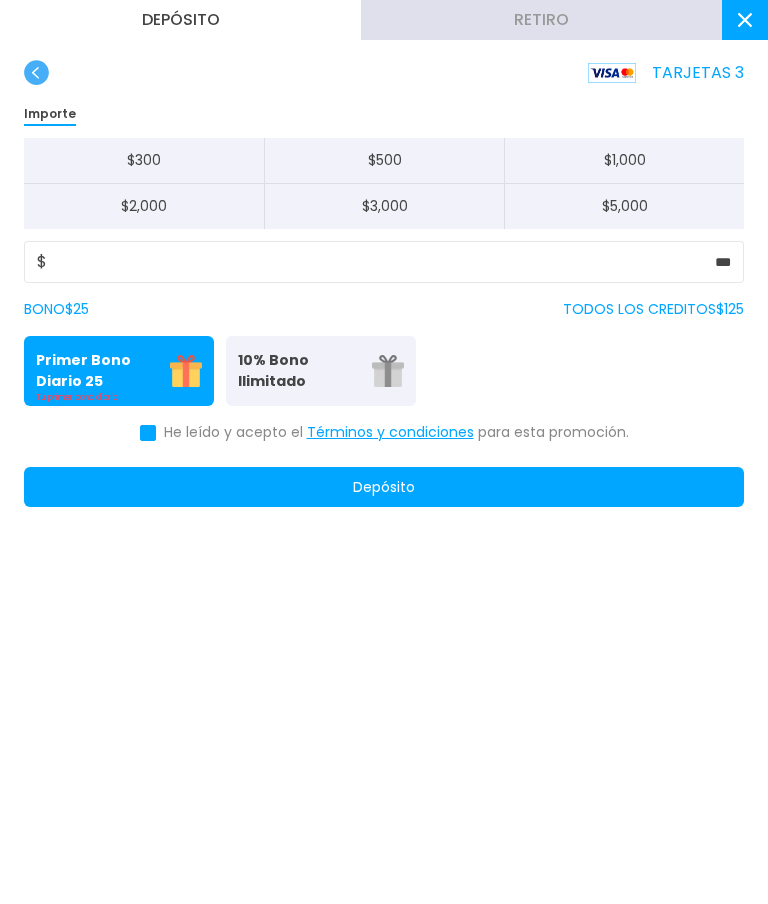 click on "Depósito" at bounding box center [384, 487] 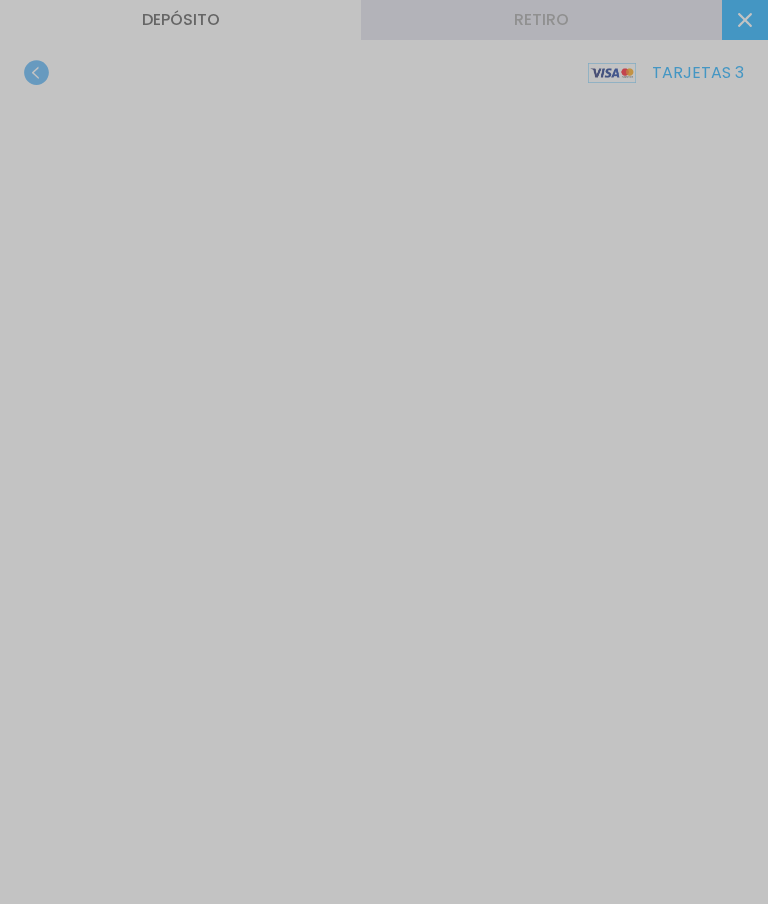 click at bounding box center (384, 452) 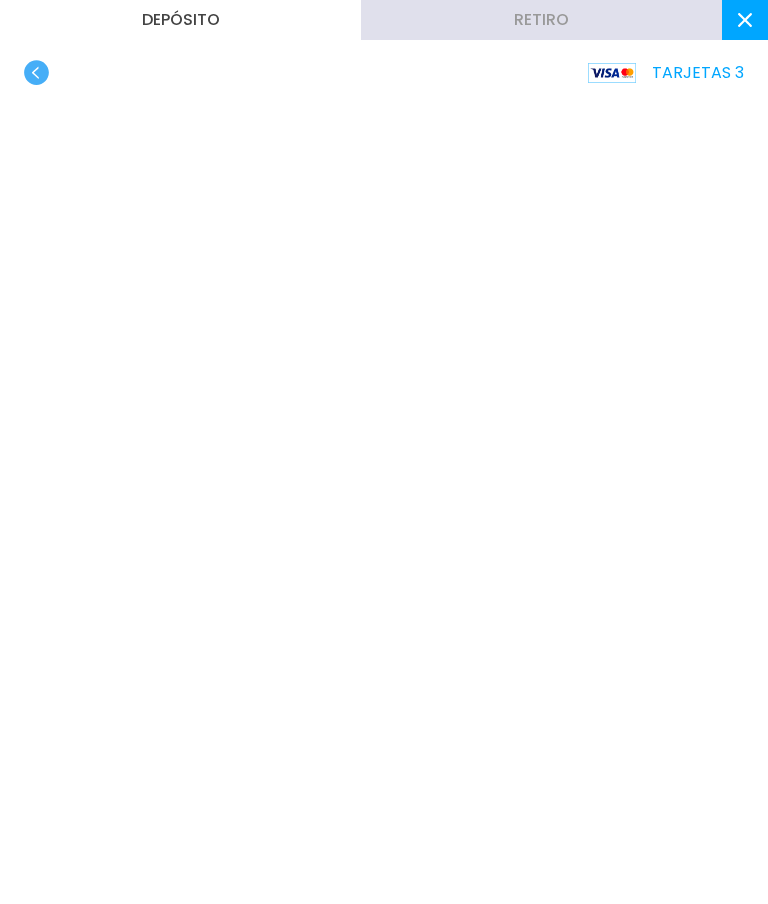 click on "TARJETAS 3" at bounding box center [384, 72] 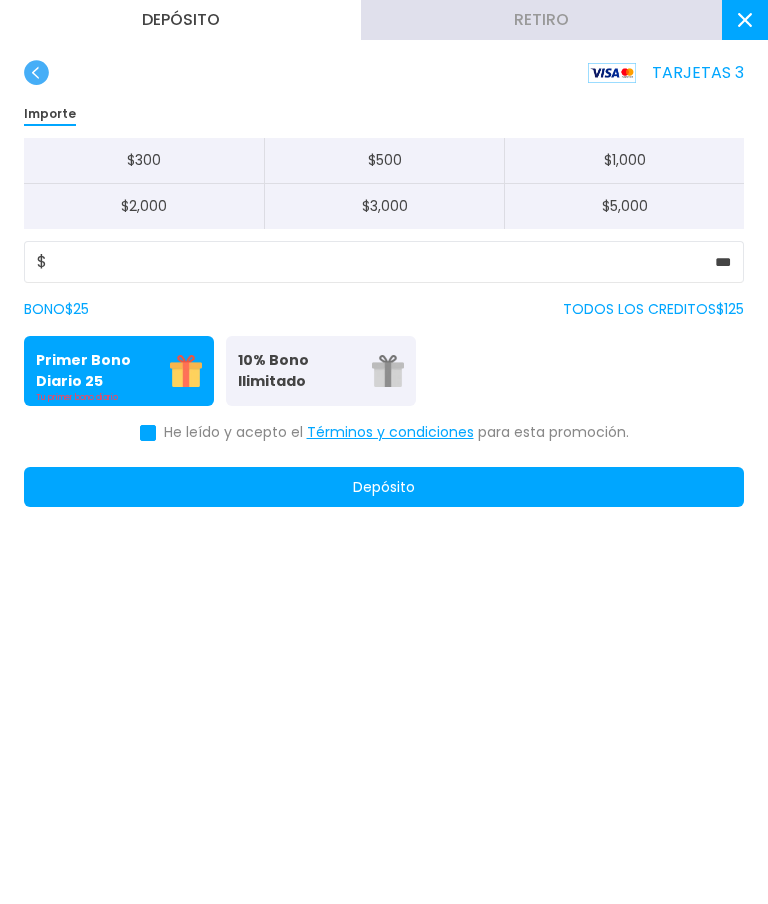click at bounding box center [612, 73] 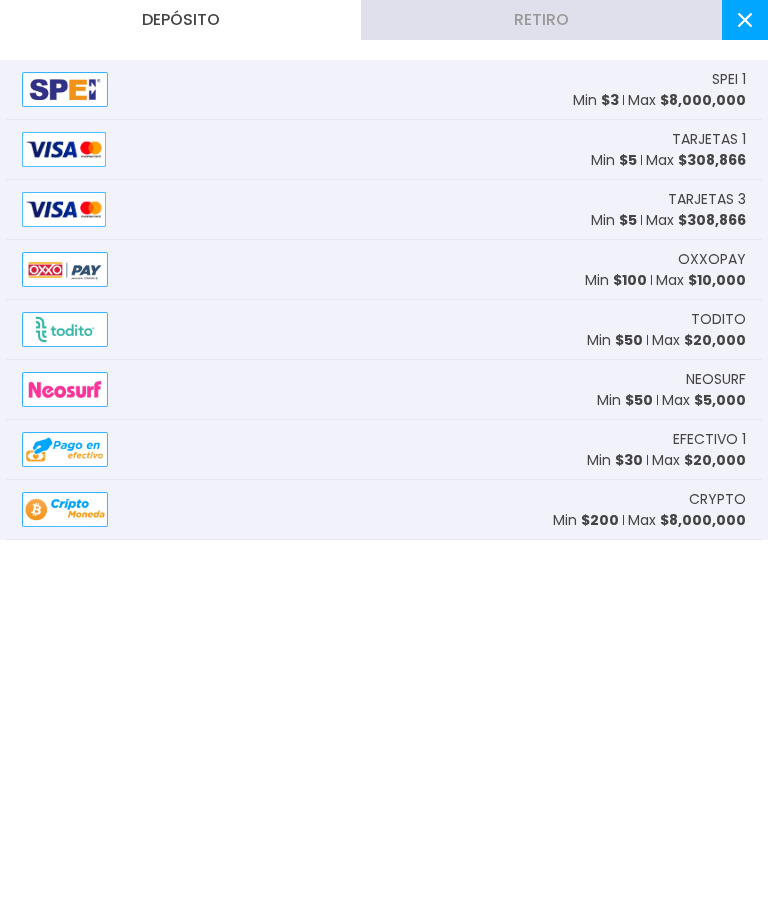 click at bounding box center (64, 149) 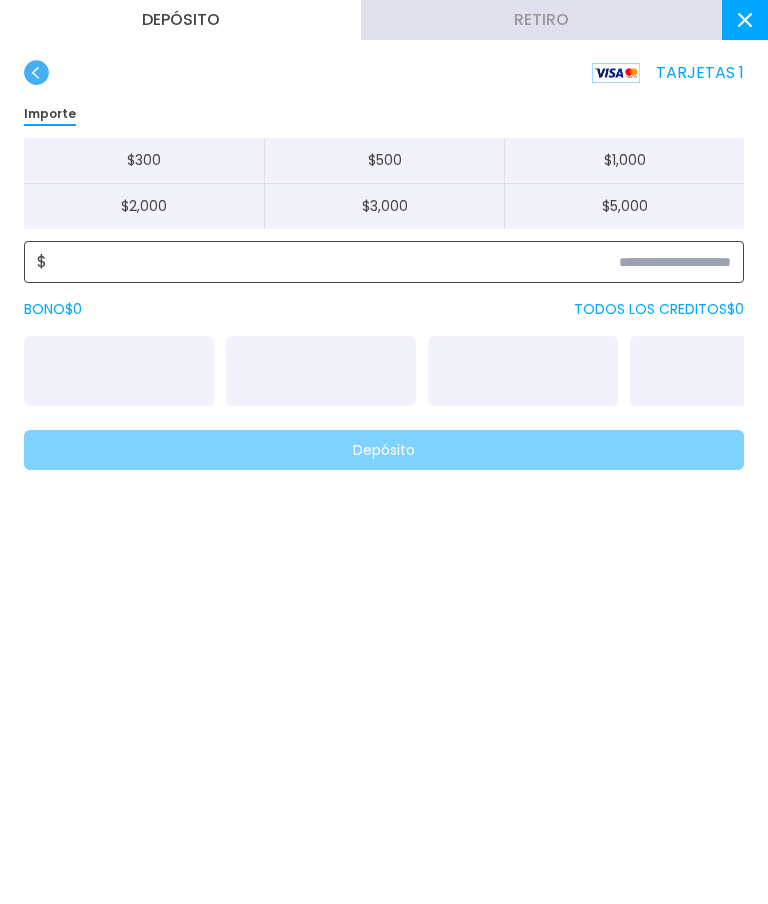 click at bounding box center (389, 262) 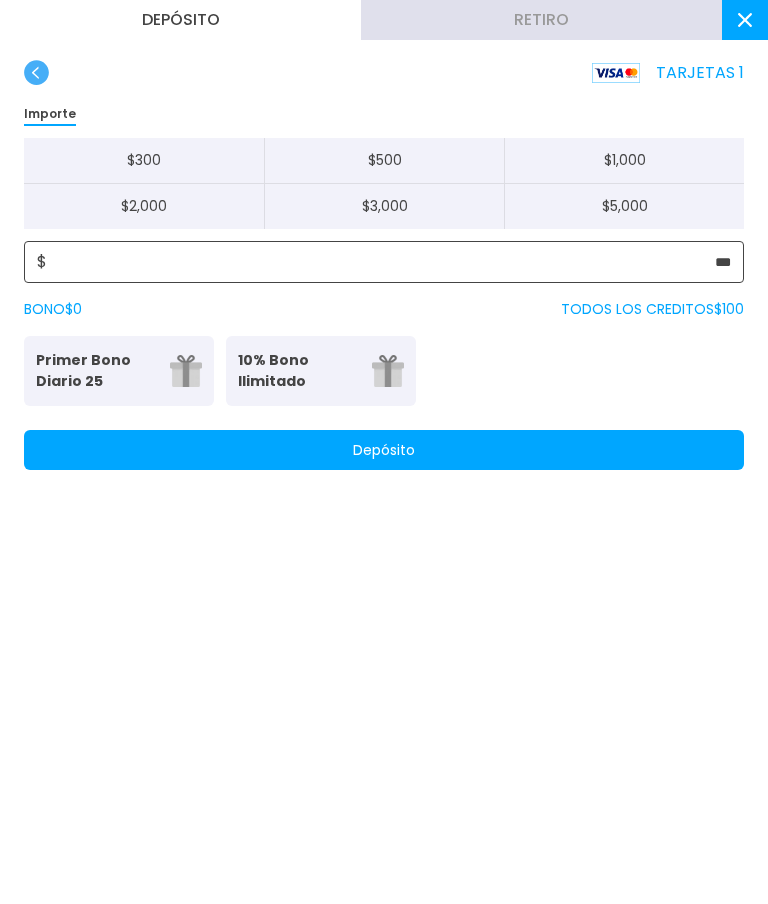 type on "***" 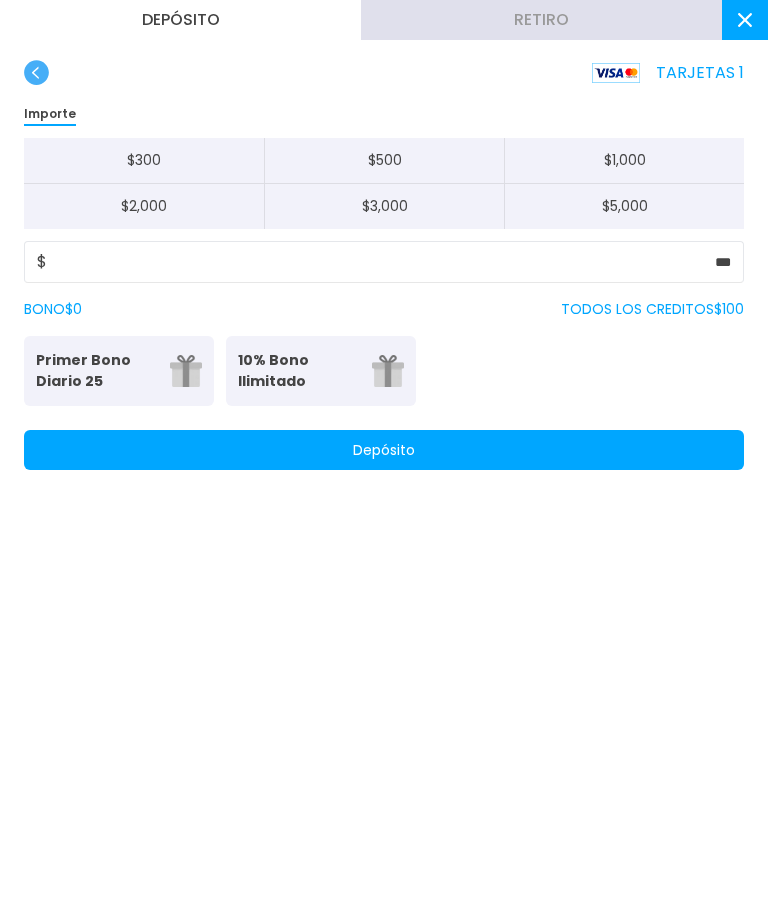 click on "Primer Bono Diario 25 Tu primer bono diario" at bounding box center (119, 371) 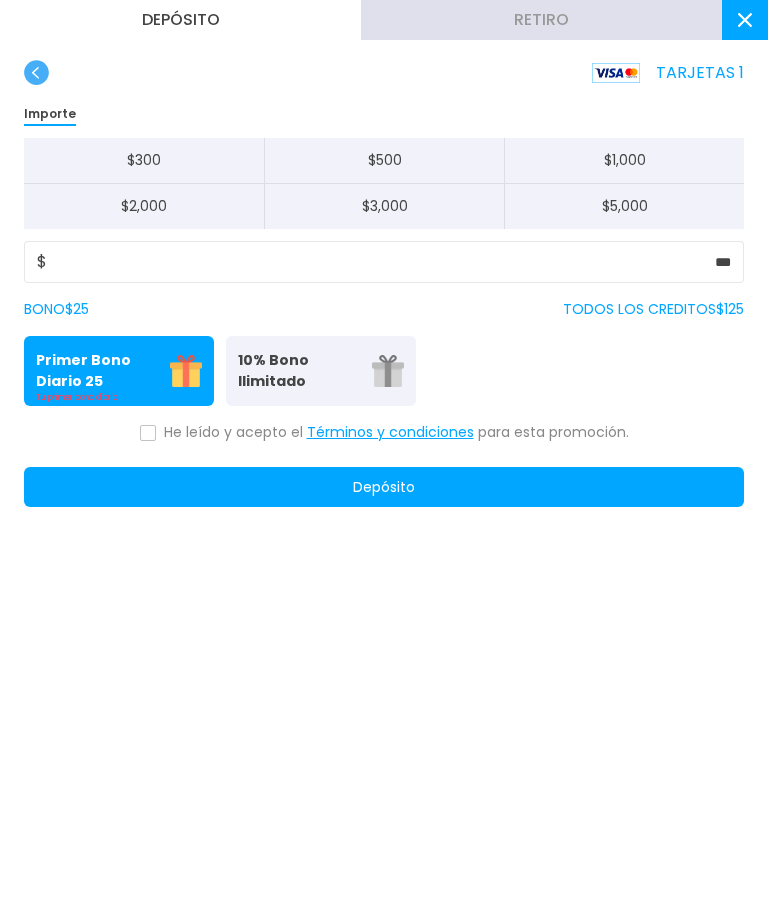 click at bounding box center (148, 433) 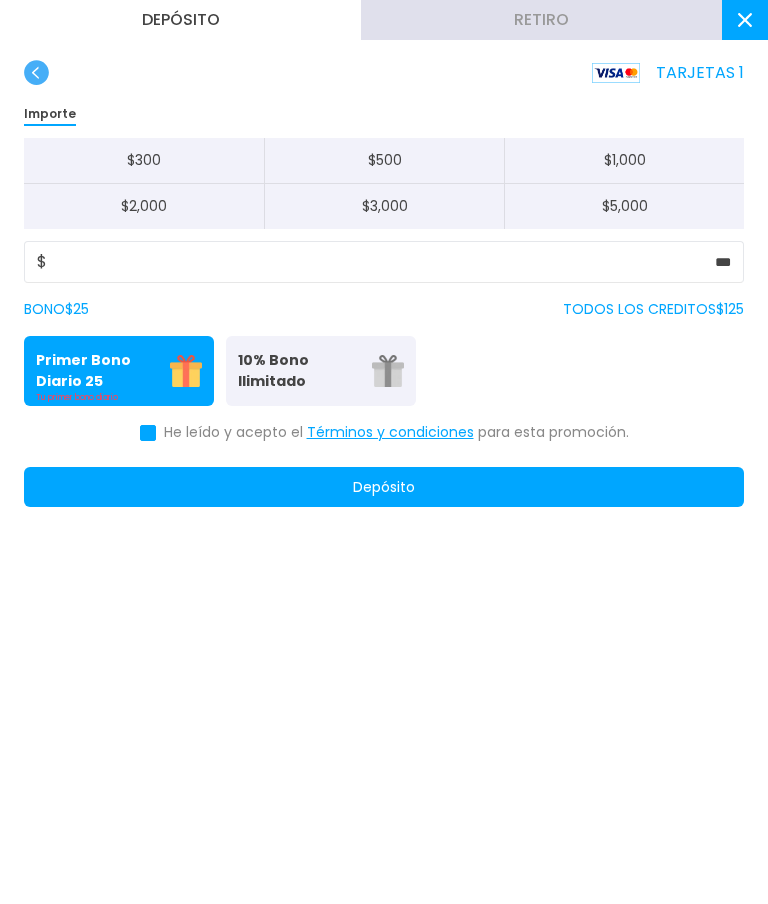 click on "Depósito" at bounding box center [384, 487] 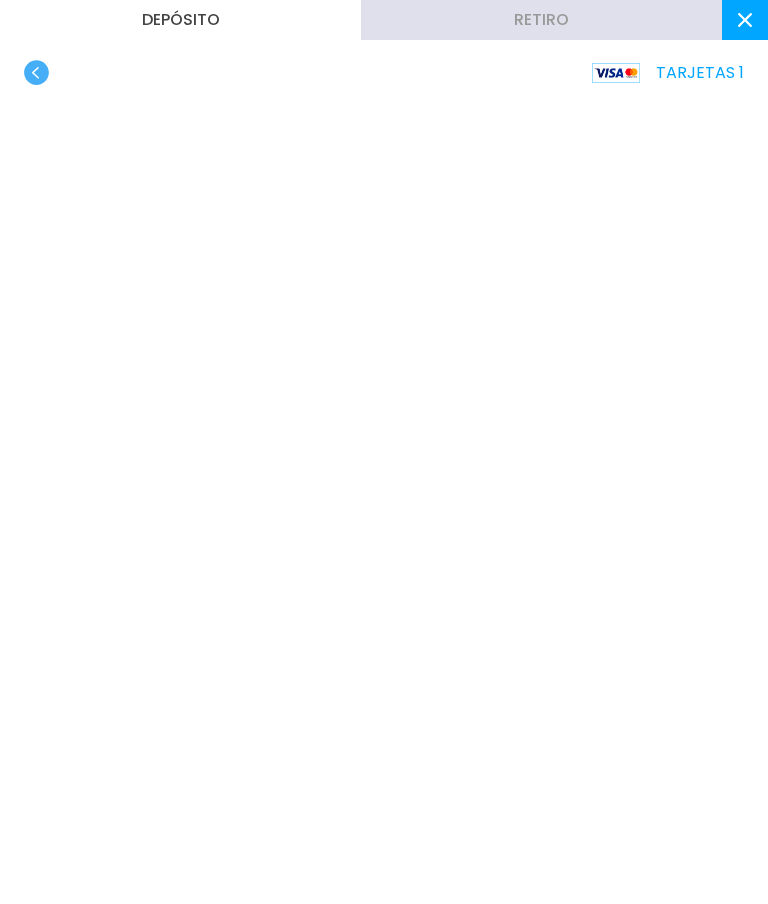 click 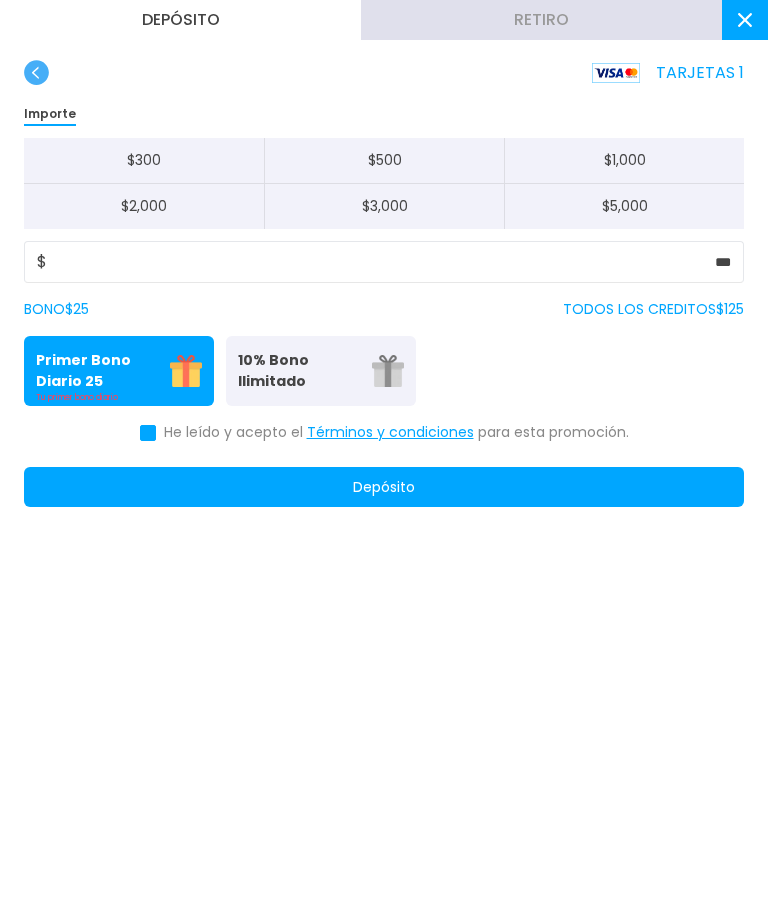 scroll, scrollTop: 0, scrollLeft: 0, axis: both 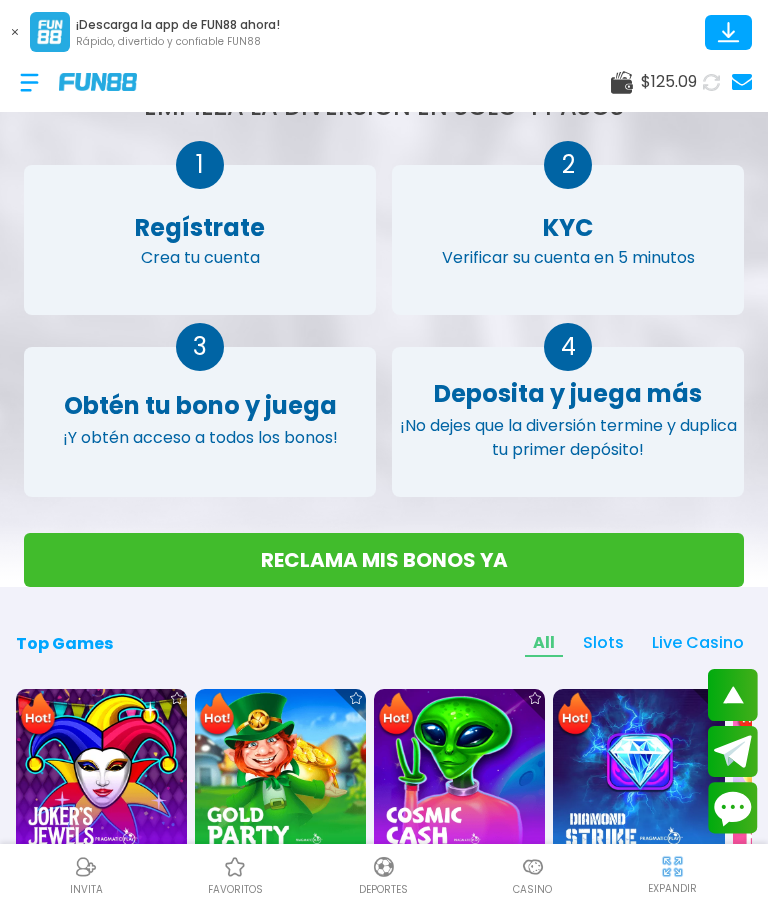 click at bounding box center (533, 867) 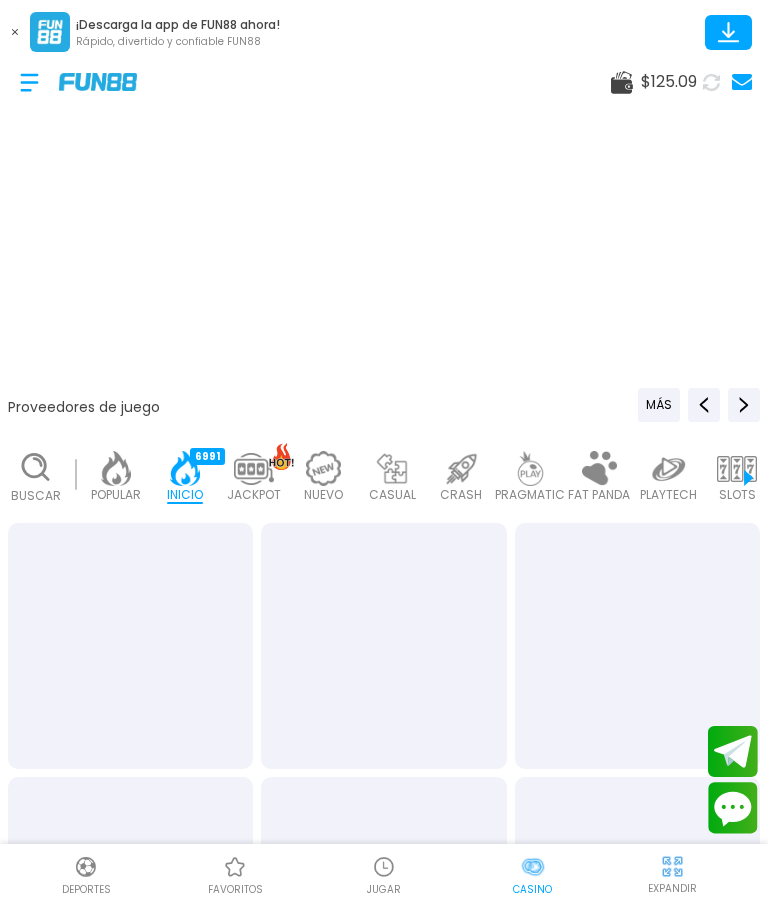 scroll, scrollTop: 0, scrollLeft: 0, axis: both 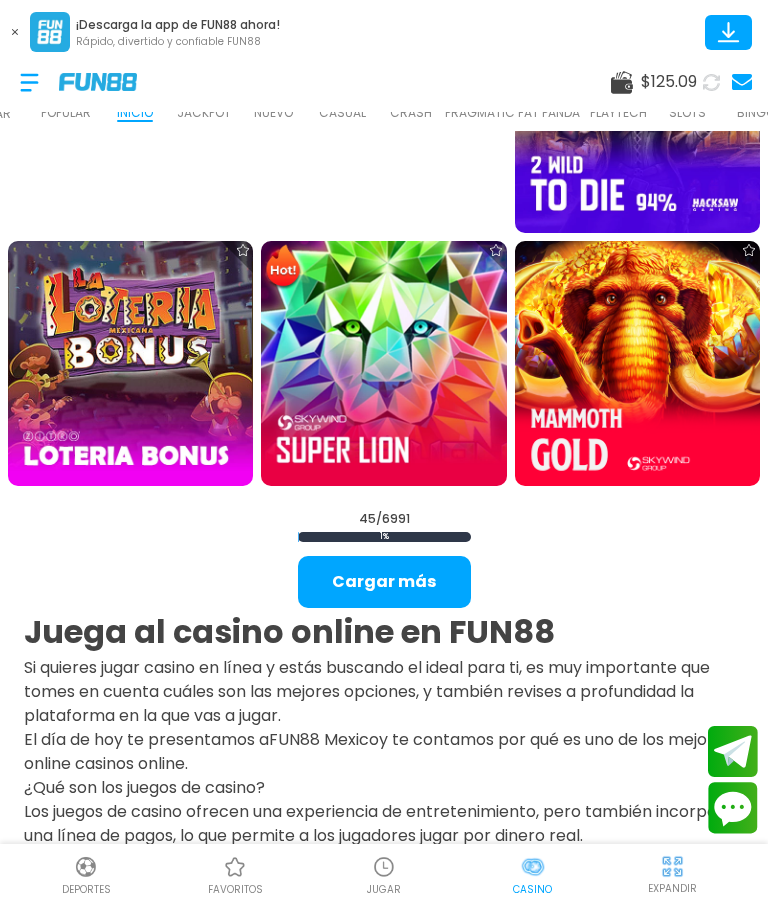 click on "Cargar más" at bounding box center [384, 582] 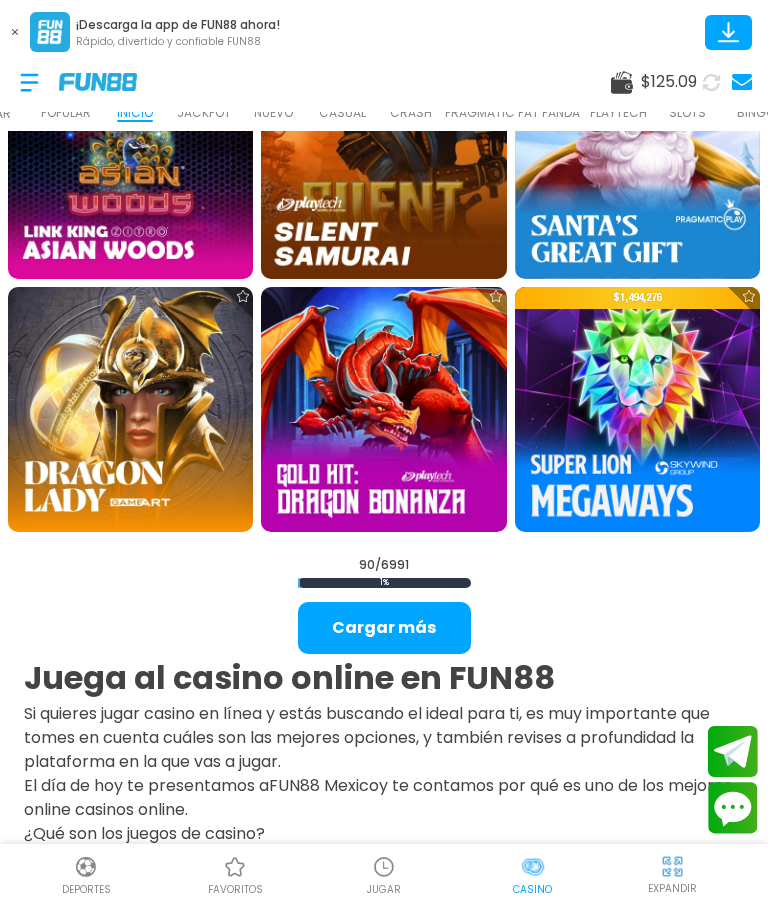 scroll, scrollTop: 7782, scrollLeft: 0, axis: vertical 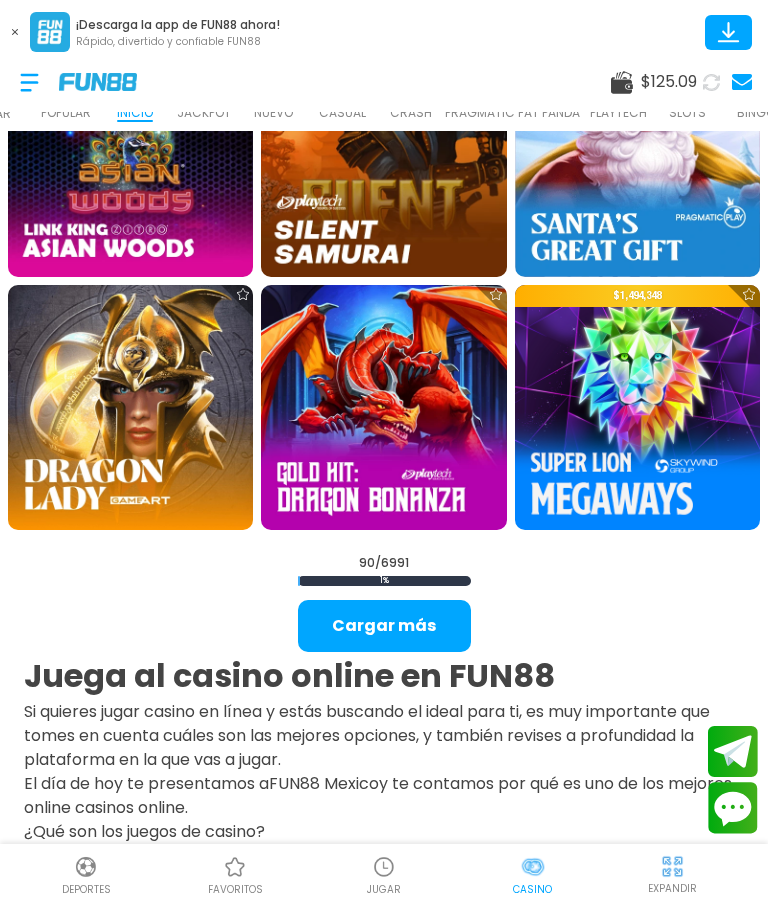 click on "Cargar más" at bounding box center (384, 626) 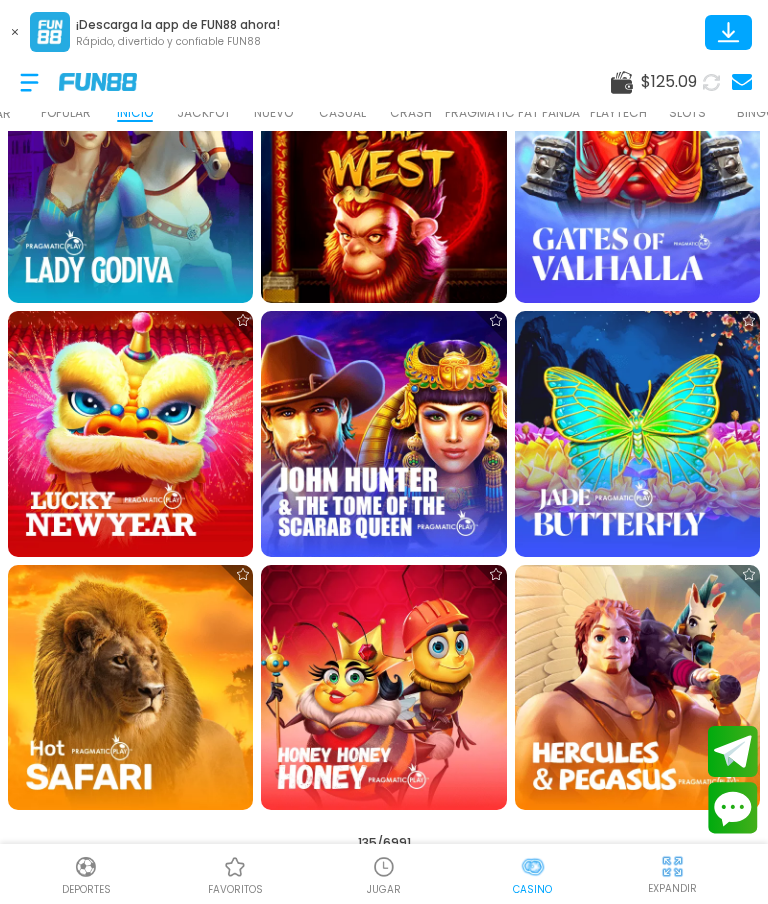 scroll, scrollTop: 11303, scrollLeft: 0, axis: vertical 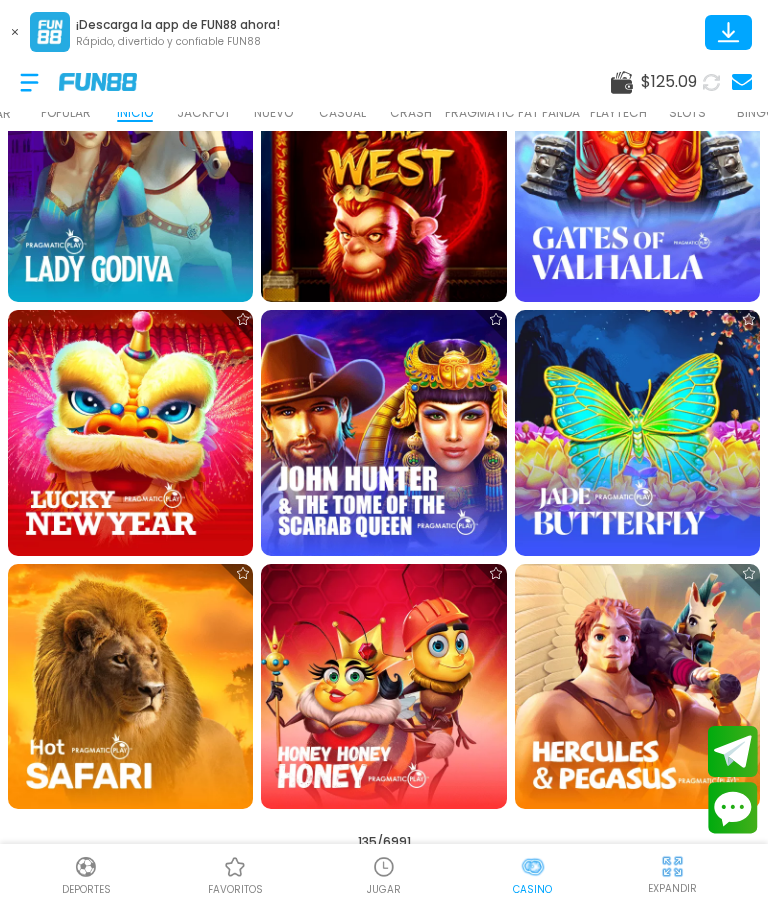 click at bounding box center (637, 432) 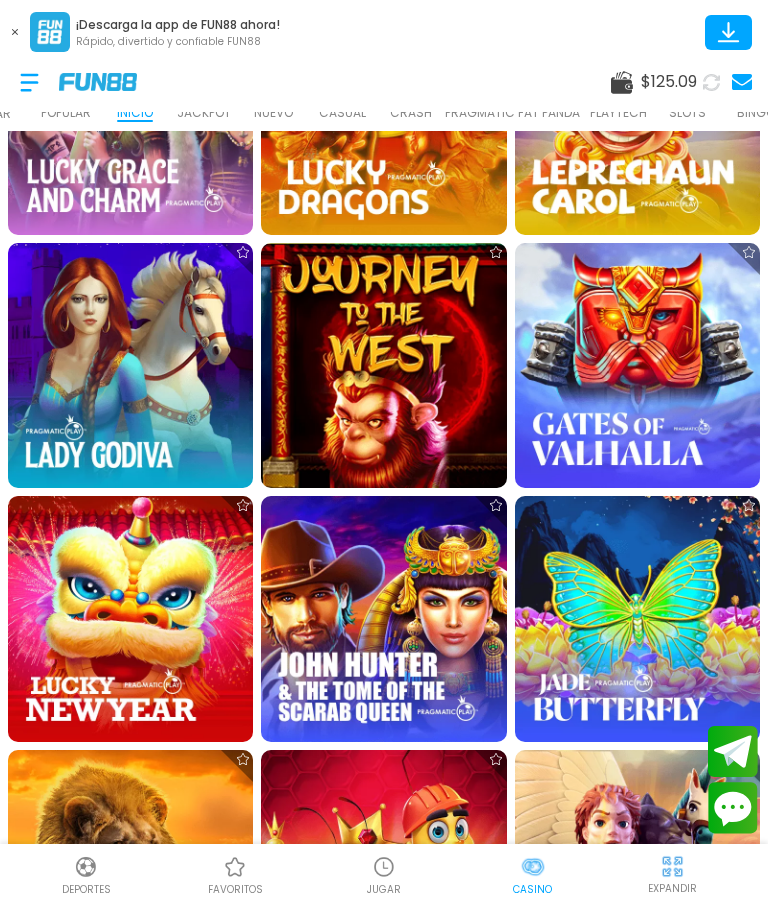 scroll, scrollTop: 11087, scrollLeft: 0, axis: vertical 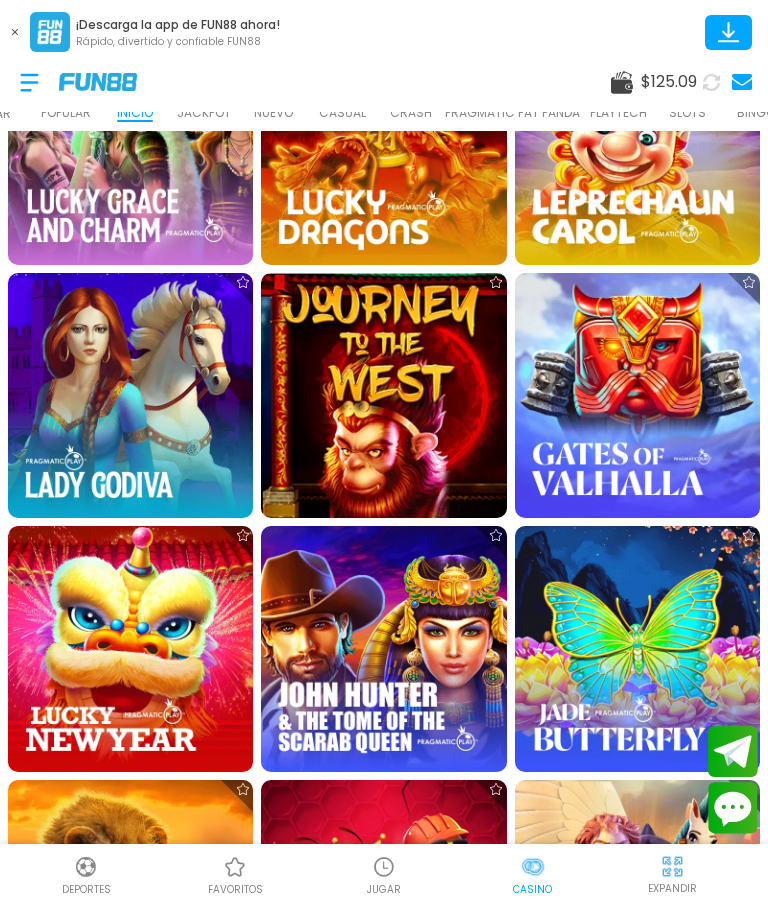 click at bounding box center [637, 648] 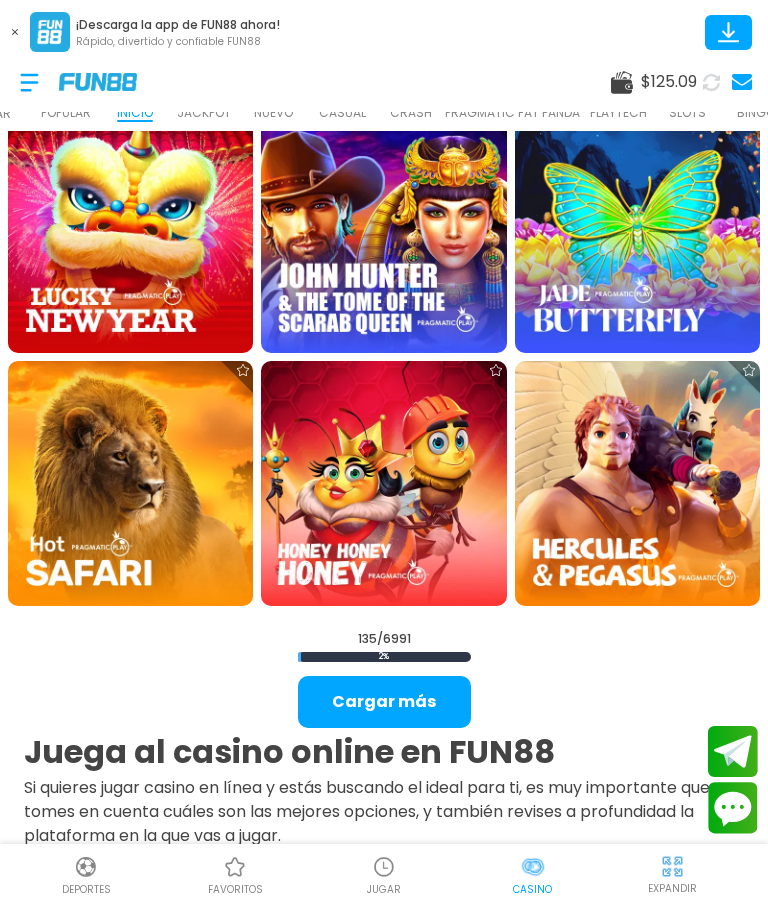 click at bounding box center (637, 229) 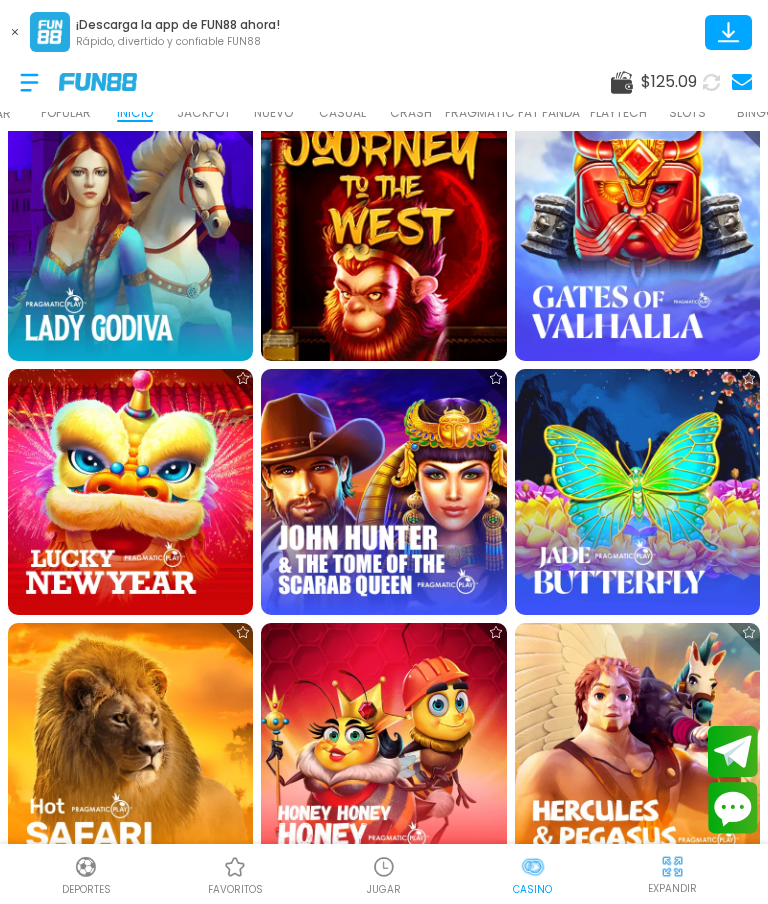 scroll, scrollTop: 11201, scrollLeft: 0, axis: vertical 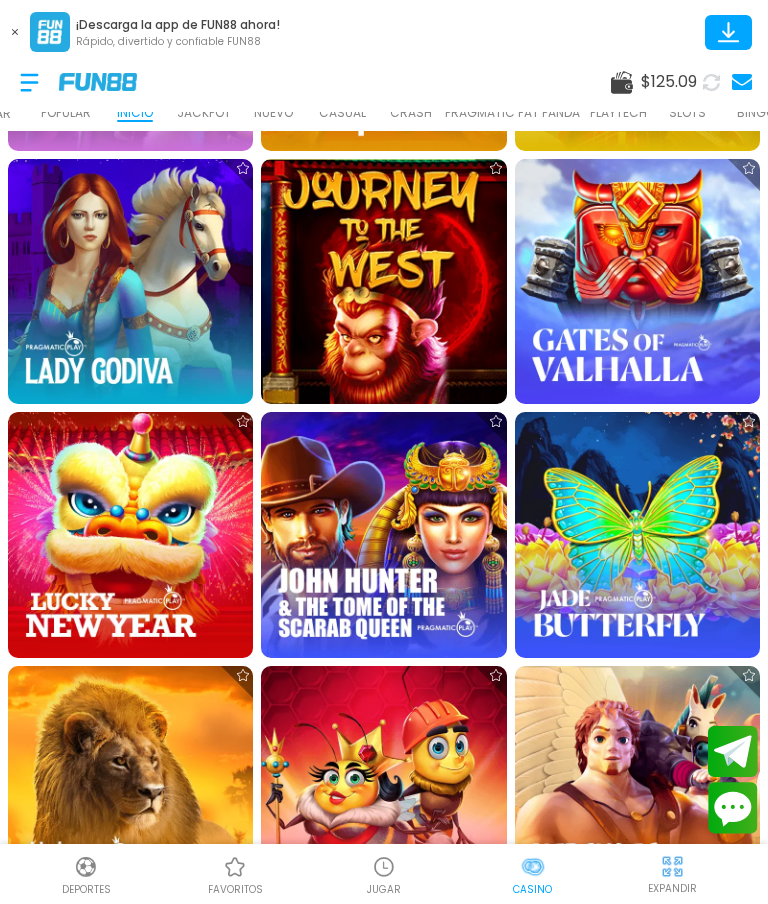 click at bounding box center [637, 534] 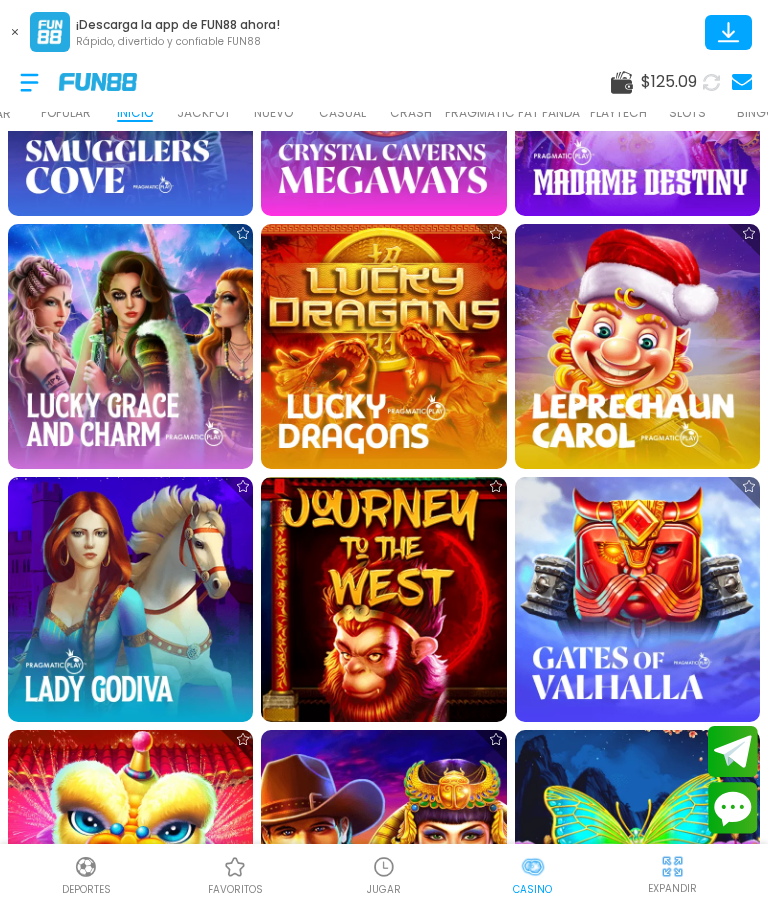 scroll, scrollTop: 10964, scrollLeft: 0, axis: vertical 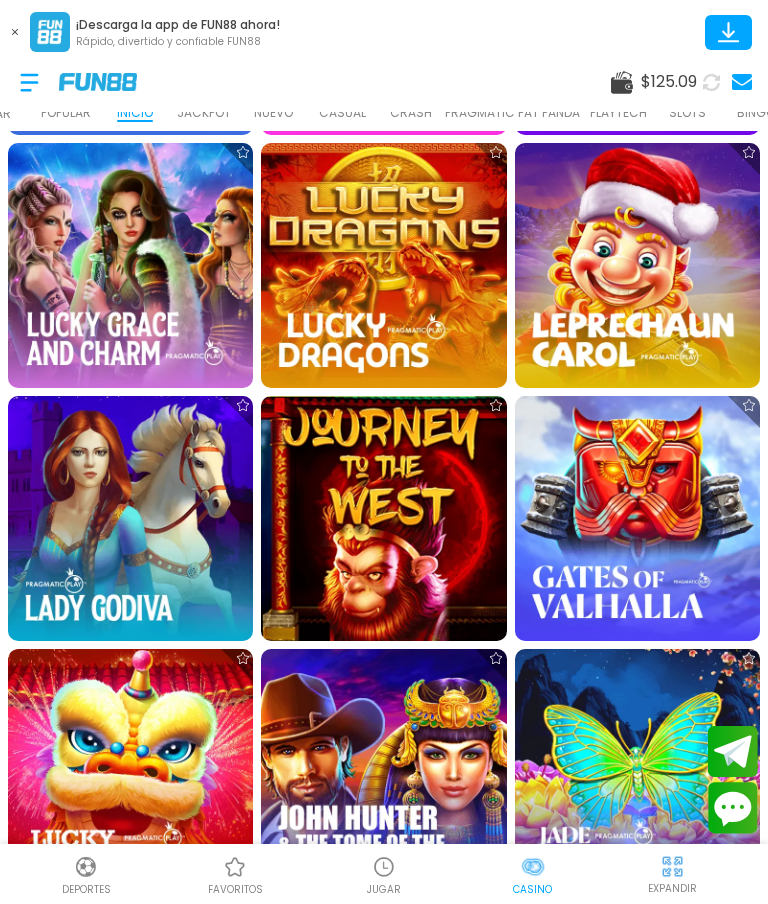 click at bounding box center [637, 771] 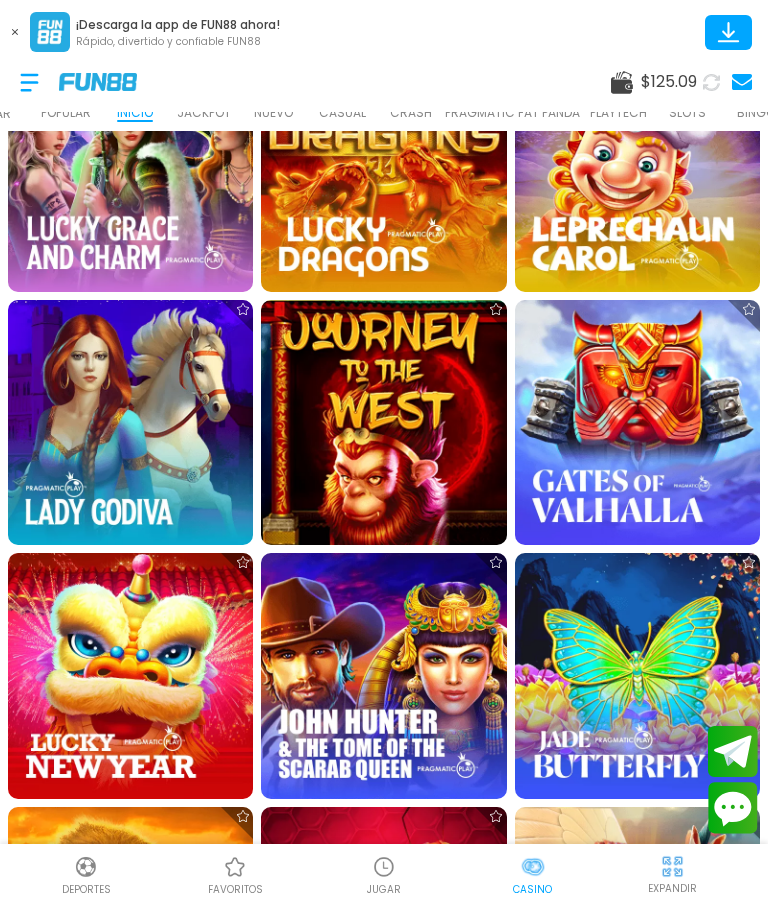 scroll, scrollTop: 11166, scrollLeft: 0, axis: vertical 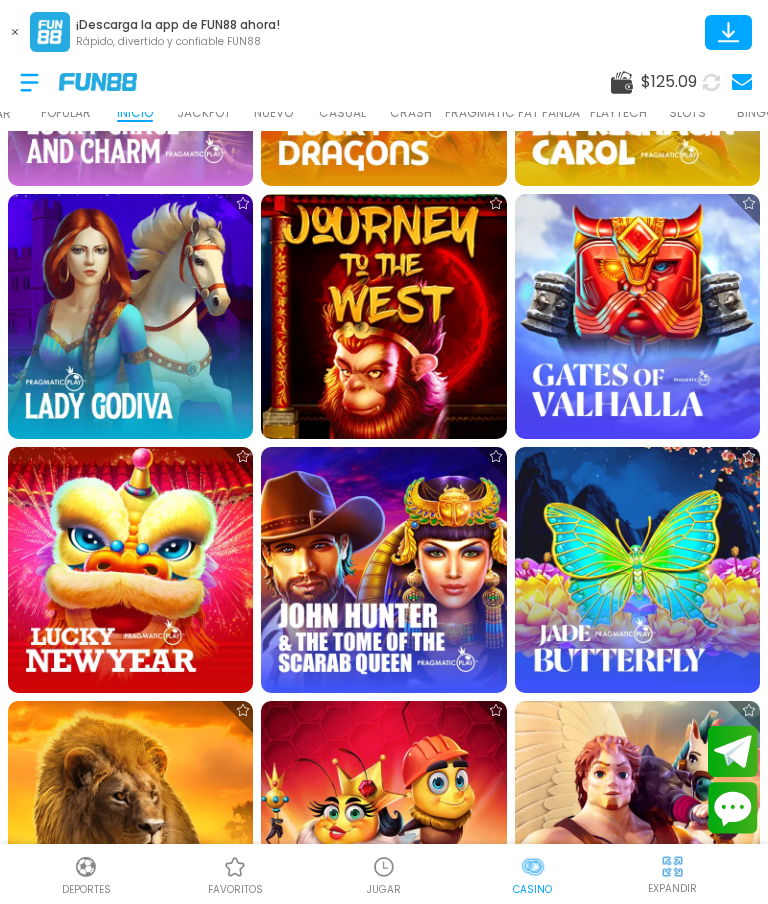 click at bounding box center [637, 569] 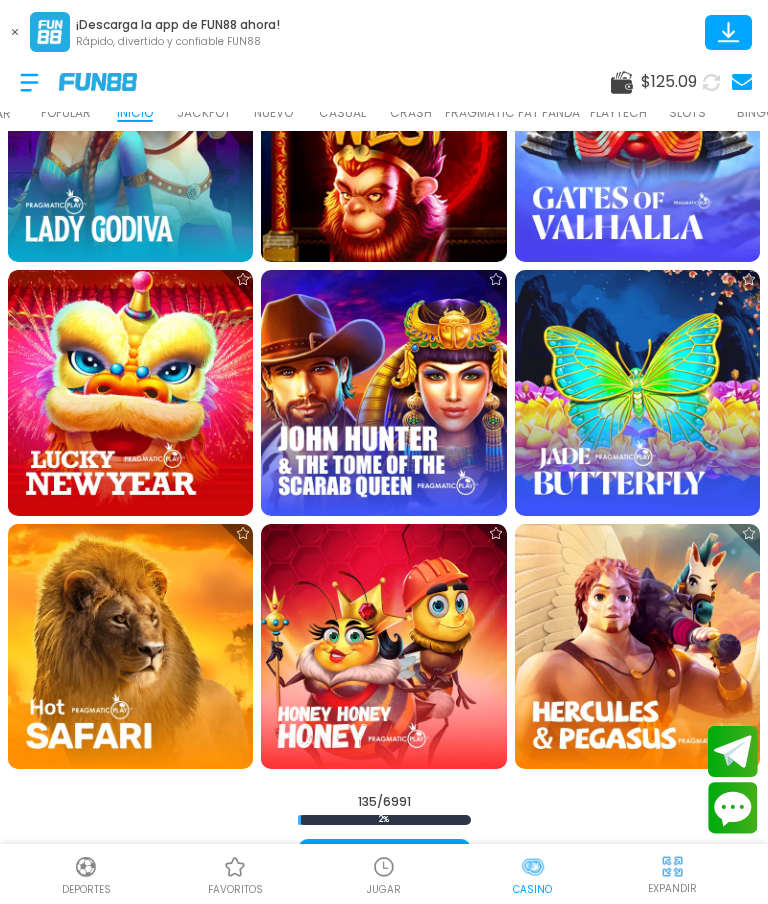 scroll, scrollTop: 11400, scrollLeft: 0, axis: vertical 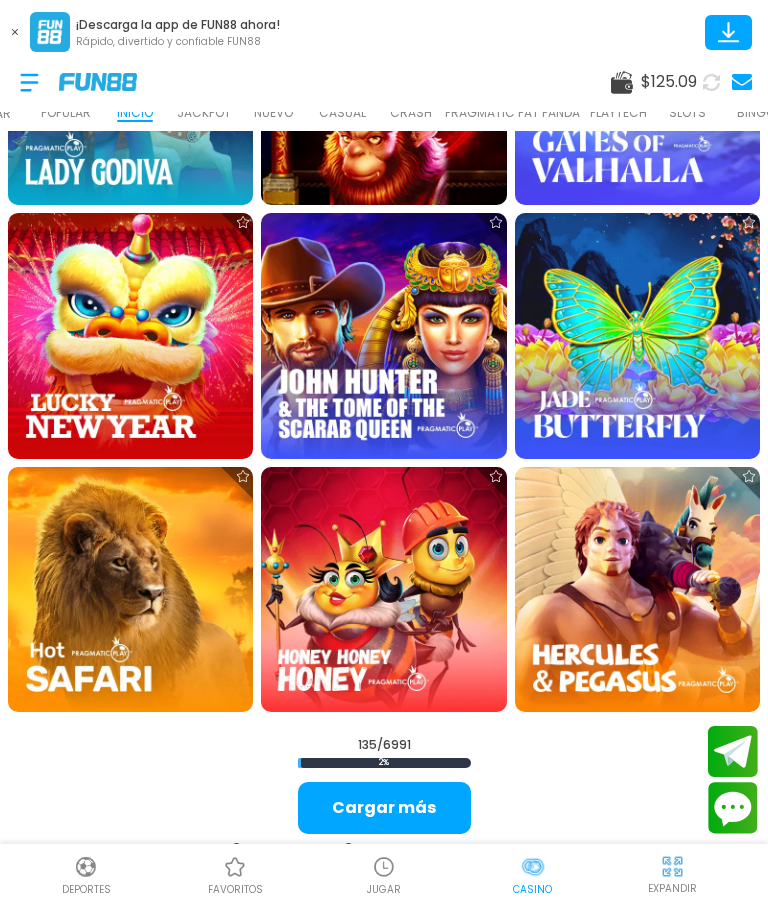 click at bounding box center [637, 335] 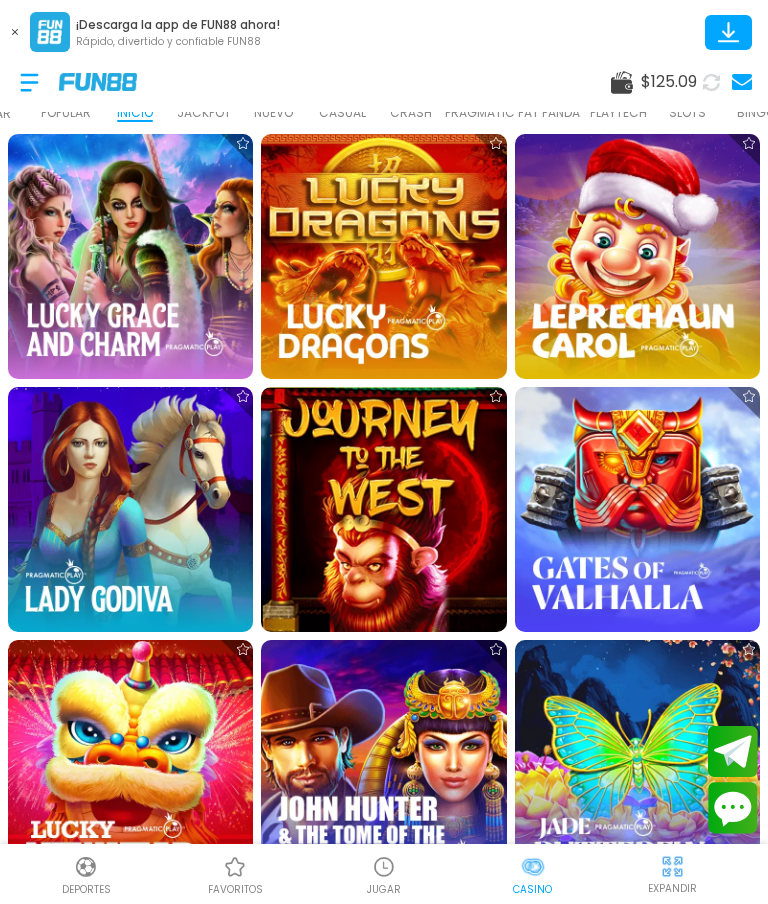 scroll, scrollTop: 10992, scrollLeft: 0, axis: vertical 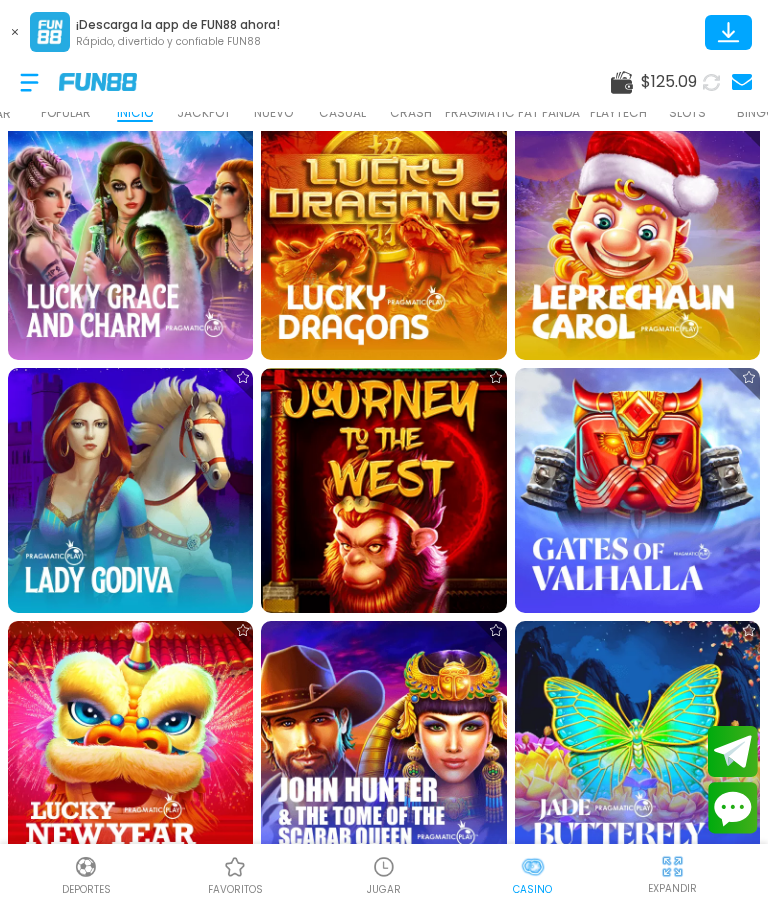 click at bounding box center [637, 743] 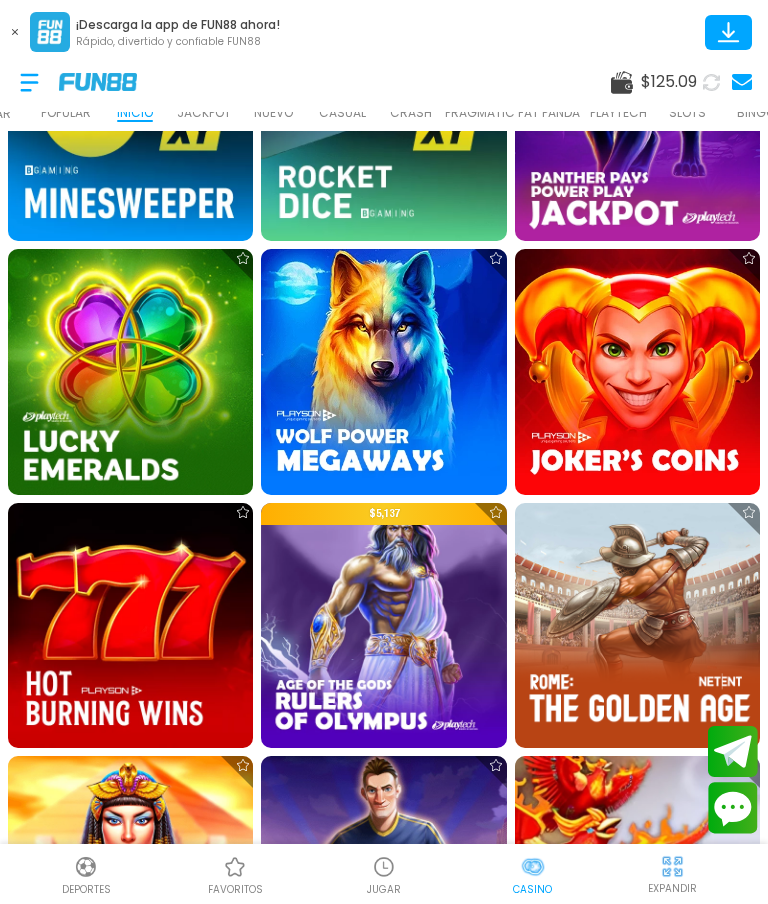 scroll, scrollTop: 9088, scrollLeft: 0, axis: vertical 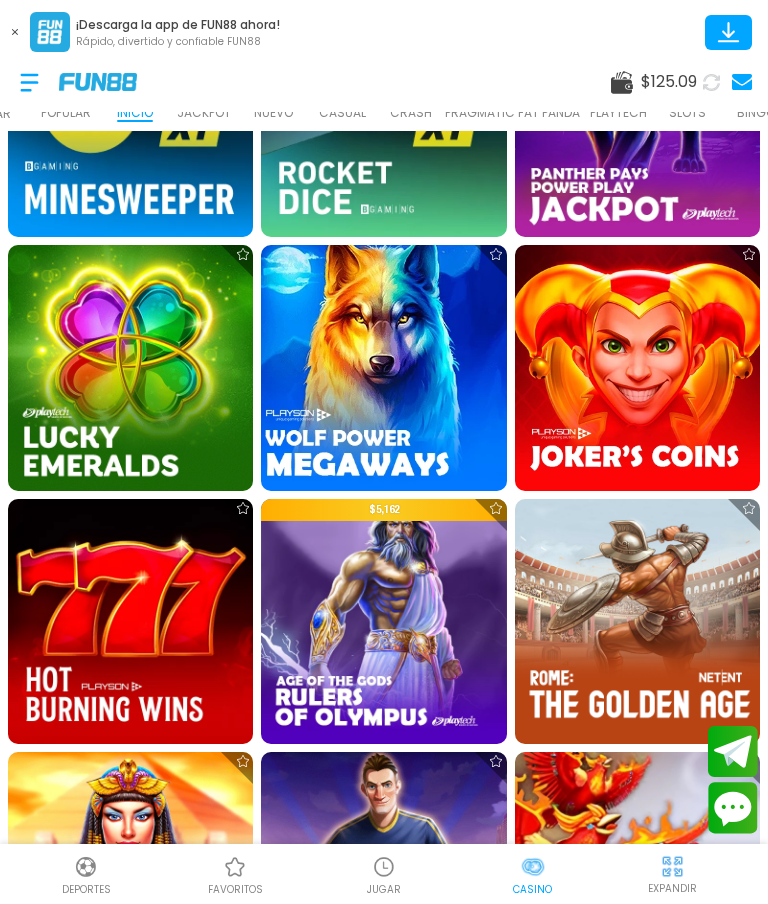 click at bounding box center (384, 368) 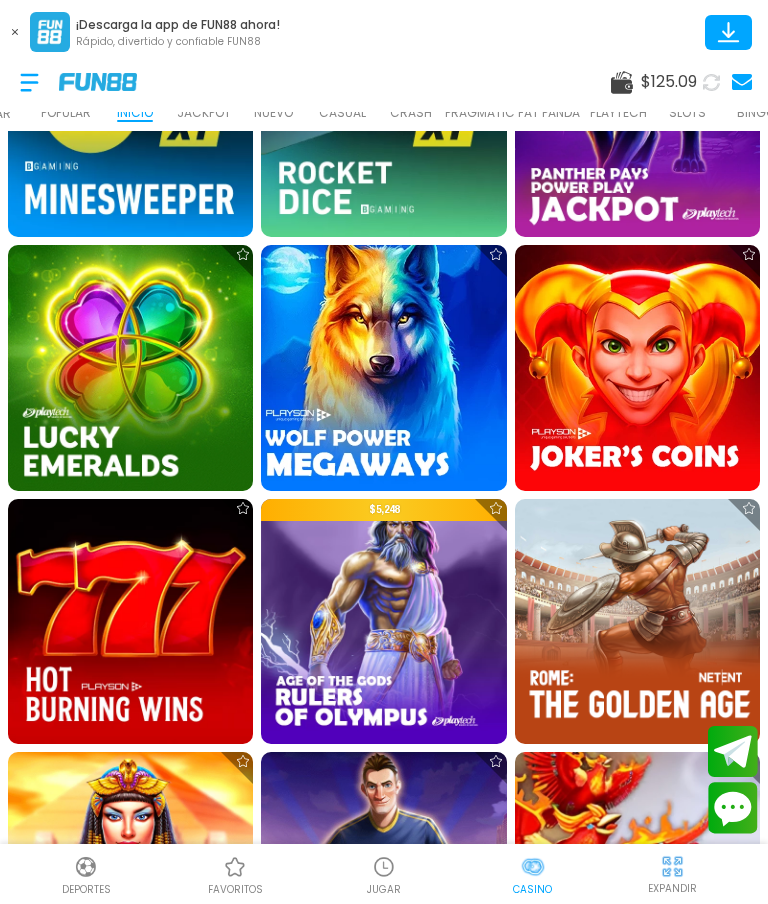 click at bounding box center [384, 368] 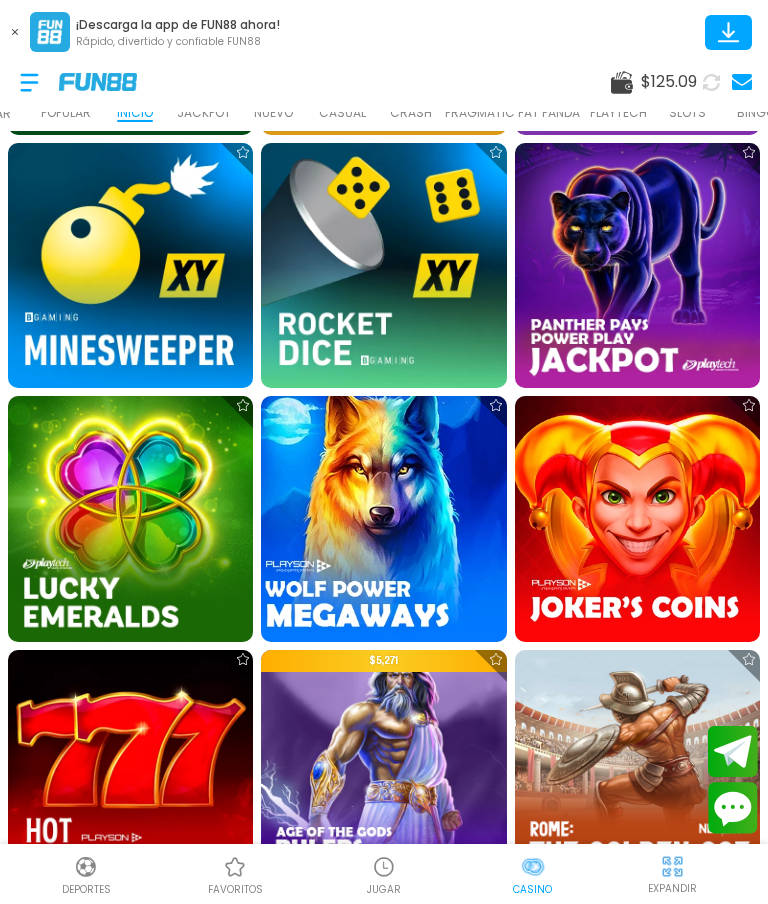scroll, scrollTop: 8824, scrollLeft: 0, axis: vertical 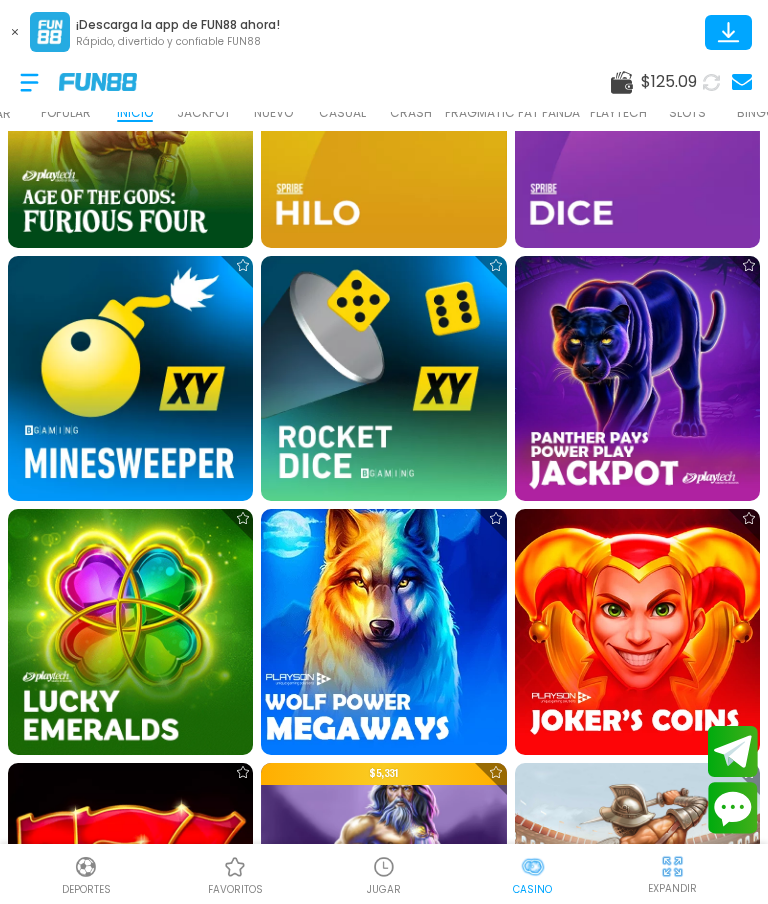 click at bounding box center (384, 632) 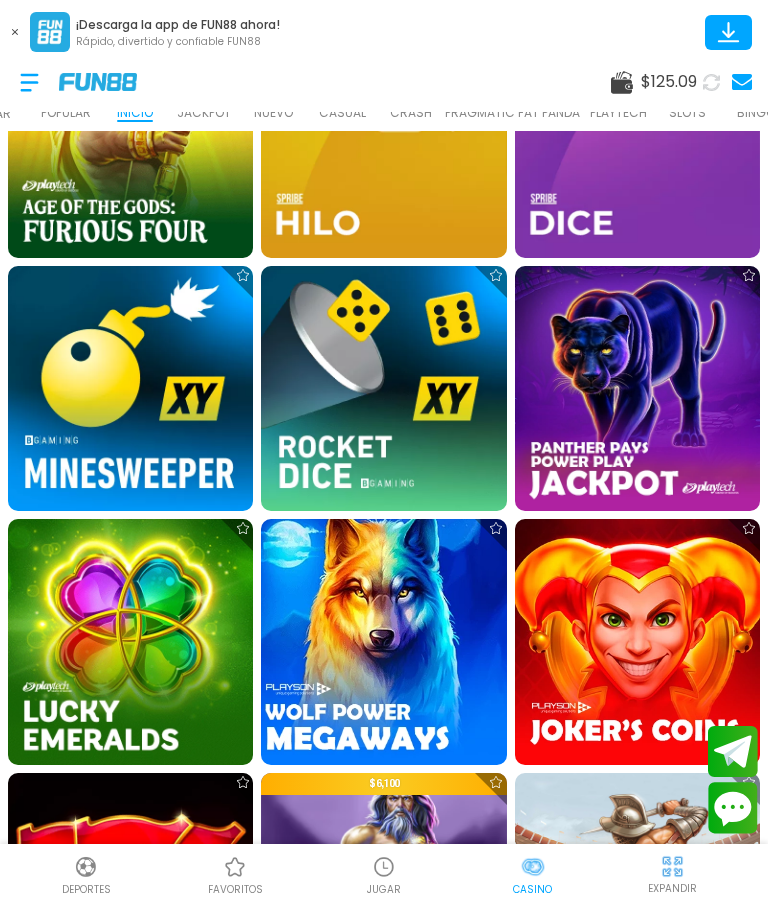 scroll, scrollTop: 8841, scrollLeft: 0, axis: vertical 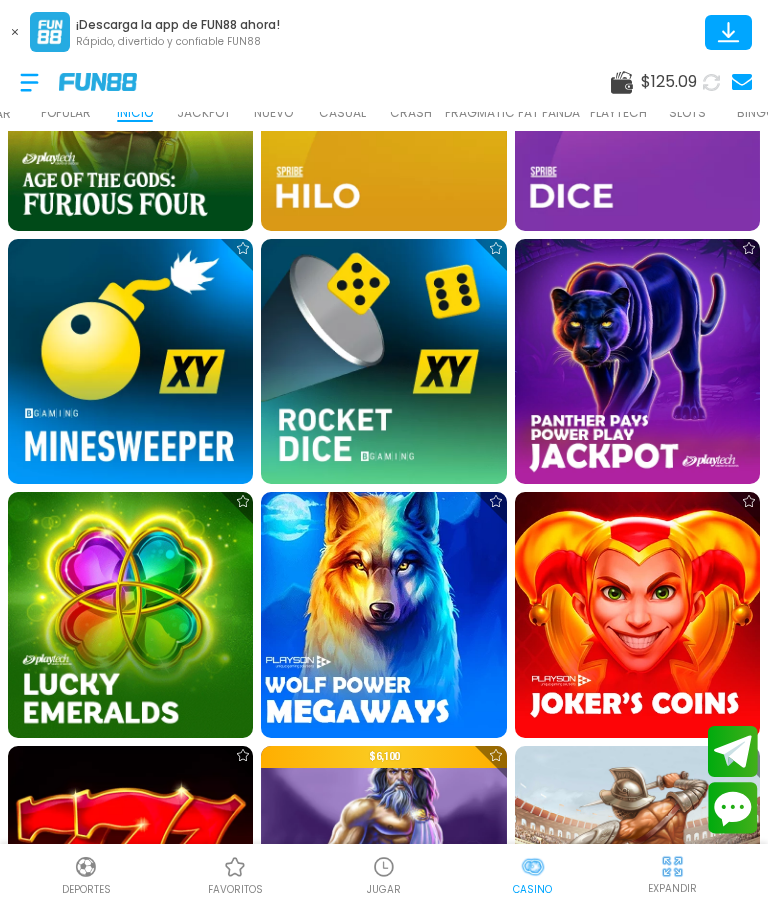 click at bounding box center (384, 615) 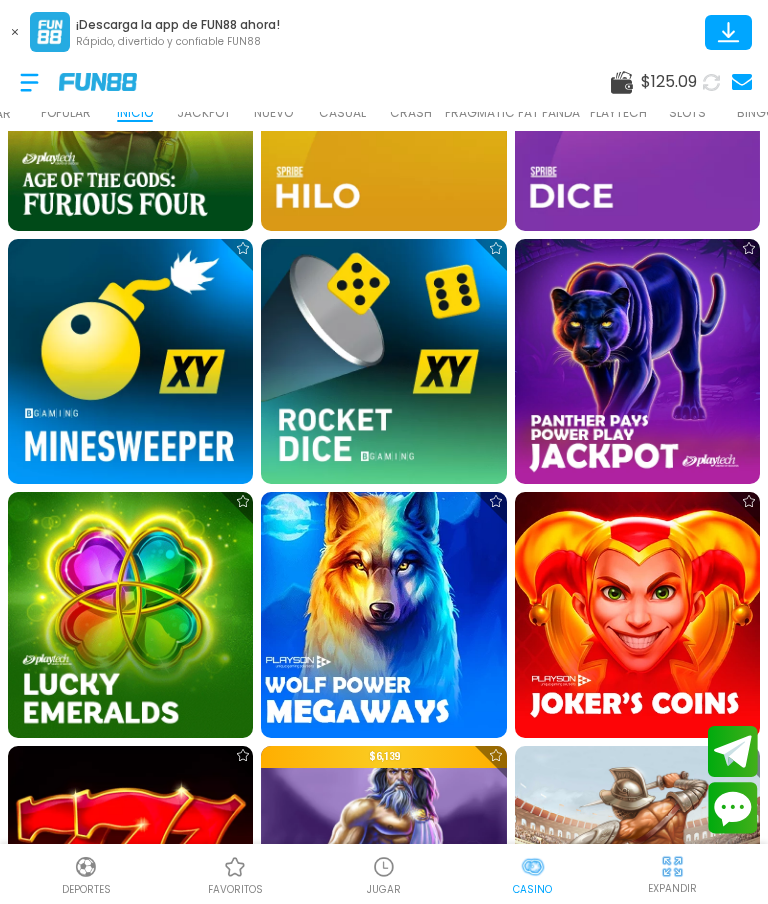click at bounding box center (384, 615) 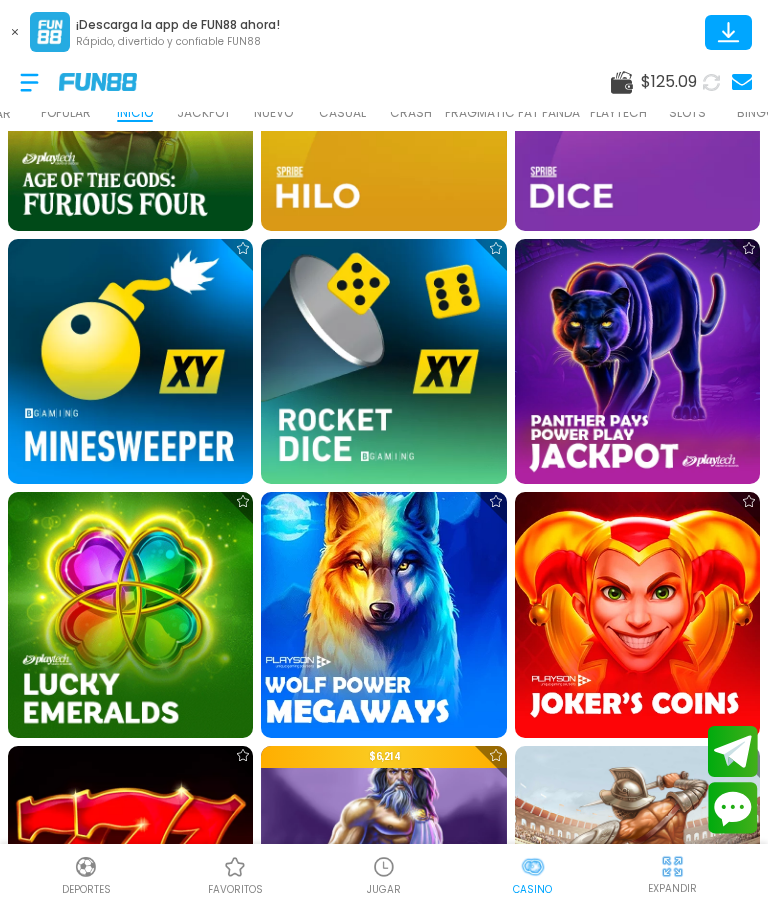 click at bounding box center (384, 615) 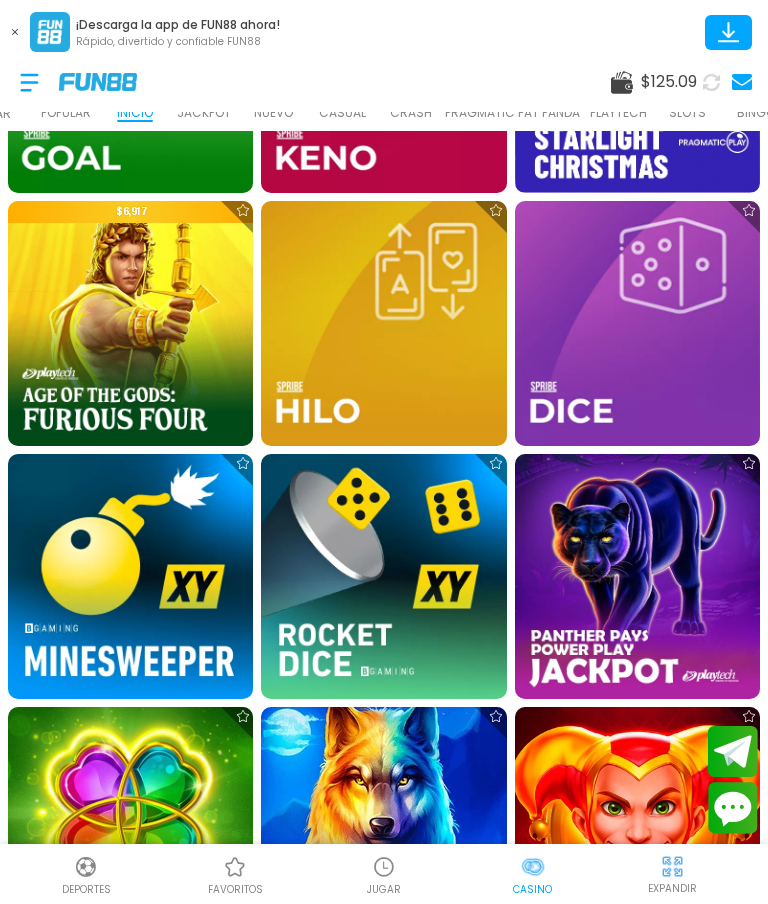 scroll, scrollTop: 8530, scrollLeft: 0, axis: vertical 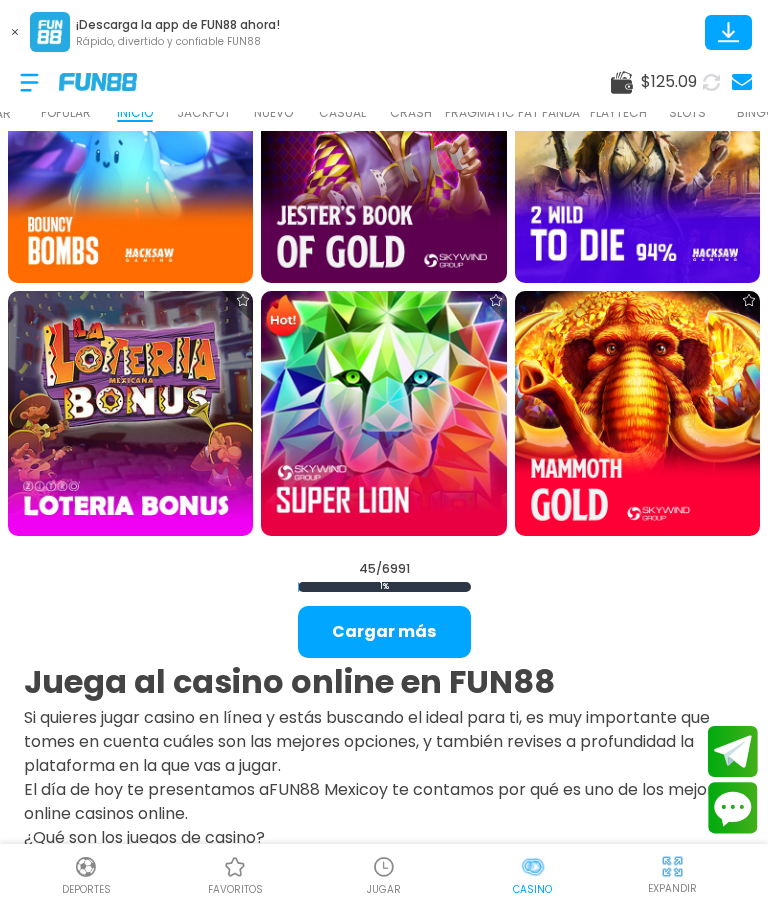 click on "Cargar más" at bounding box center (384, 632) 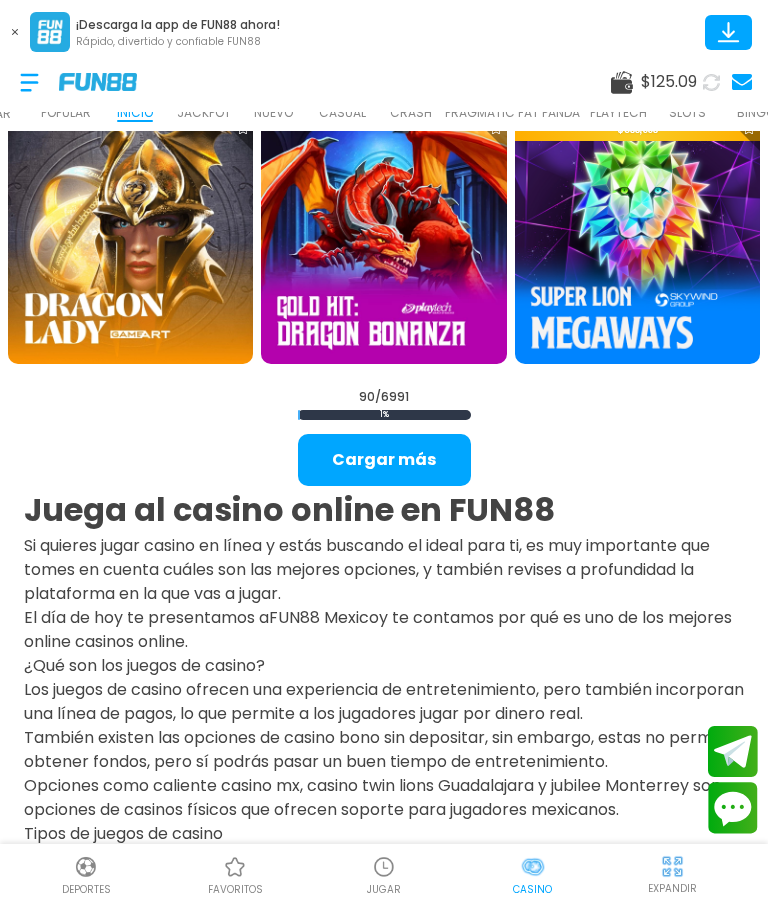 click on "Cargar más" at bounding box center (384, 460) 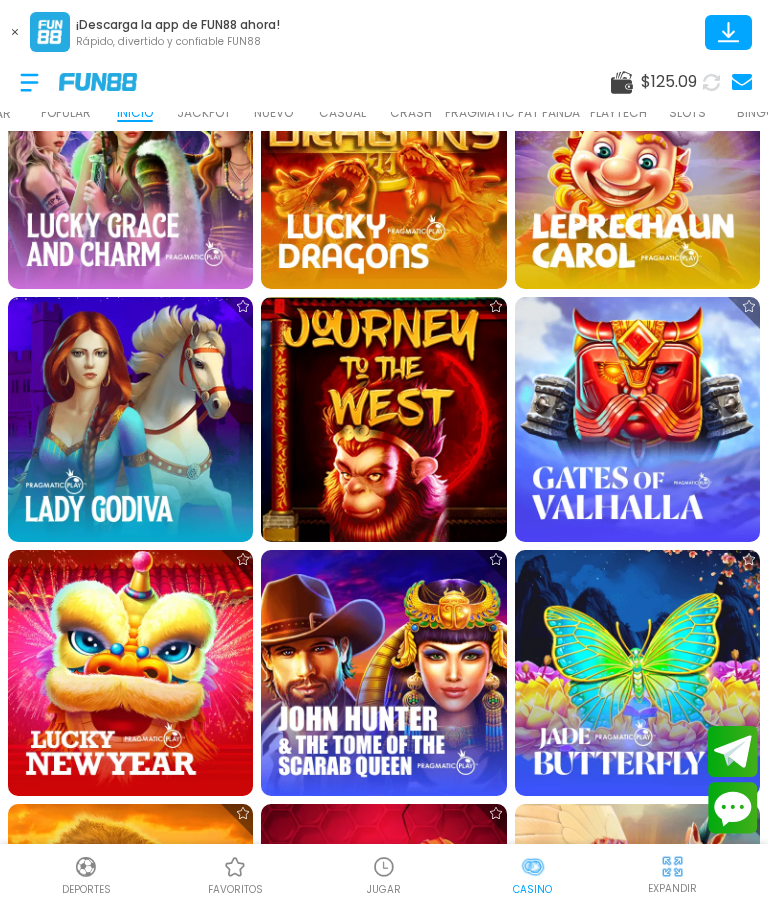 scroll, scrollTop: 11071, scrollLeft: 0, axis: vertical 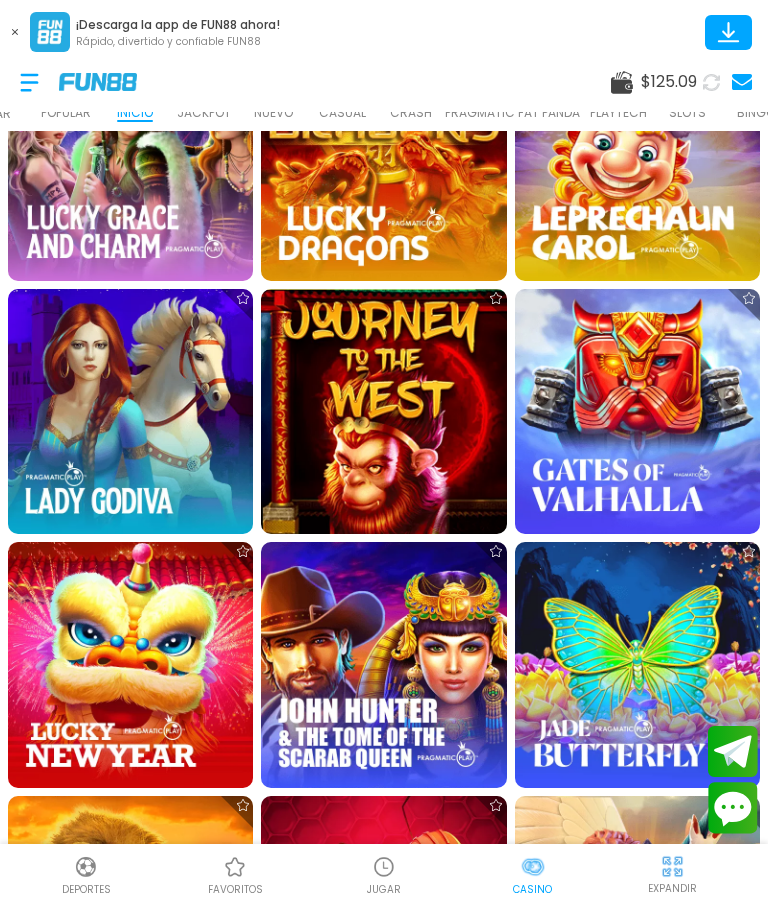 click at bounding box center [637, 664] 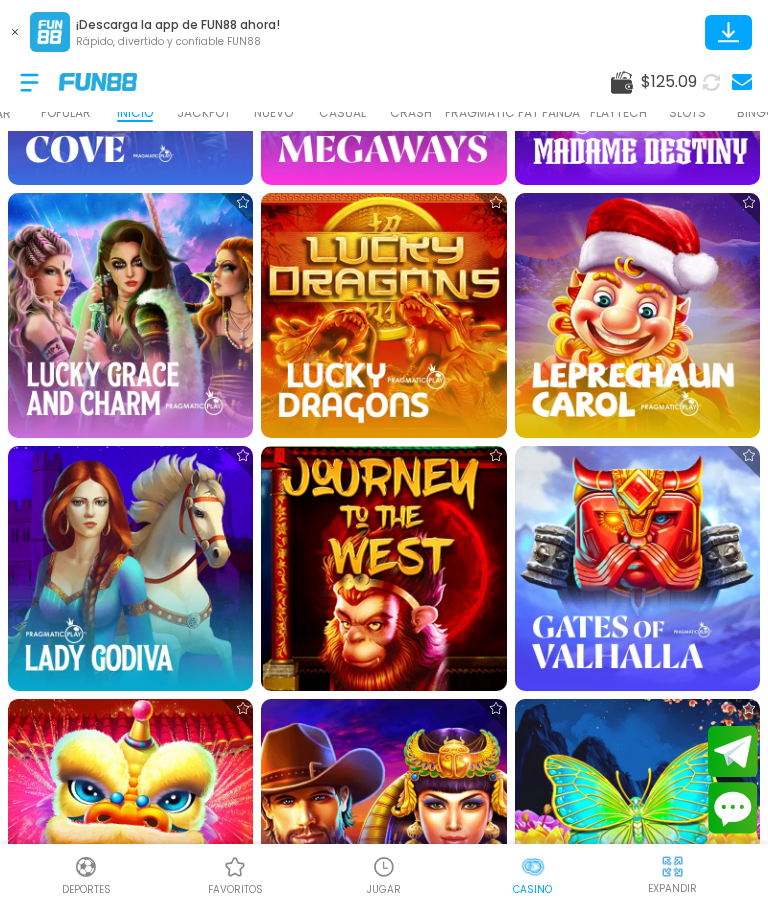 scroll, scrollTop: 10930, scrollLeft: 0, axis: vertical 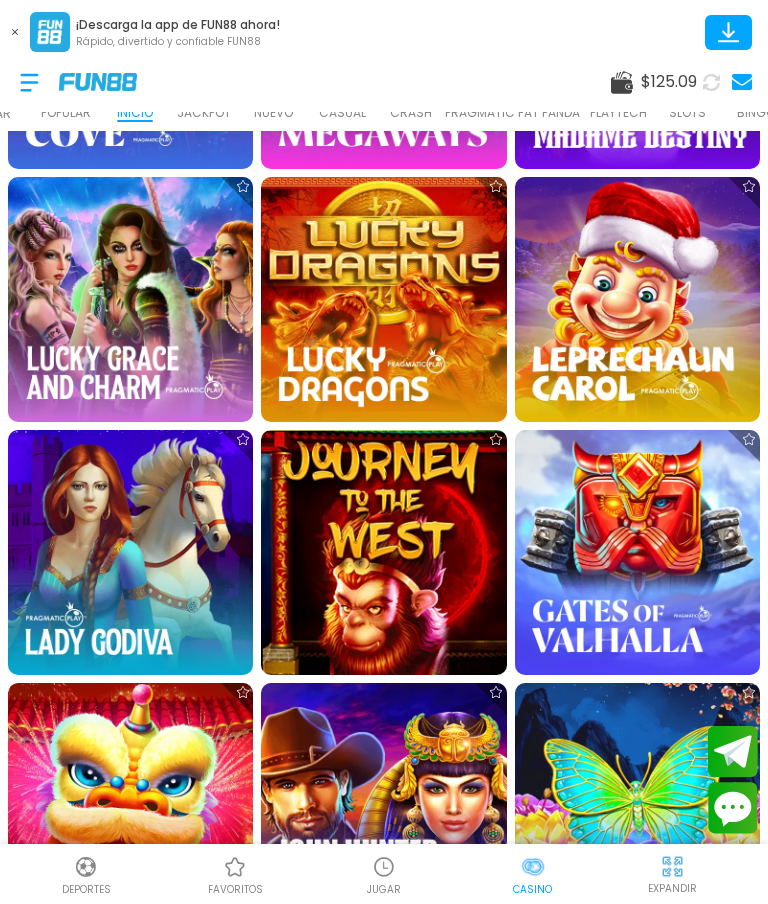 click at bounding box center [637, 805] 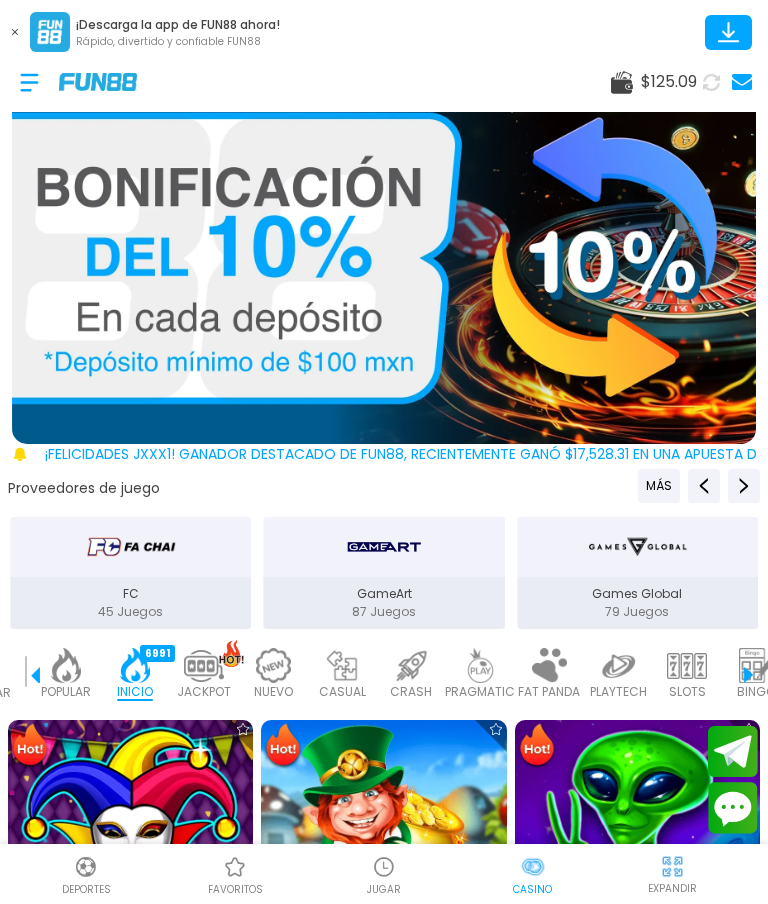 scroll, scrollTop: 0, scrollLeft: 0, axis: both 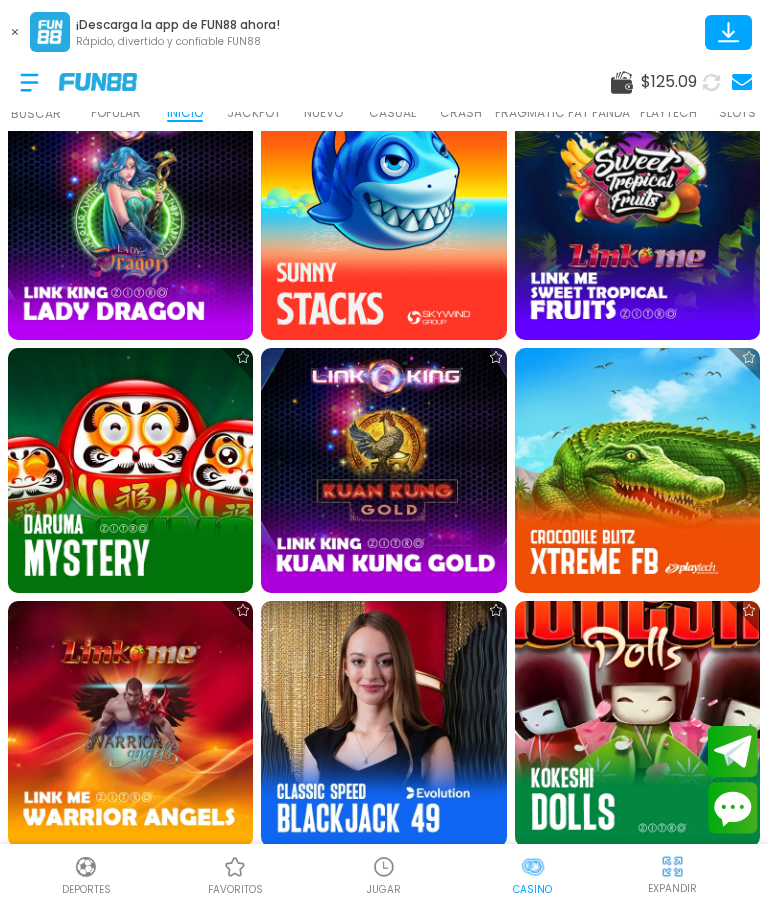 click at bounding box center (383, 470) 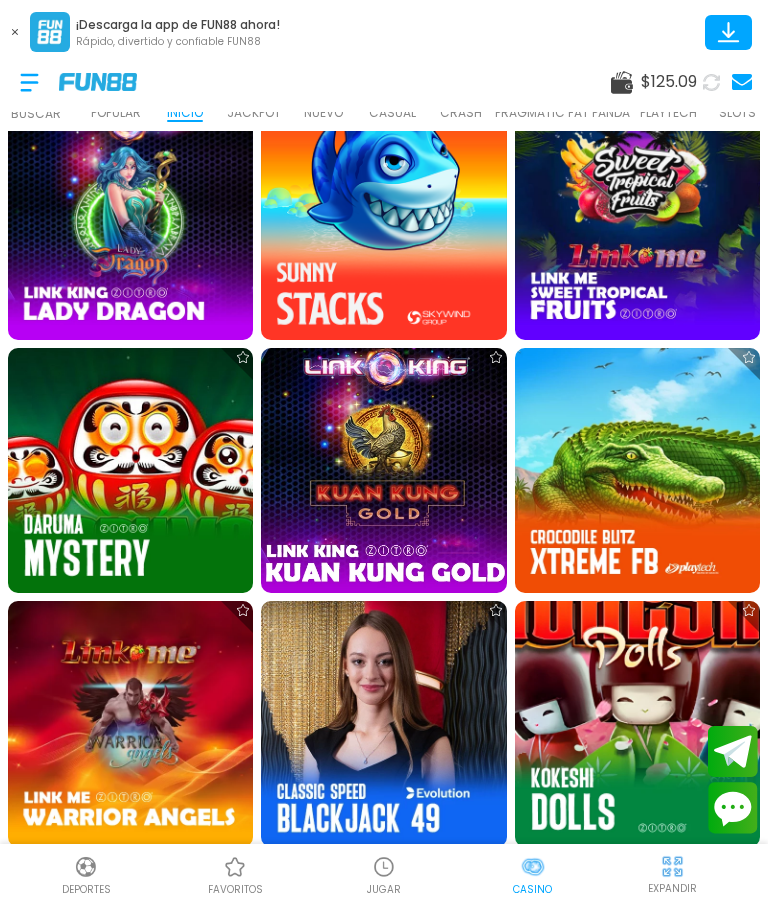 click at bounding box center [384, 471] 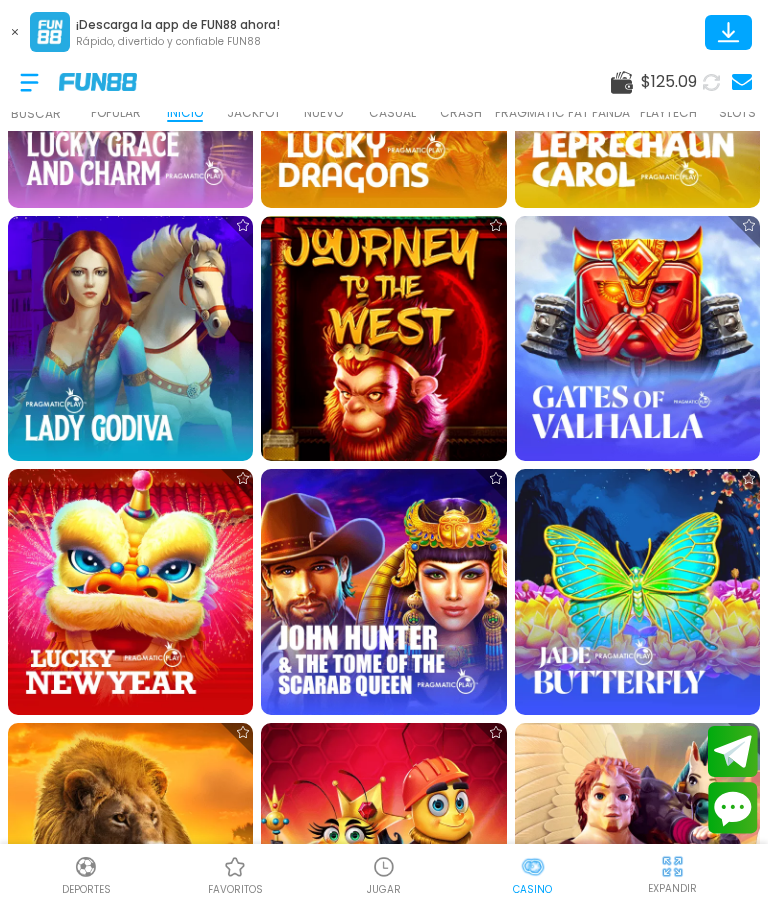 scroll, scrollTop: 11177, scrollLeft: 0, axis: vertical 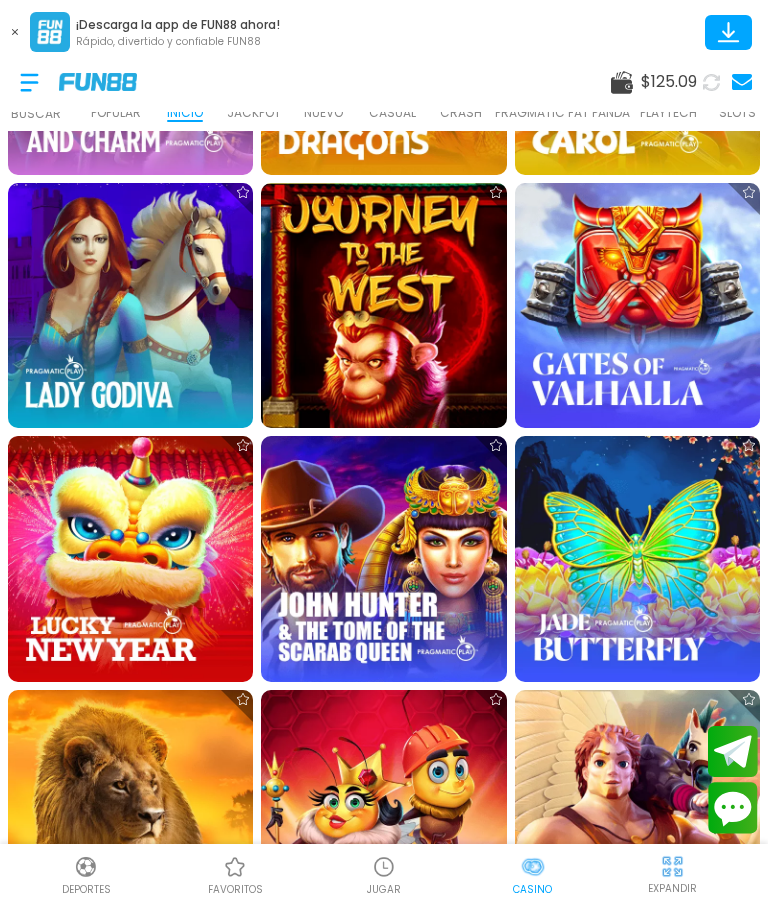 click at bounding box center (637, 558) 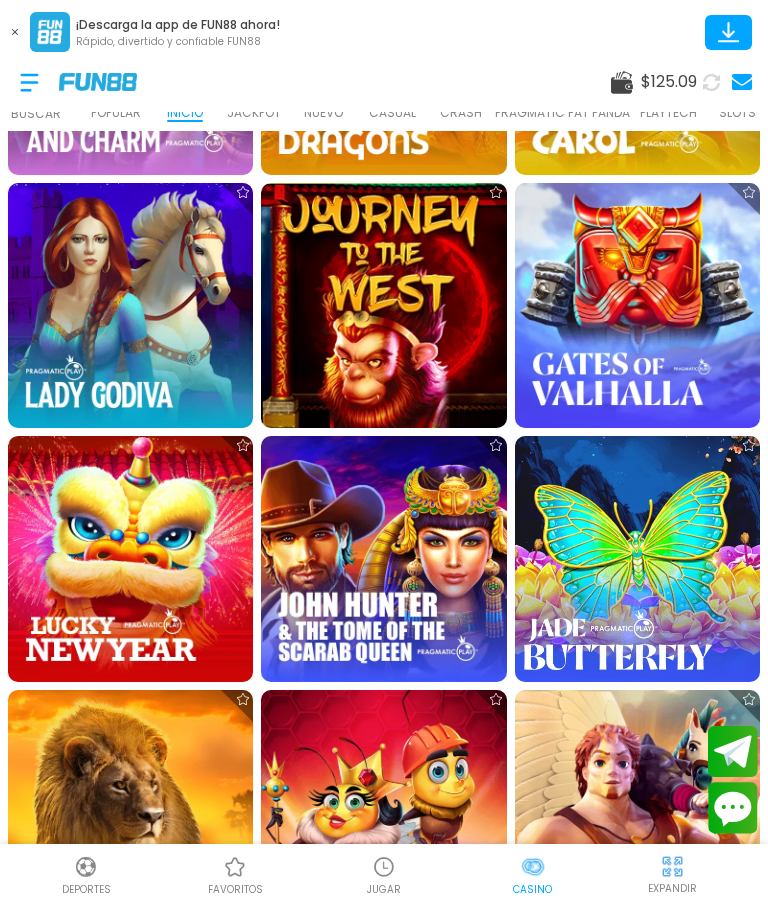 click at bounding box center (637, 559) 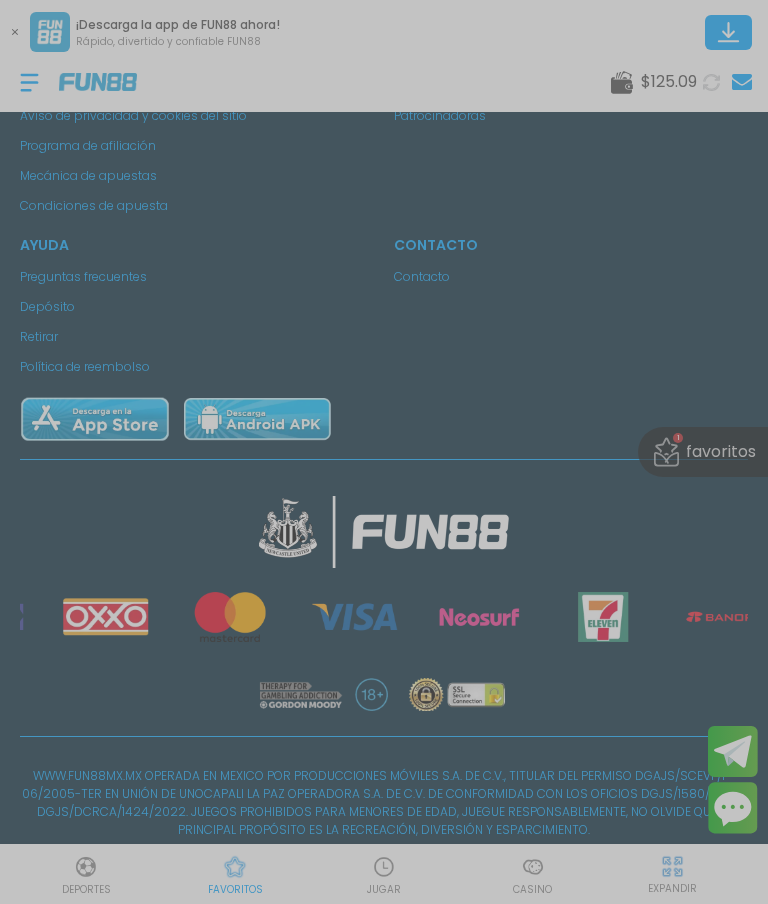 scroll, scrollTop: 17, scrollLeft: 0, axis: vertical 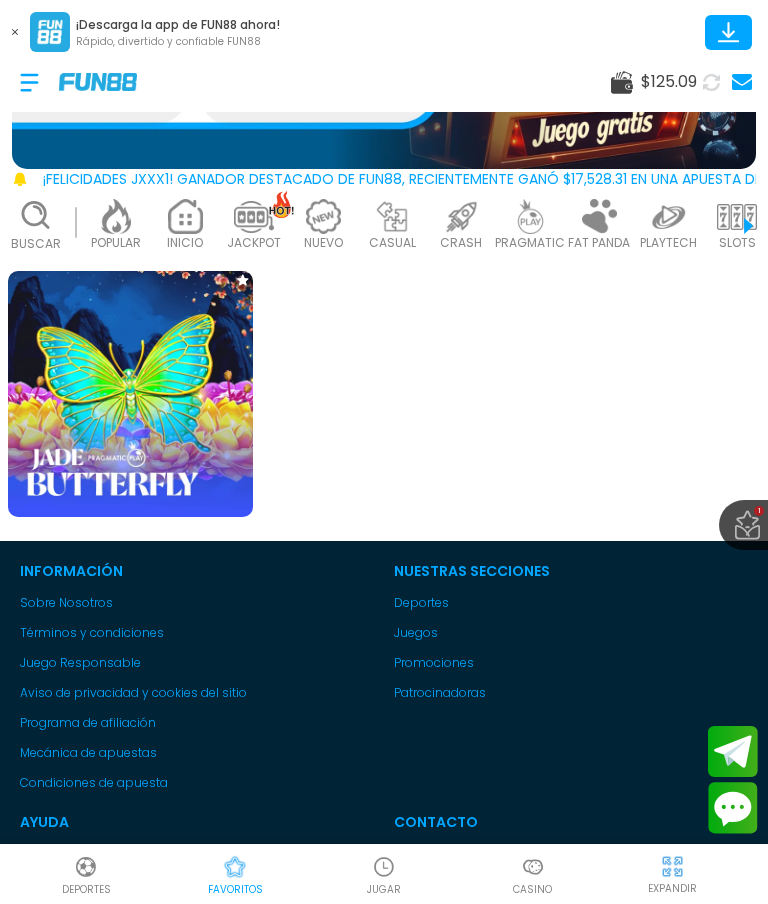 click at bounding box center [130, 393] 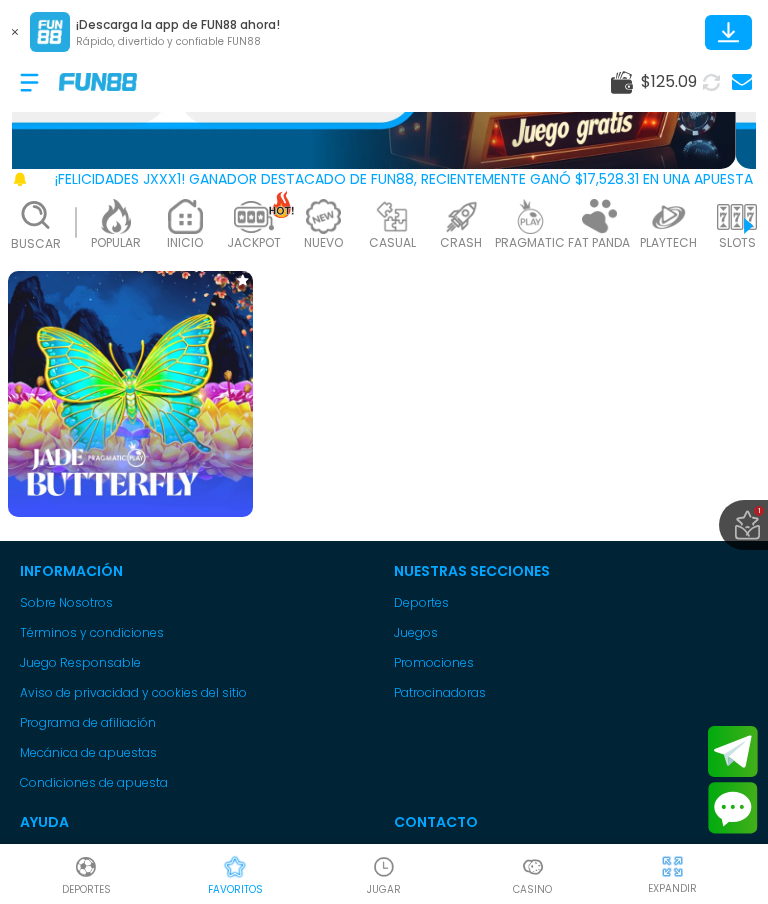 click at bounding box center [130, 393] 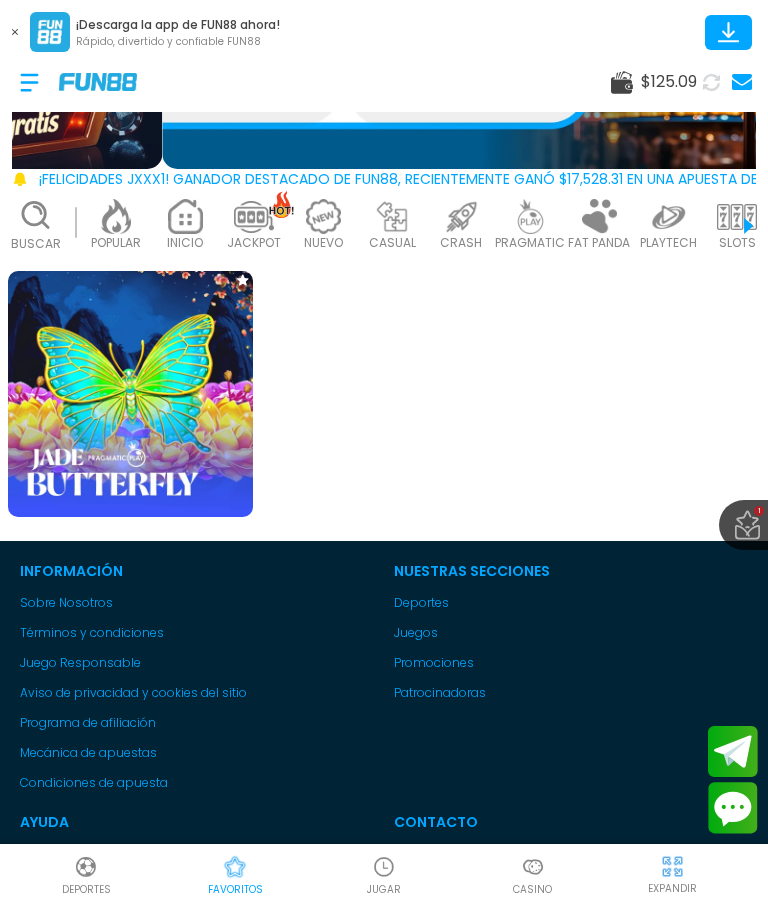 click at bounding box center [130, 393] 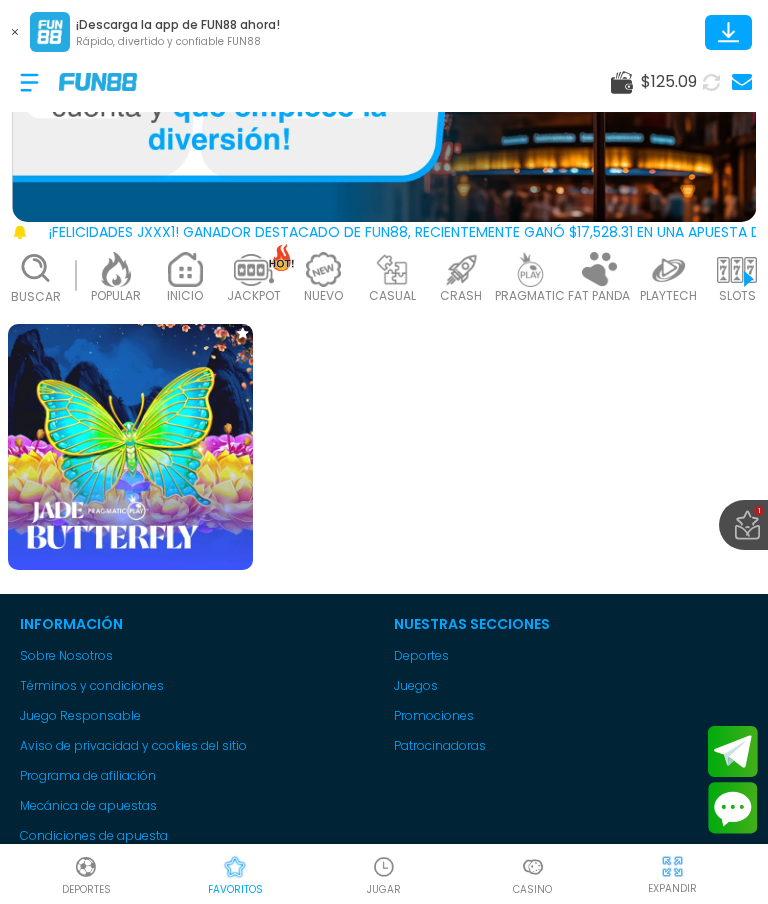 scroll, scrollTop: 181, scrollLeft: 0, axis: vertical 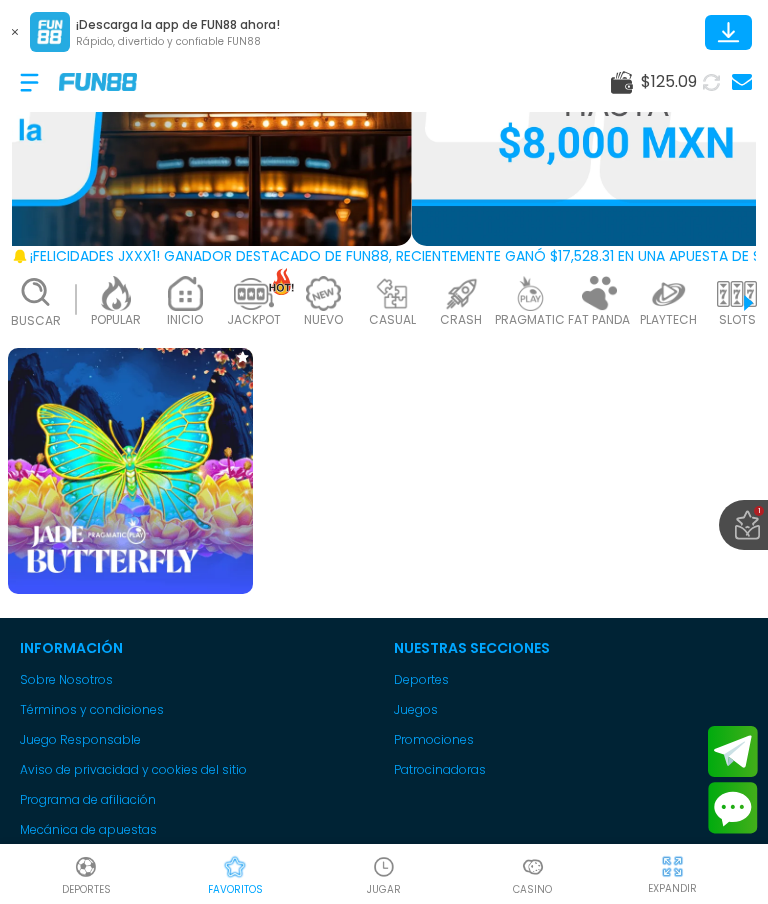 click at bounding box center [130, 470] 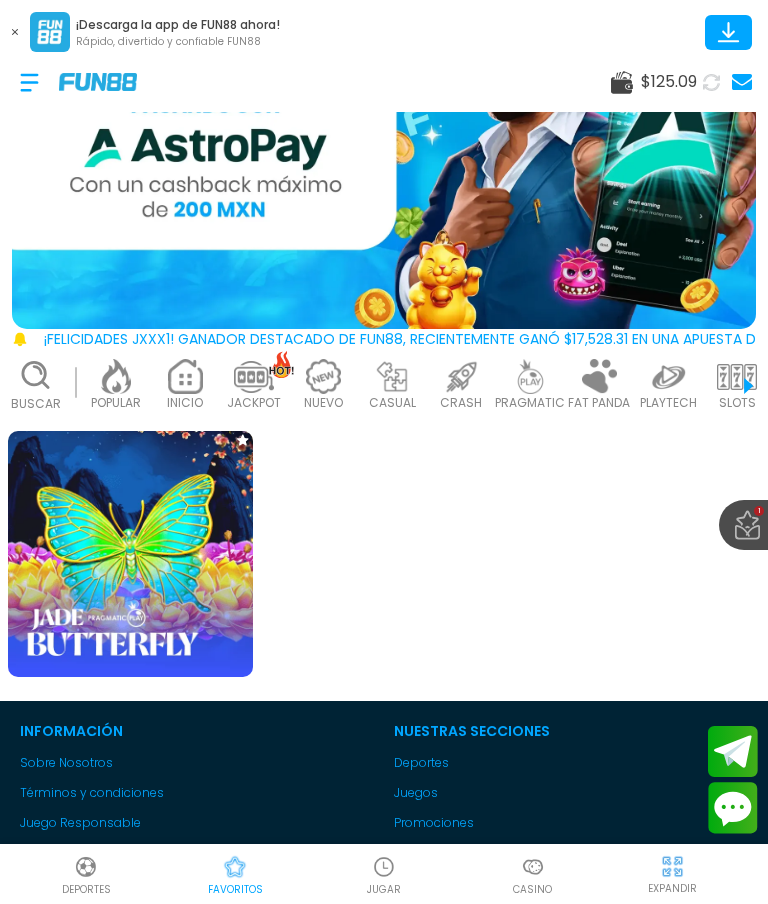 scroll, scrollTop: 97, scrollLeft: 0, axis: vertical 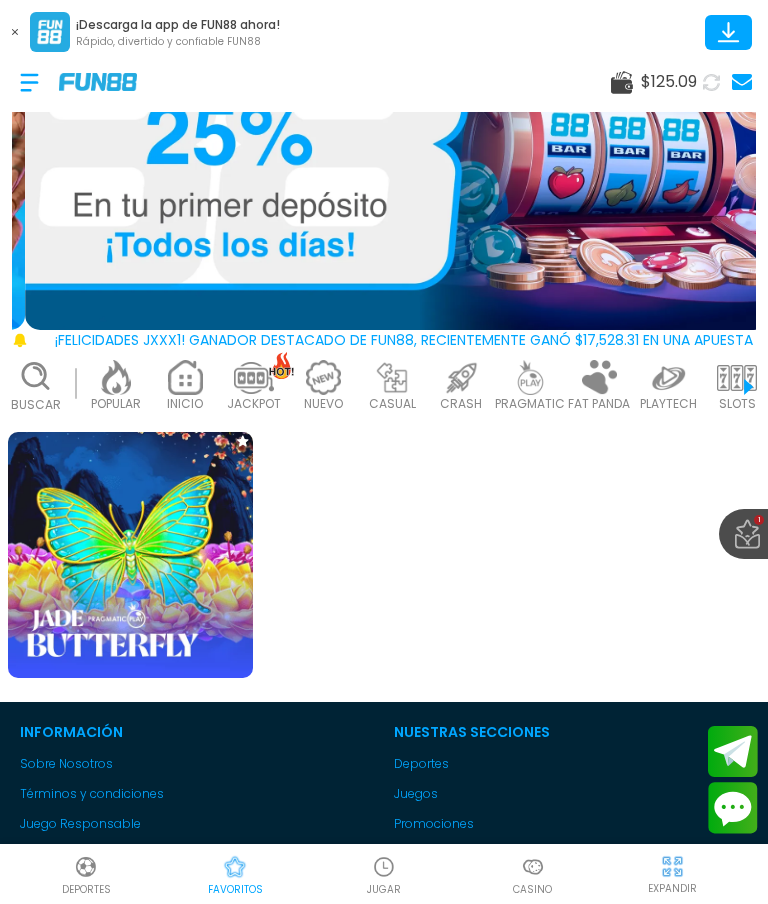 click at bounding box center [533, 867] 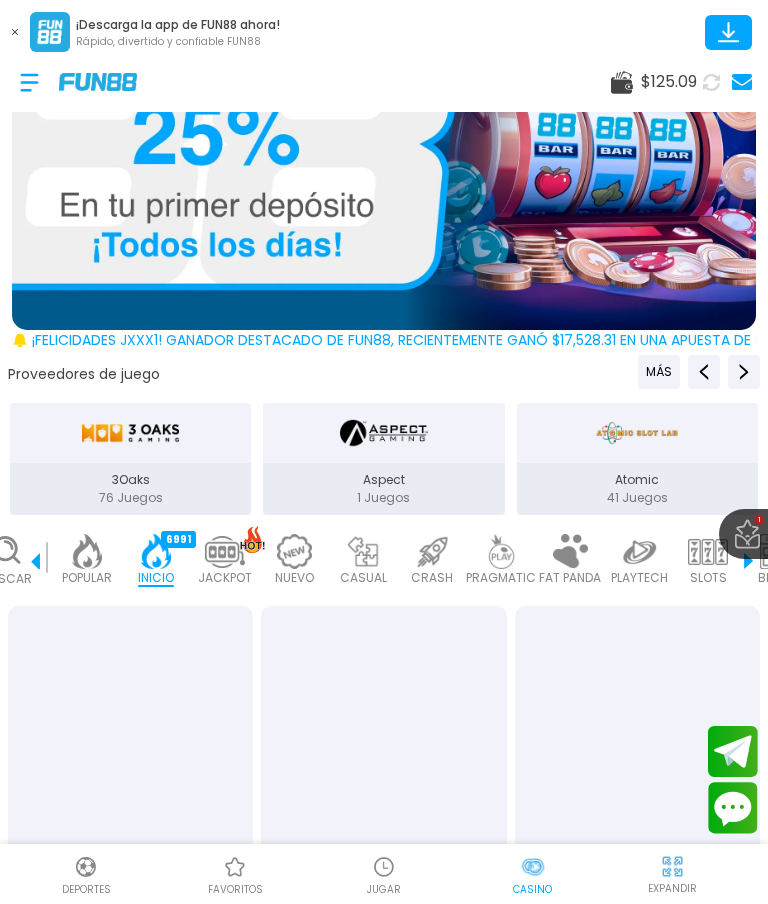 scroll, scrollTop: 0, scrollLeft: 50, axis: horizontal 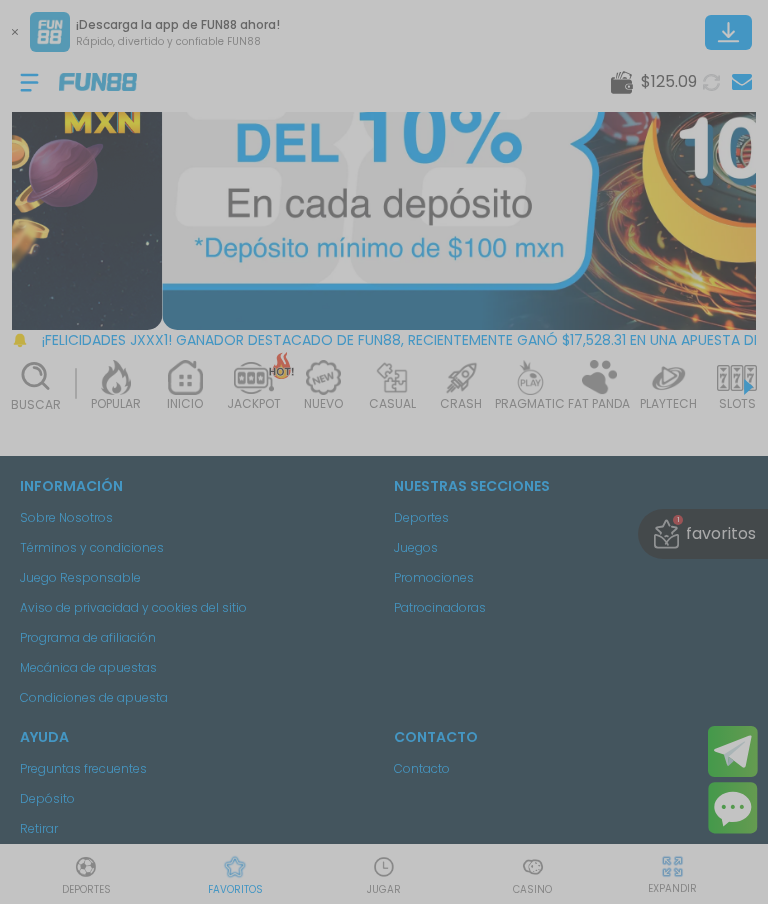 click at bounding box center (384, 452) 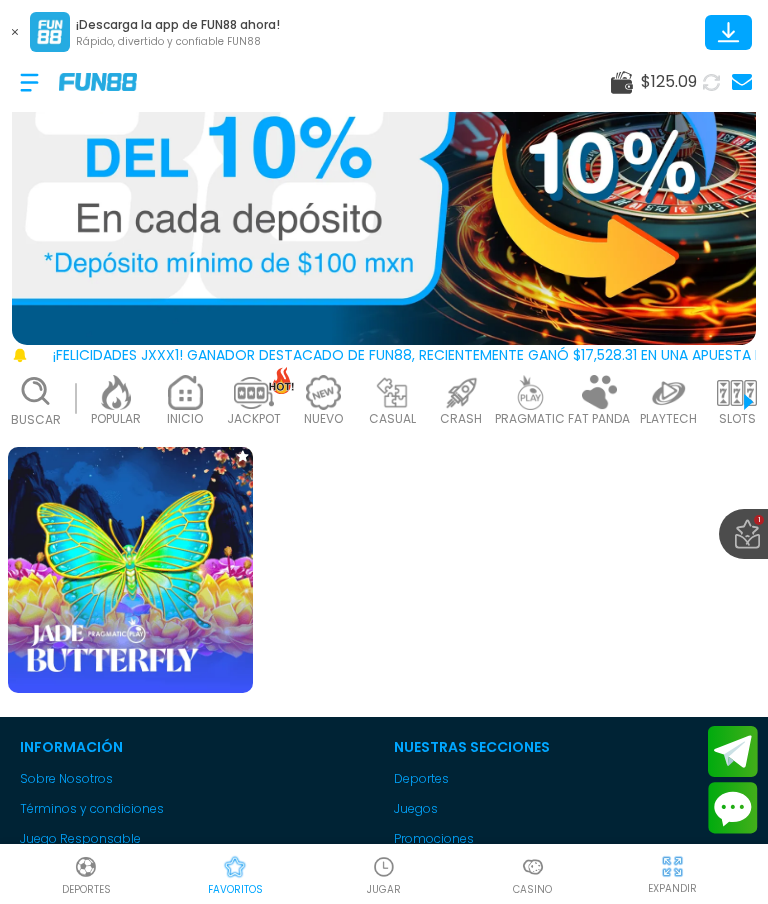 scroll, scrollTop: 0, scrollLeft: 0, axis: both 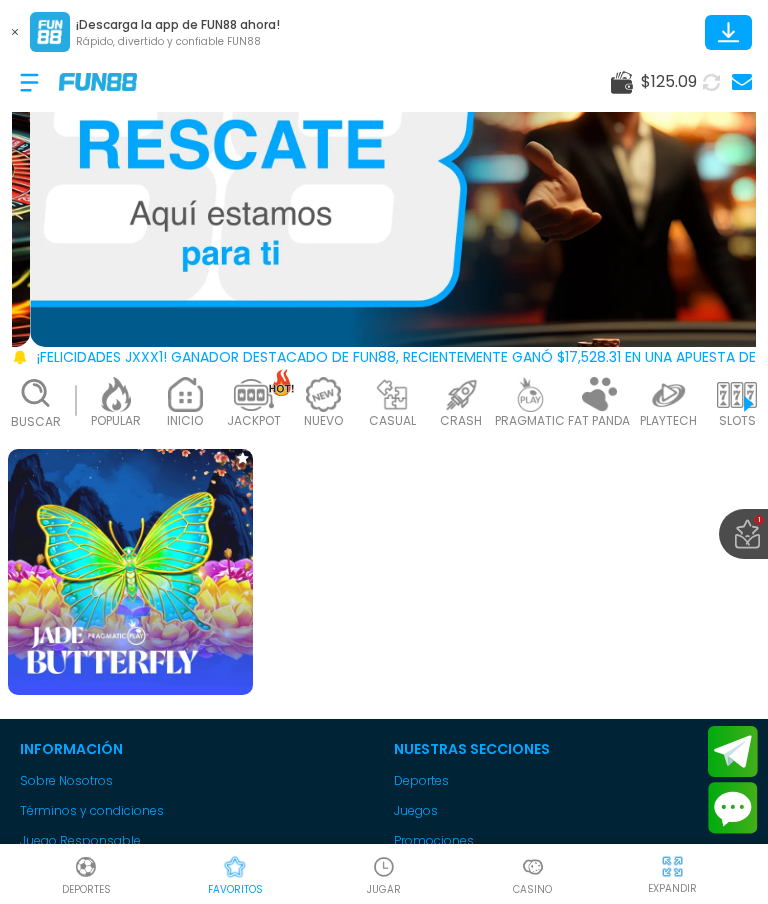 click at bounding box center (130, 571) 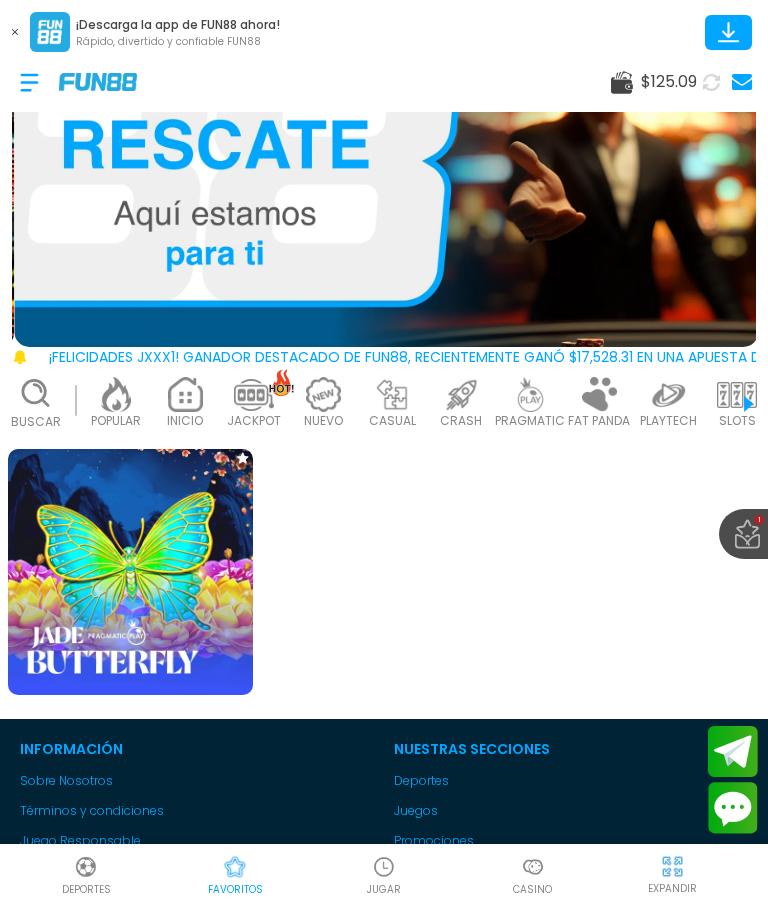 click at bounding box center [130, 571] 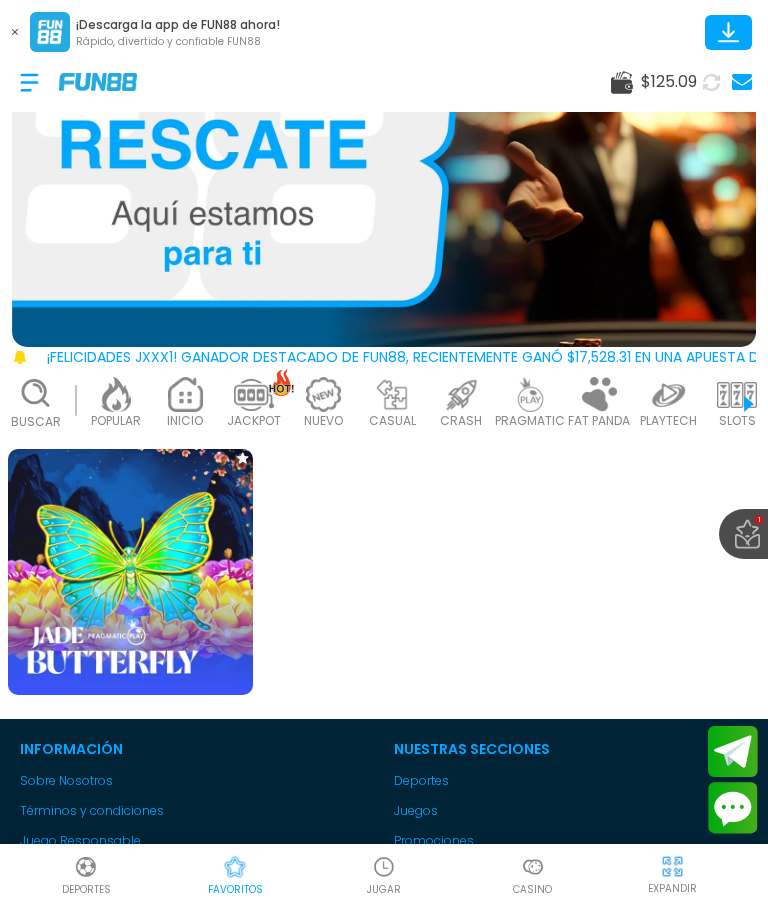 click at bounding box center [130, 571] 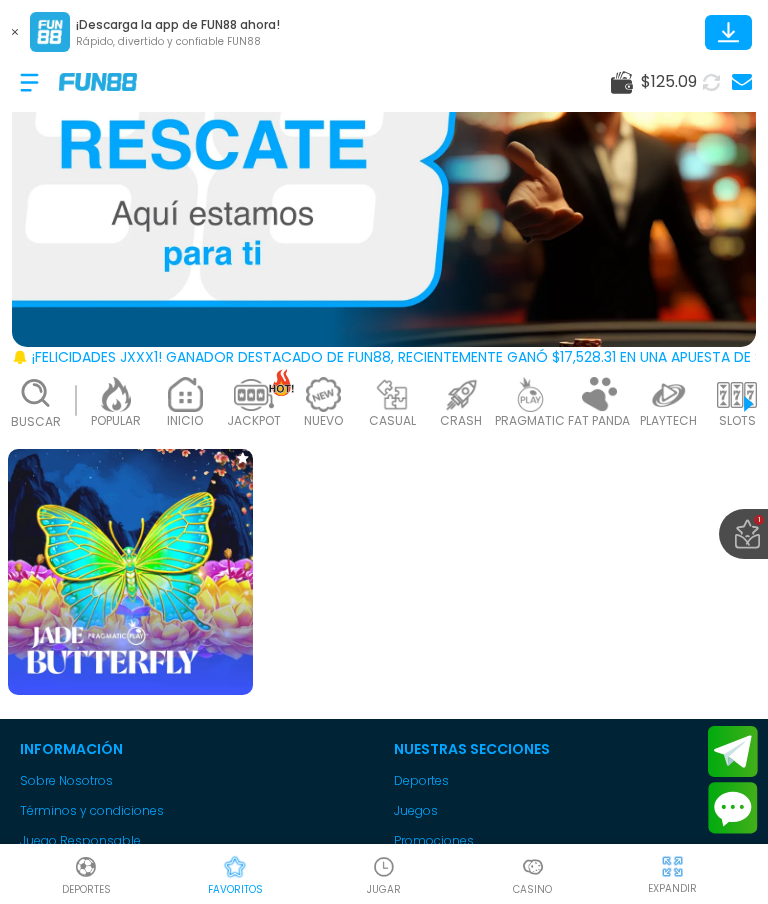 click at bounding box center [130, 571] 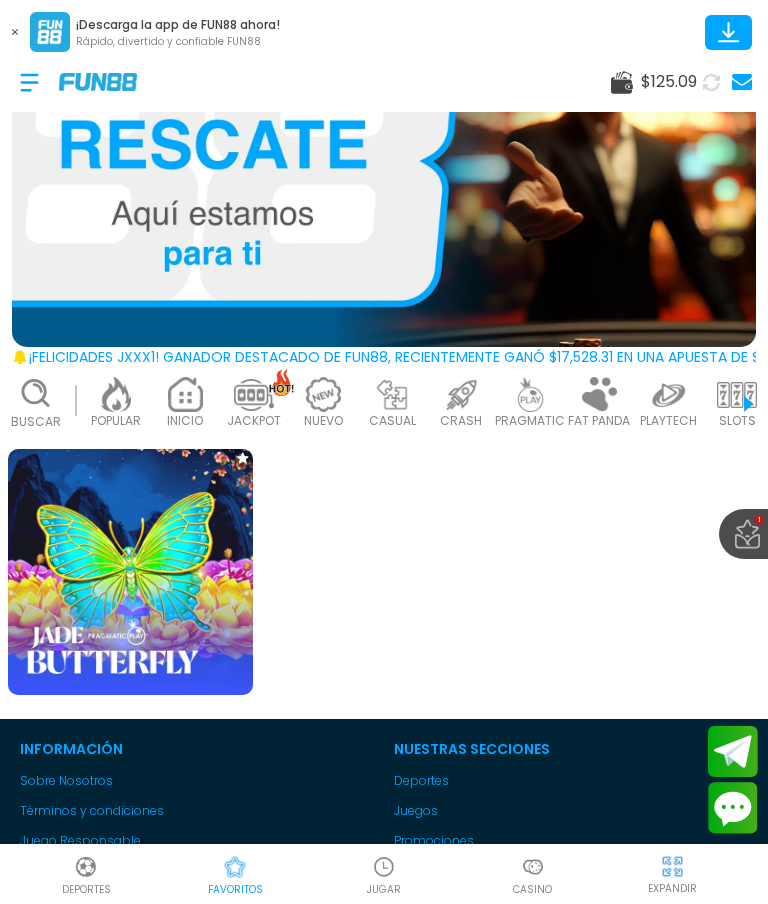 click at bounding box center (130, 571) 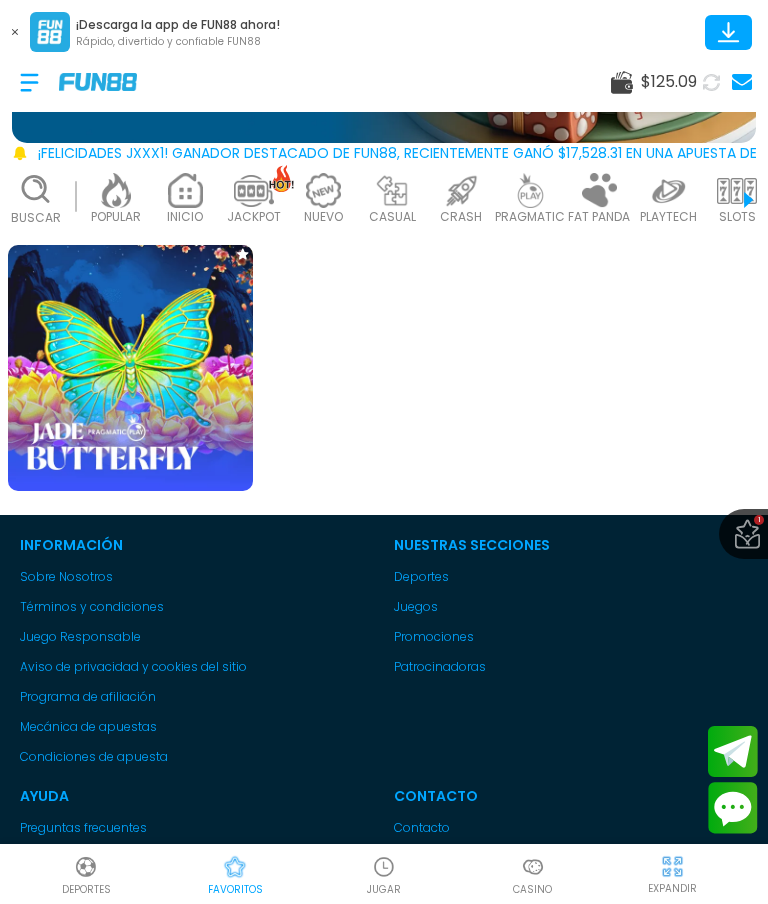 click on "Casino" at bounding box center [532, 874] 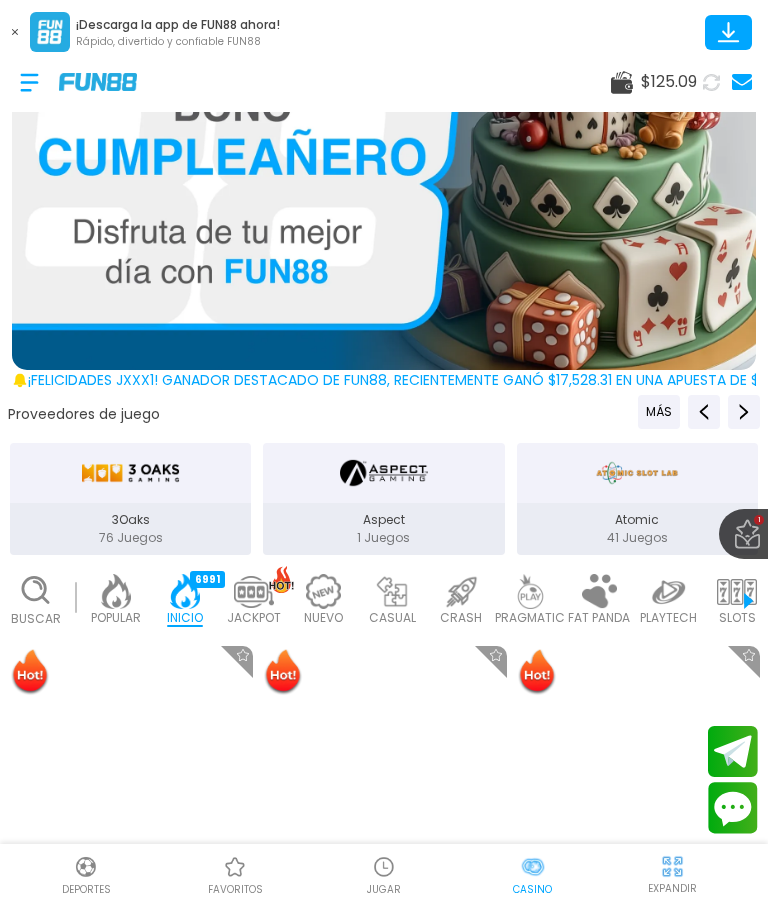 scroll, scrollTop: 45, scrollLeft: 0, axis: vertical 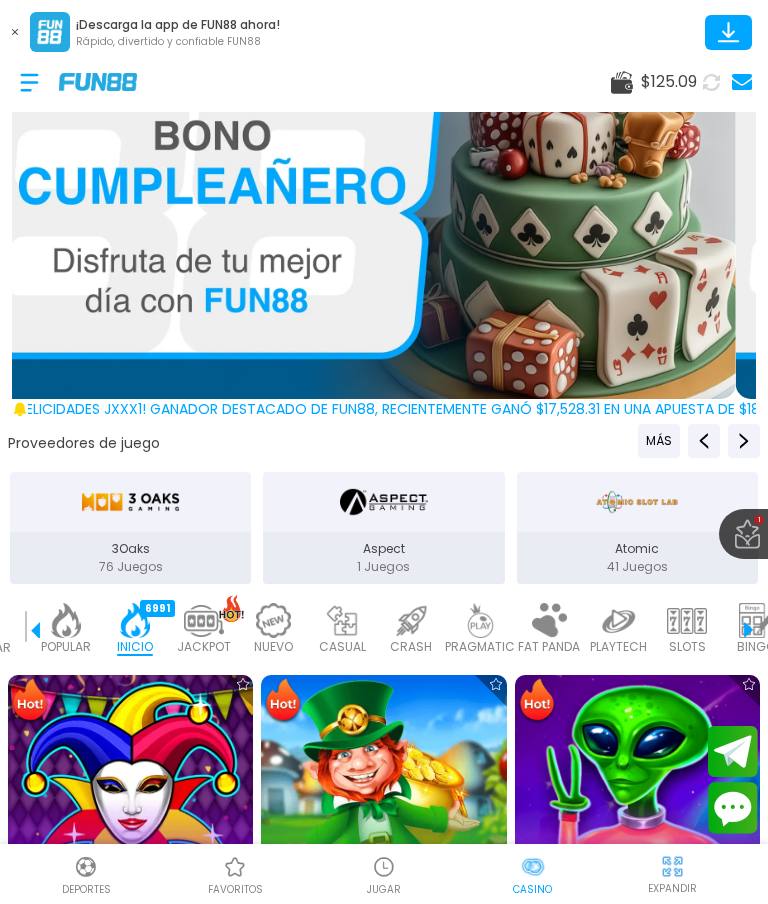 click at bounding box center [235, 867] 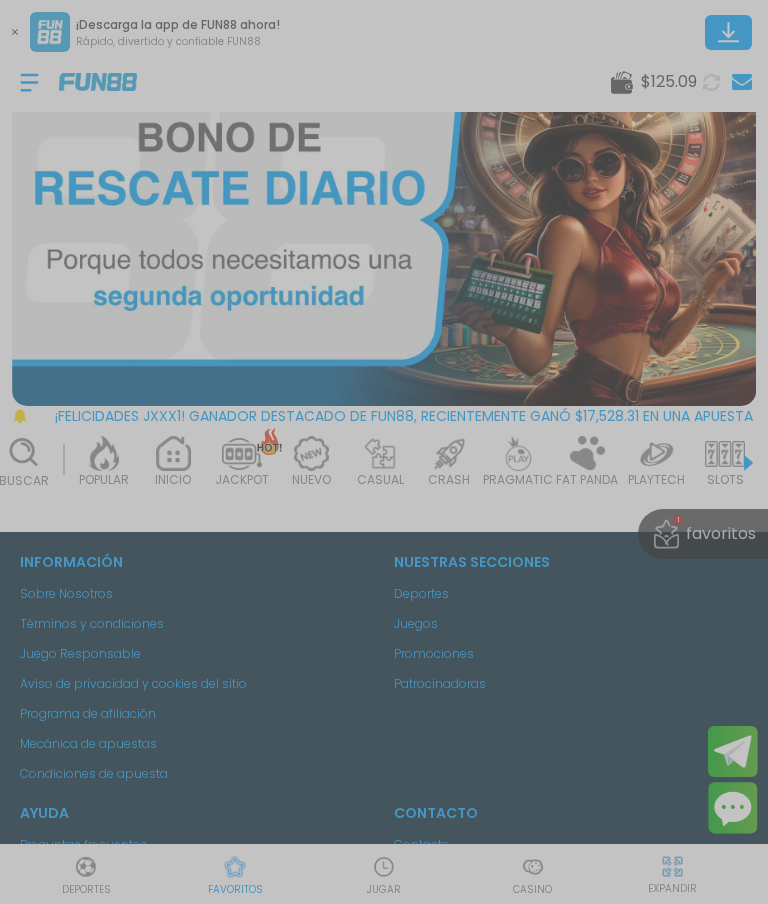 scroll, scrollTop: 0, scrollLeft: 0, axis: both 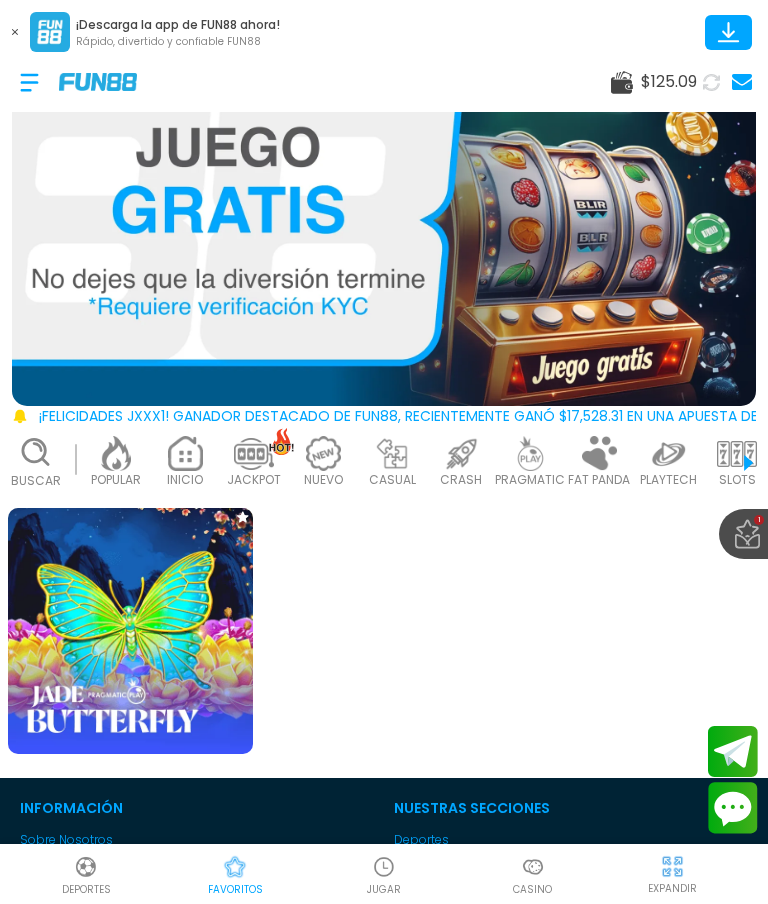 click at bounding box center [384, 867] 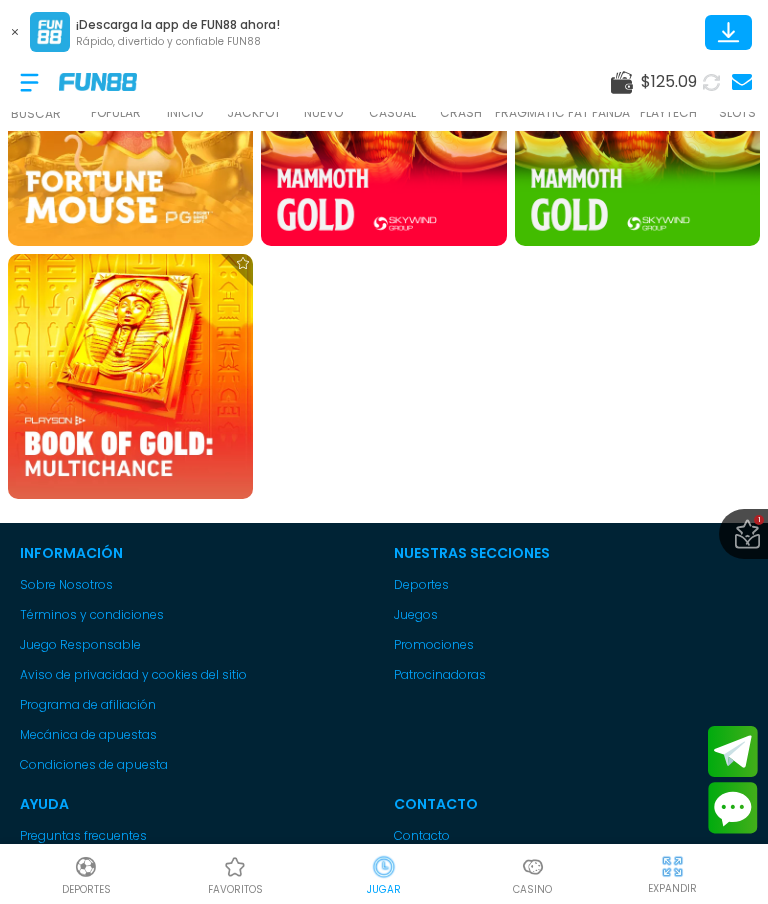 scroll, scrollTop: 958, scrollLeft: 0, axis: vertical 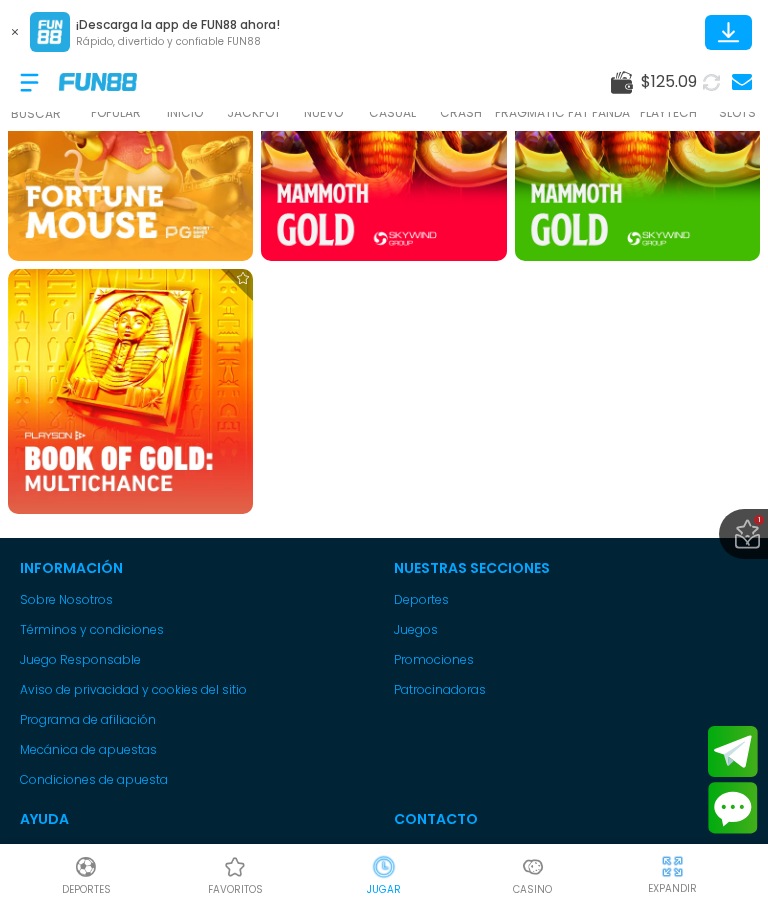 click at bounding box center (533, 867) 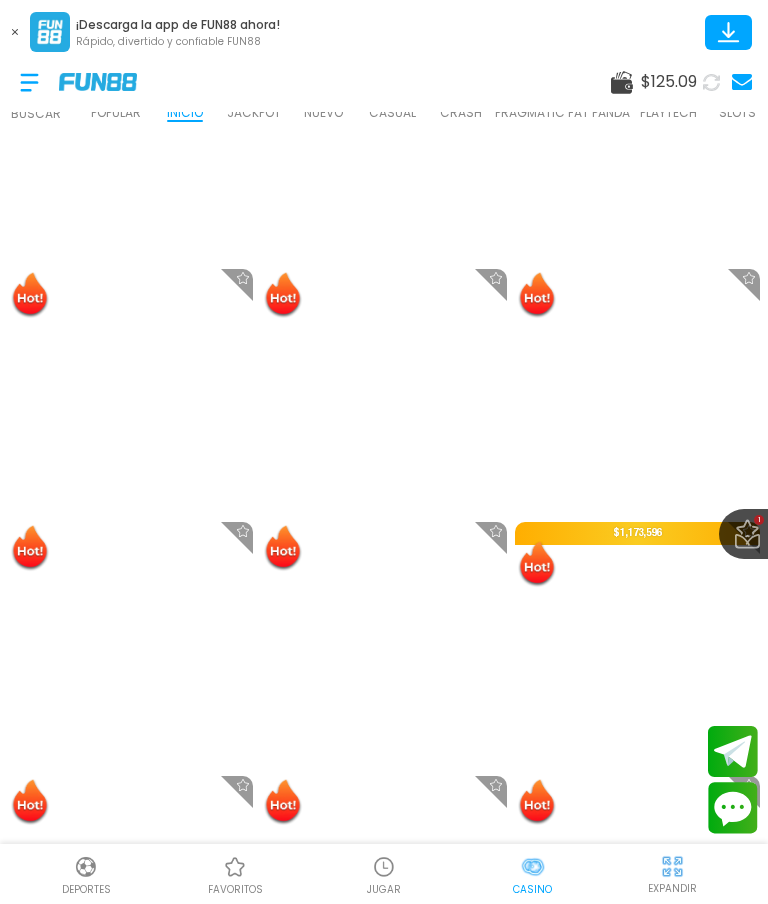 scroll, scrollTop: 0, scrollLeft: 50, axis: horizontal 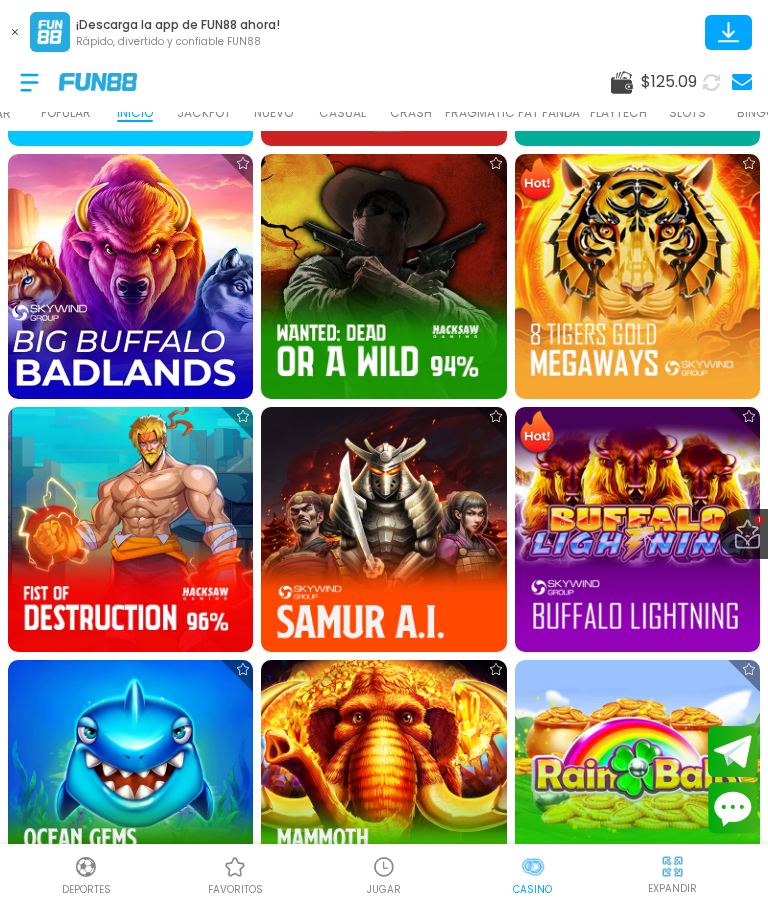 click at bounding box center [131, 276] 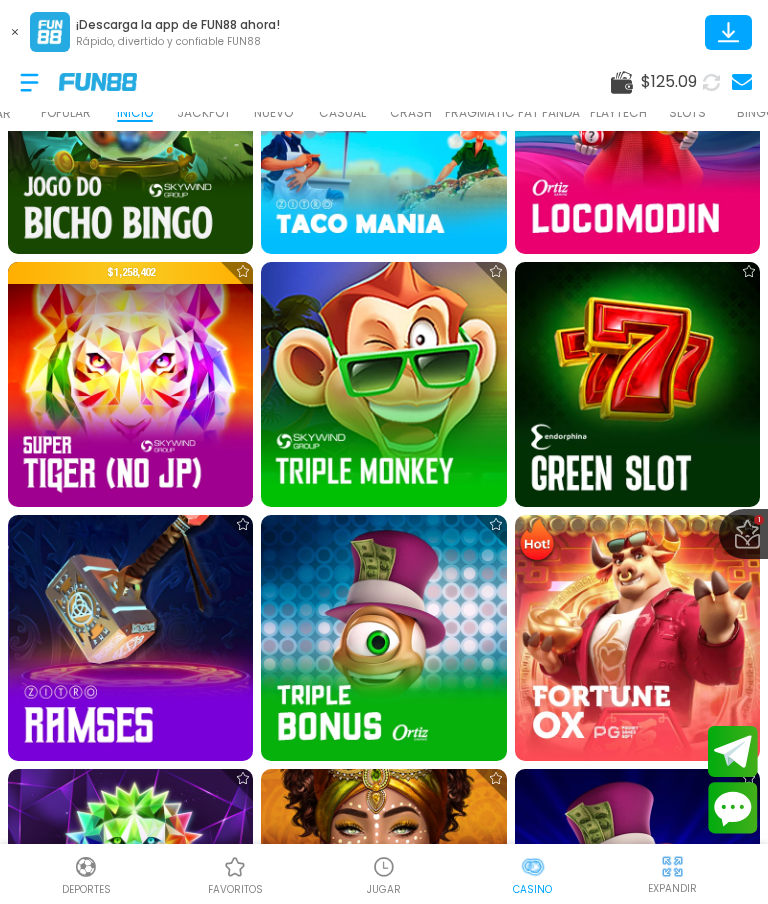 scroll, scrollTop: 4767, scrollLeft: 0, axis: vertical 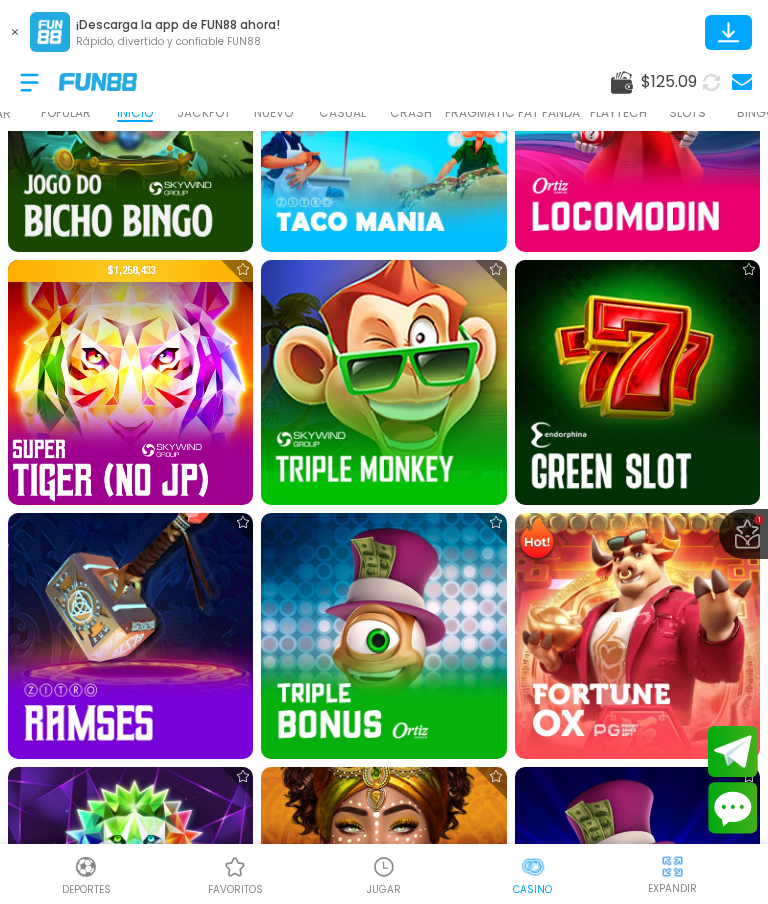 click at bounding box center [131, 383] 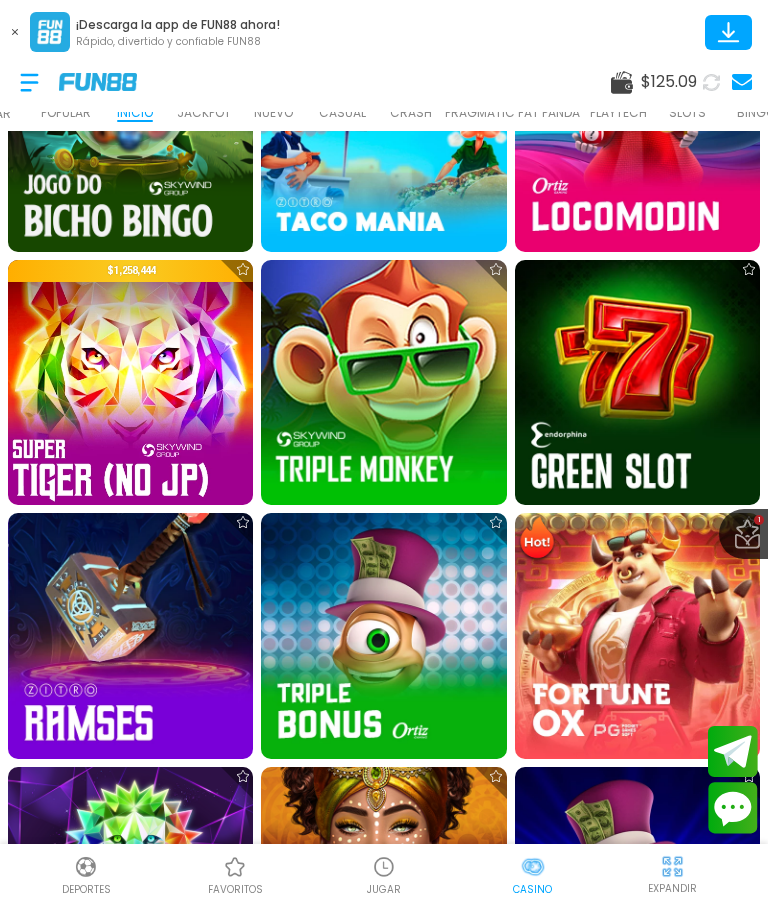 click at bounding box center (131, 383) 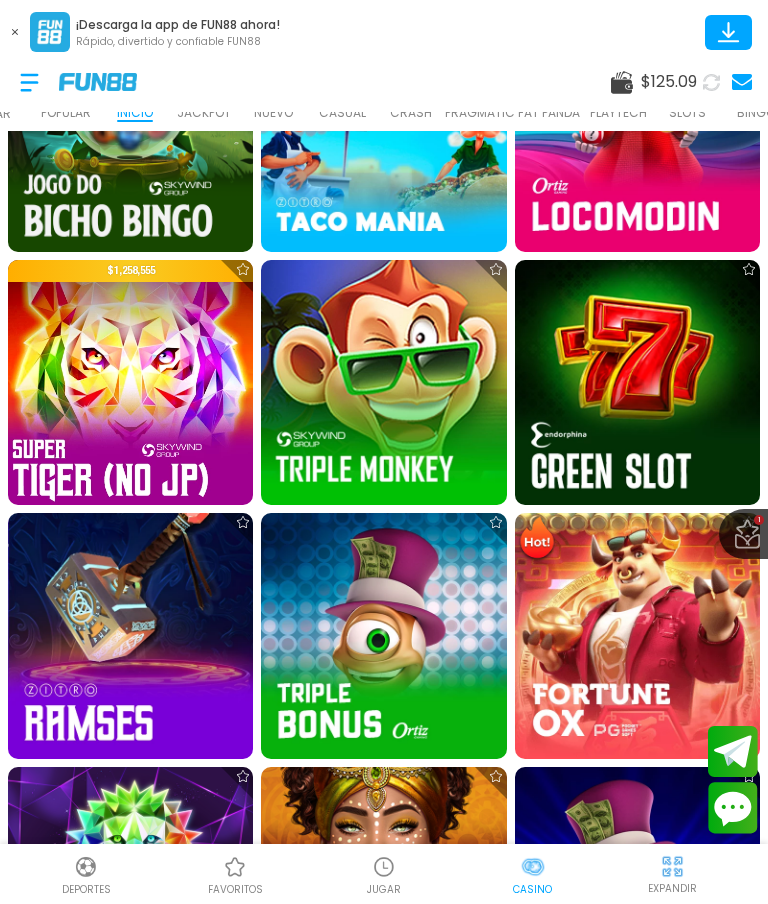 click at bounding box center [131, 383] 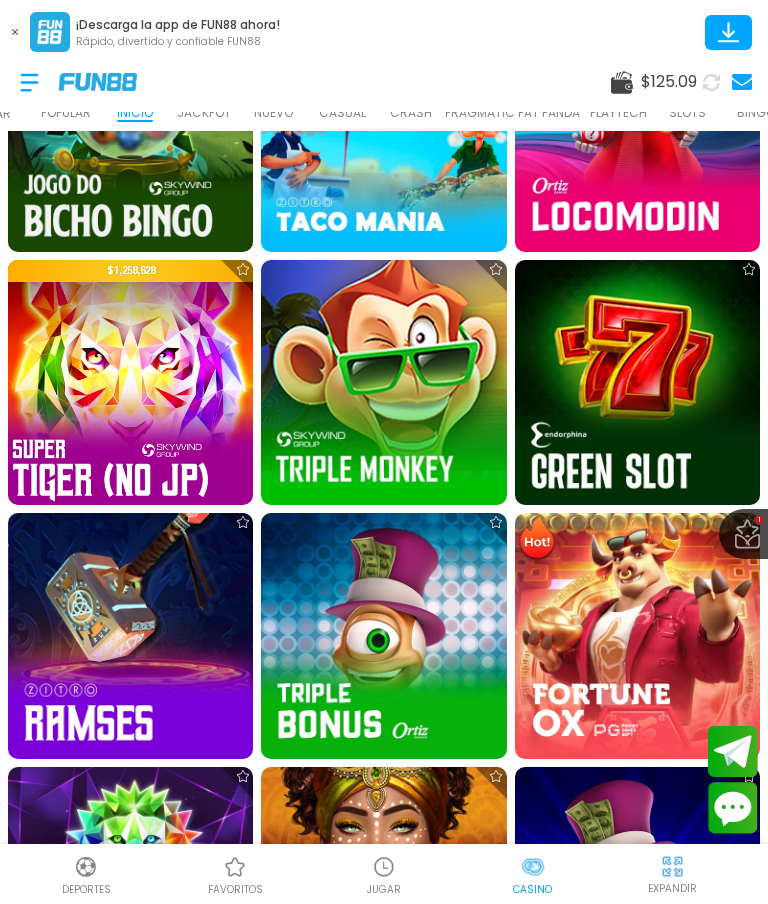 click at bounding box center [131, 383] 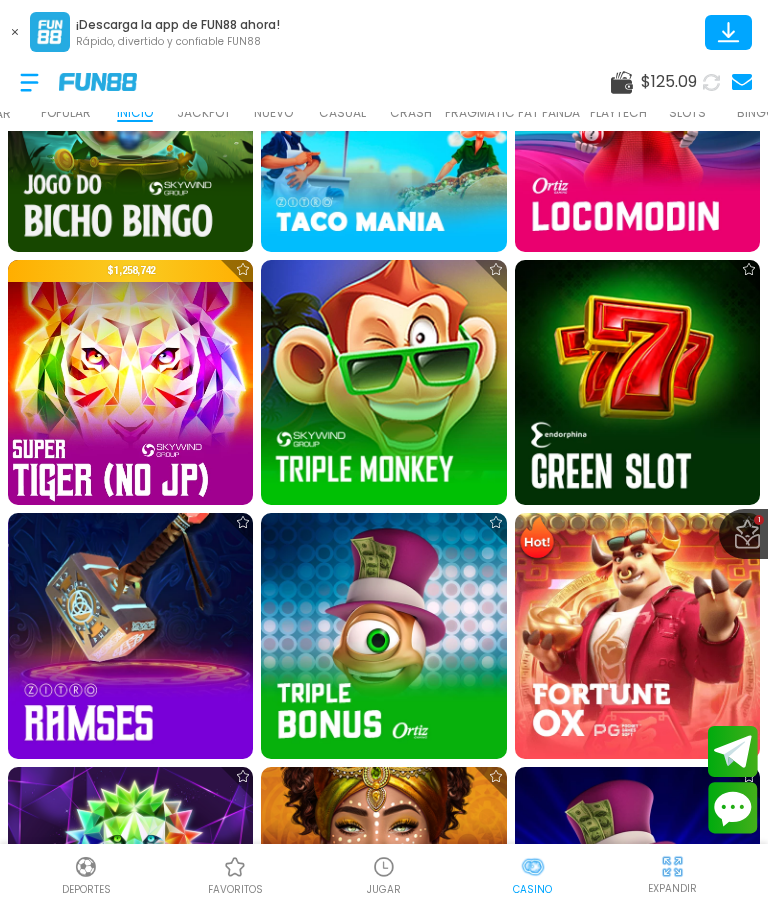 click at bounding box center (131, 383) 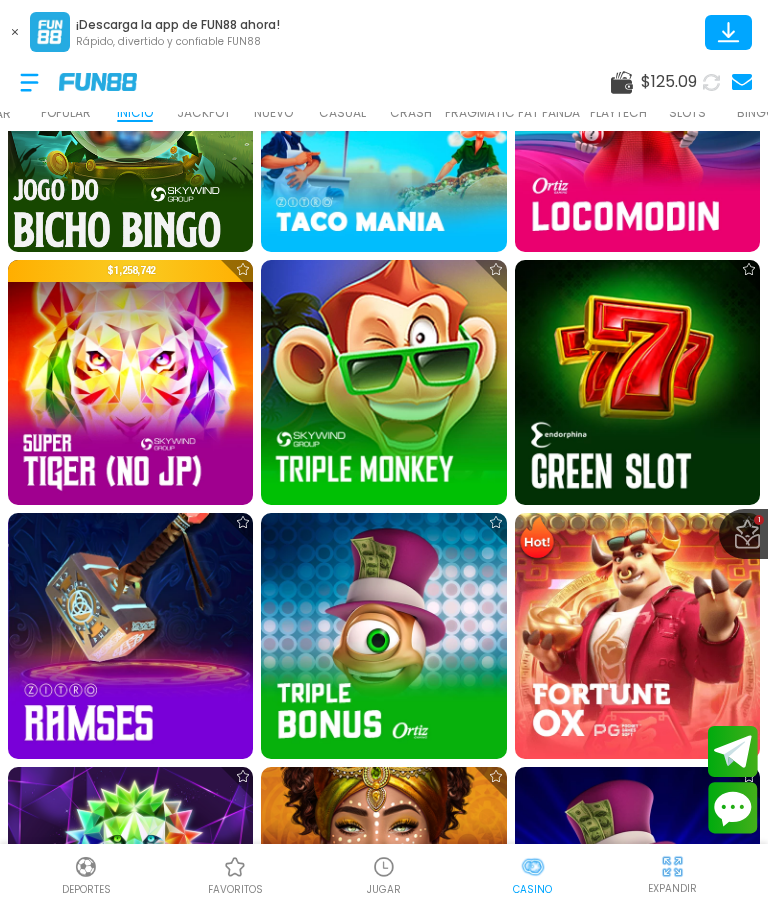 click at bounding box center [131, 129] 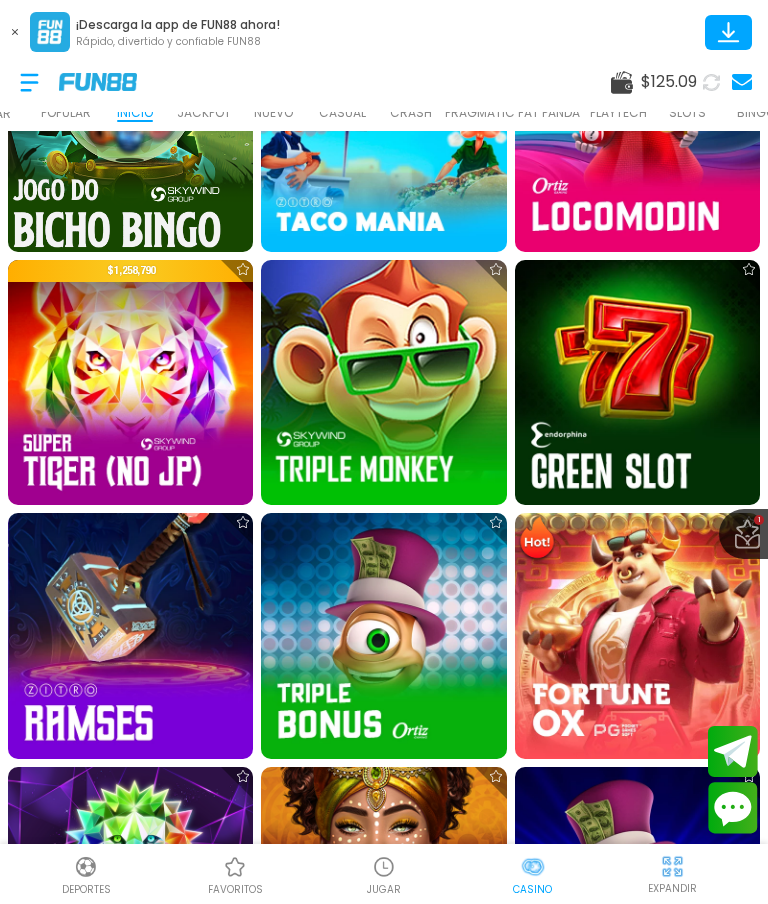 click at bounding box center (130, 382) 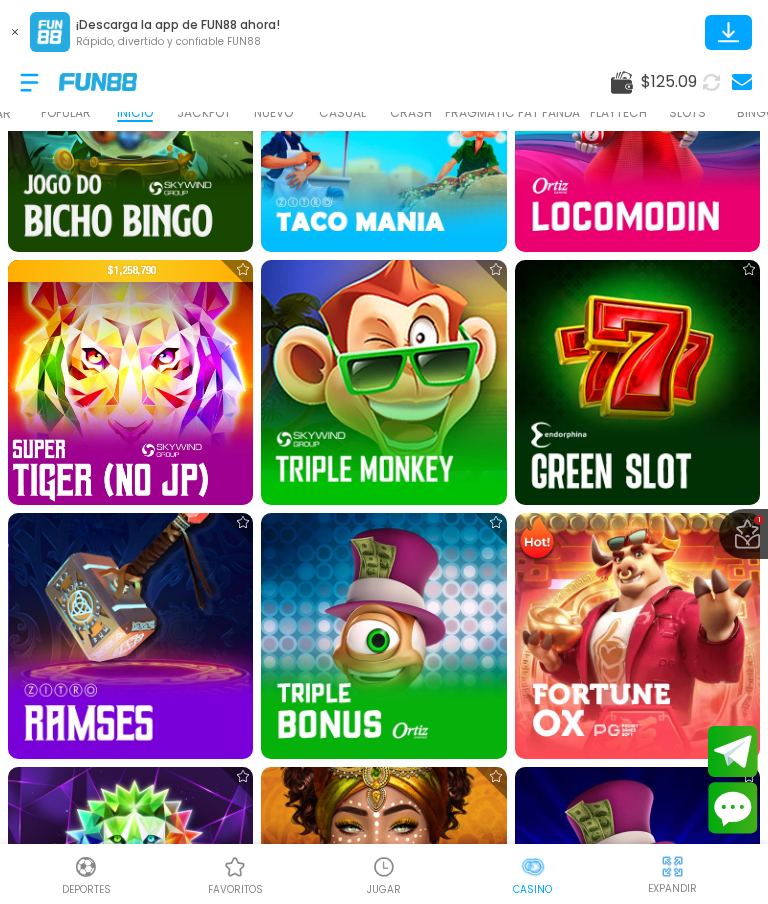 click at bounding box center (131, 383) 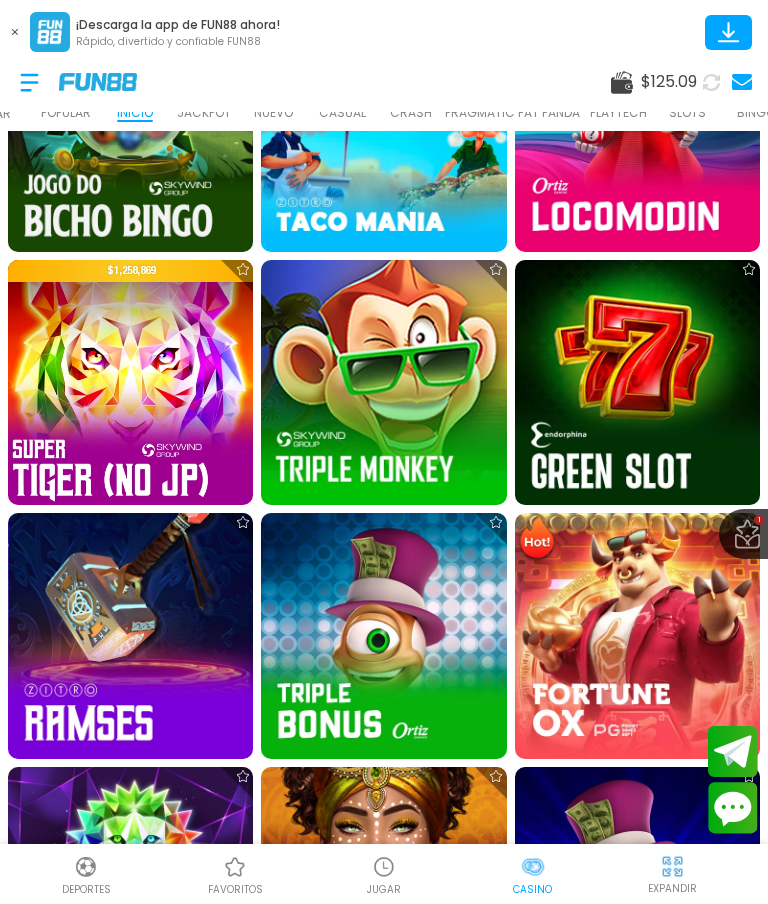 click at bounding box center (131, 383) 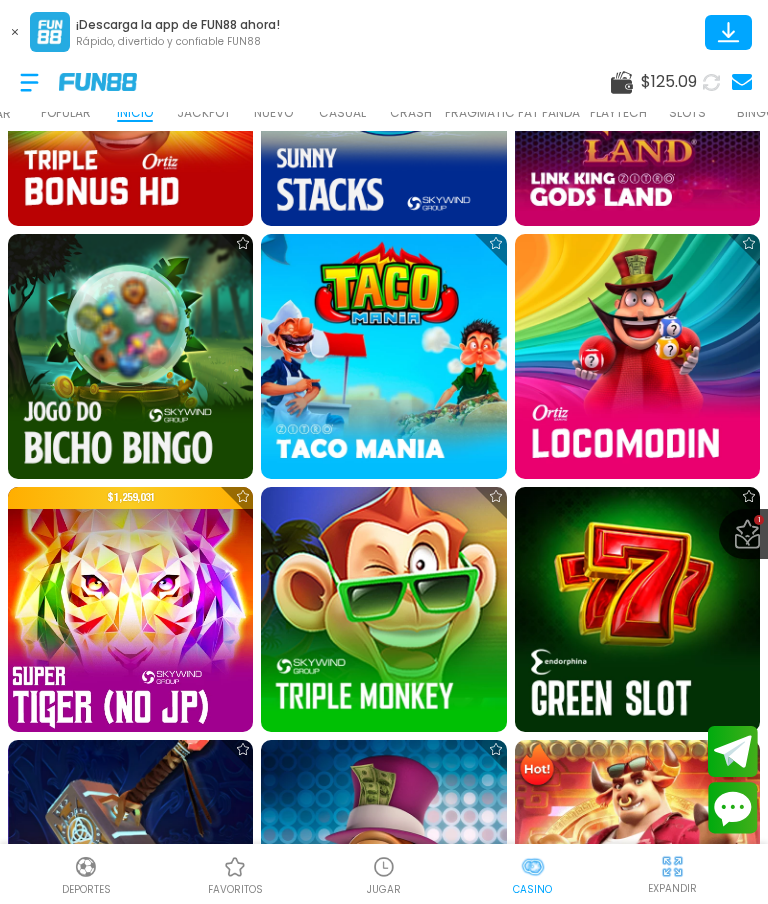 scroll, scrollTop: 4558, scrollLeft: 0, axis: vertical 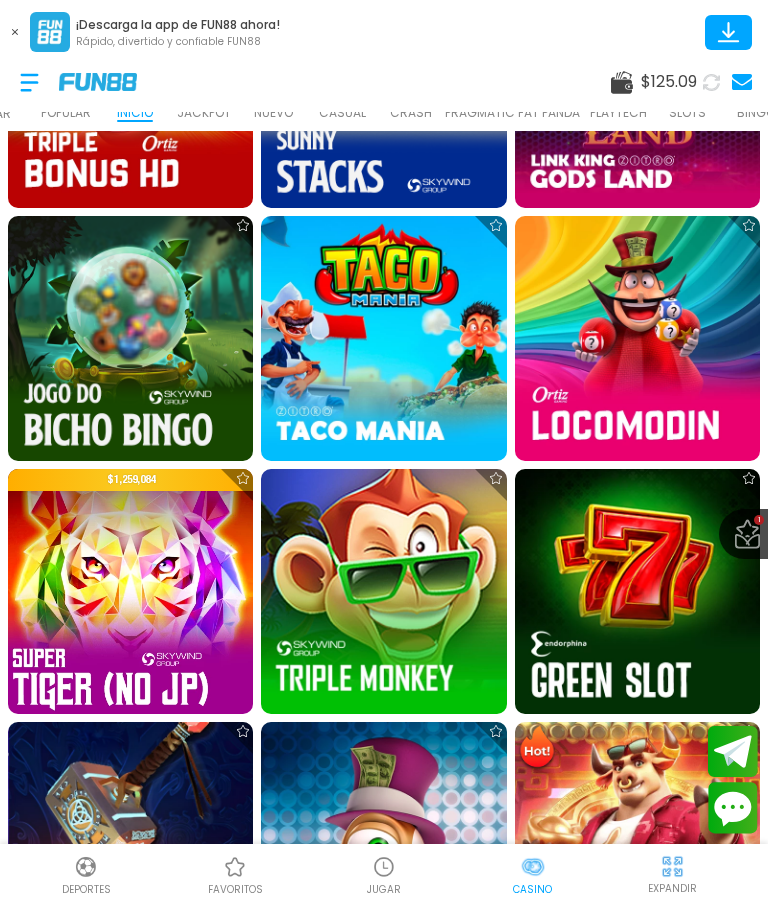 click at bounding box center (131, 592) 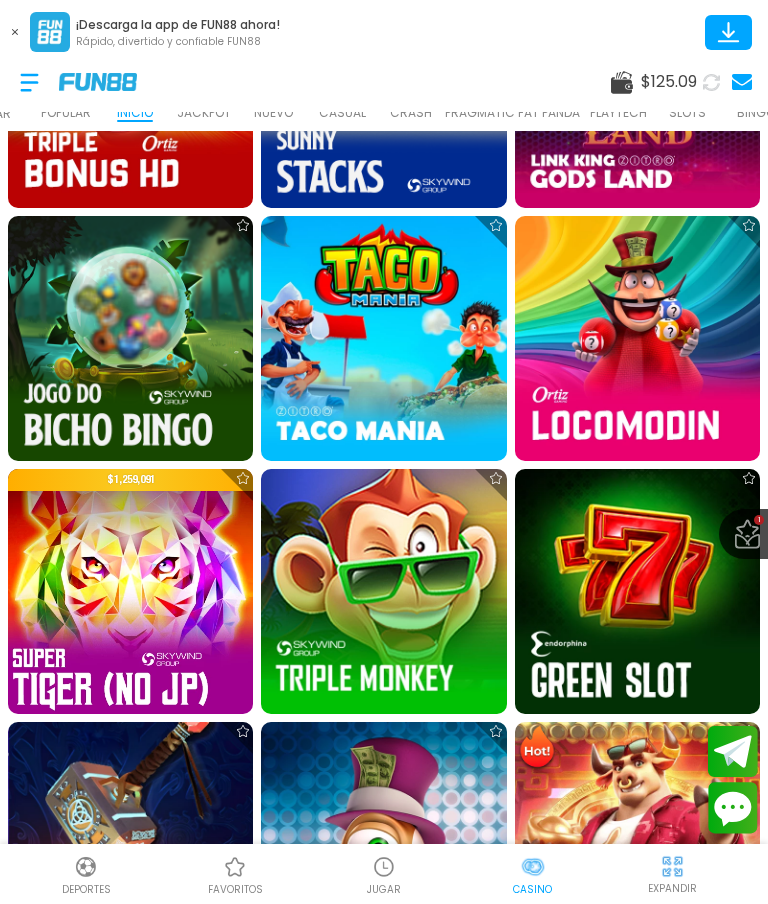 click at bounding box center [131, 592] 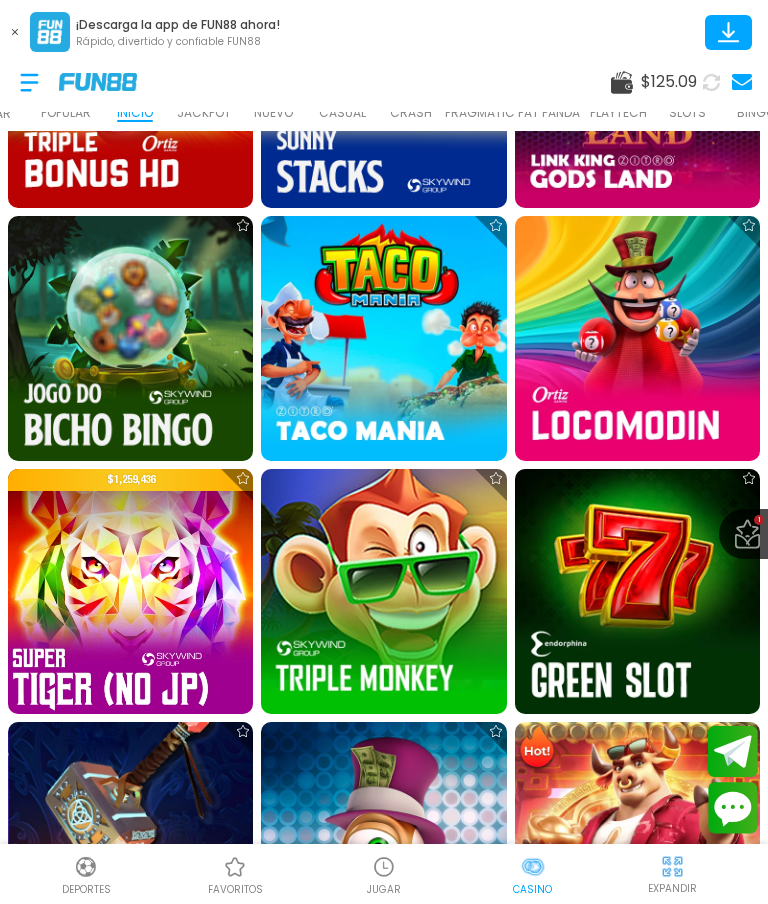 click at bounding box center [131, 592] 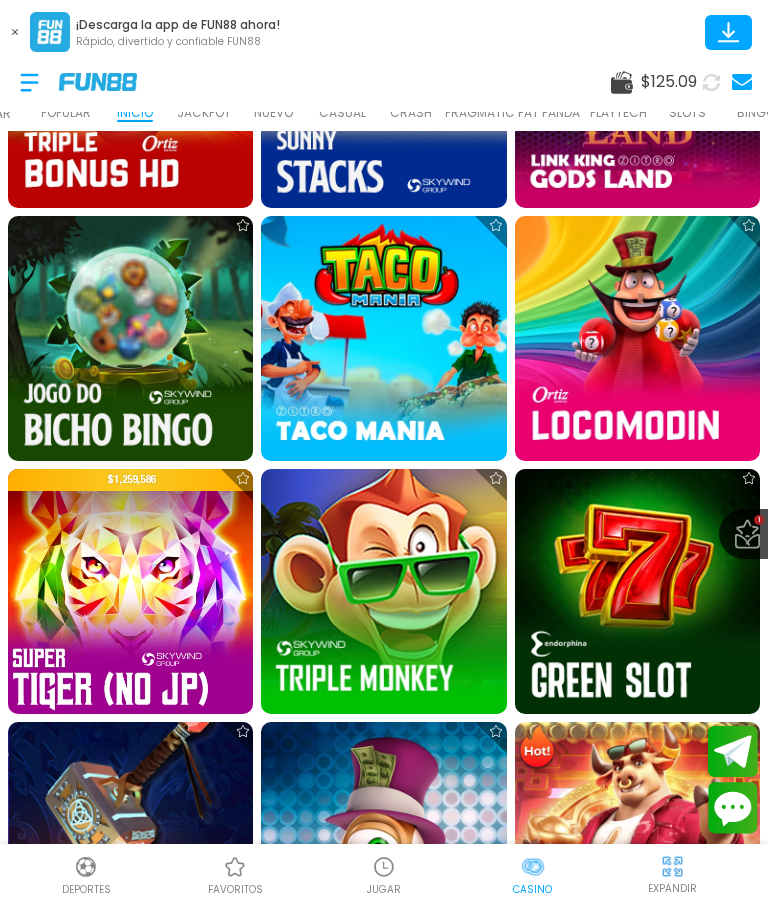 click at bounding box center (131, 592) 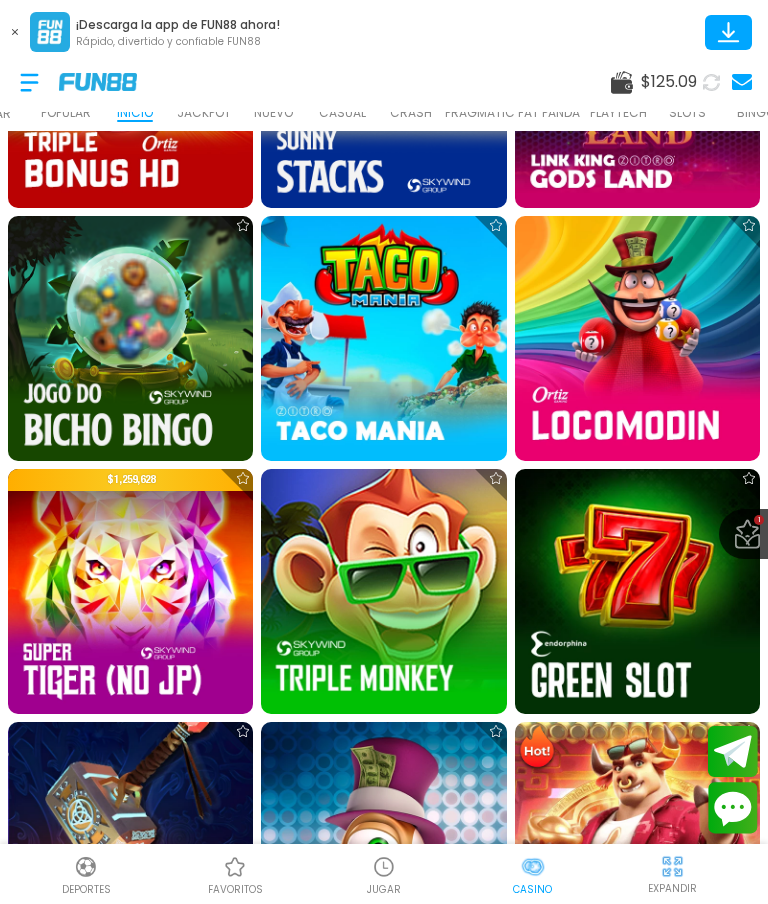 click on "EXPANDIR" at bounding box center [672, 873] 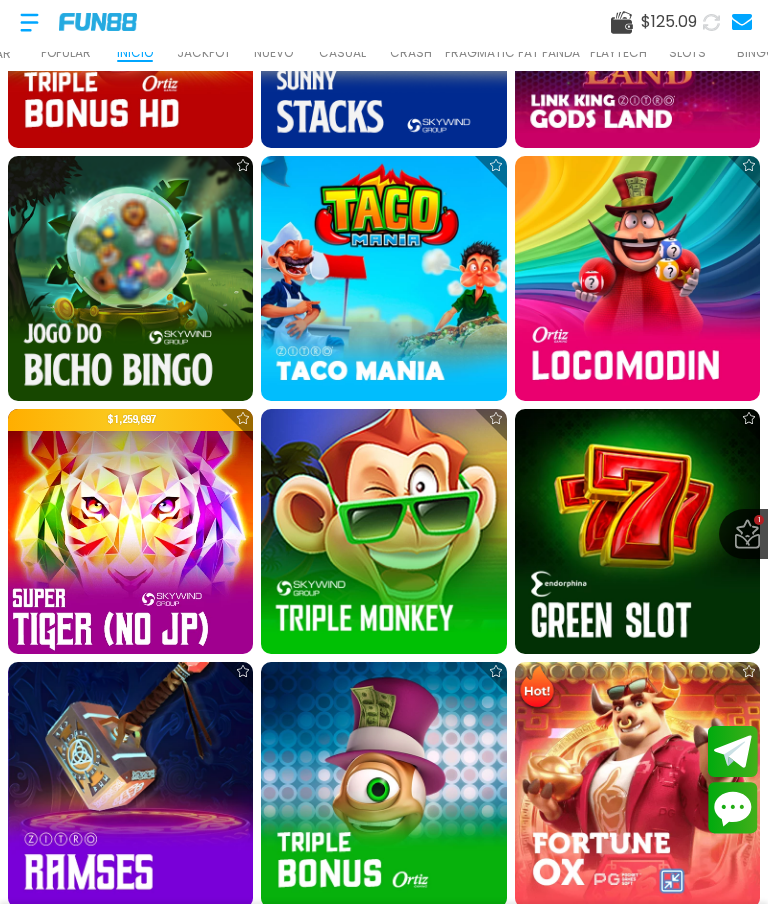 click at bounding box center (131, 532) 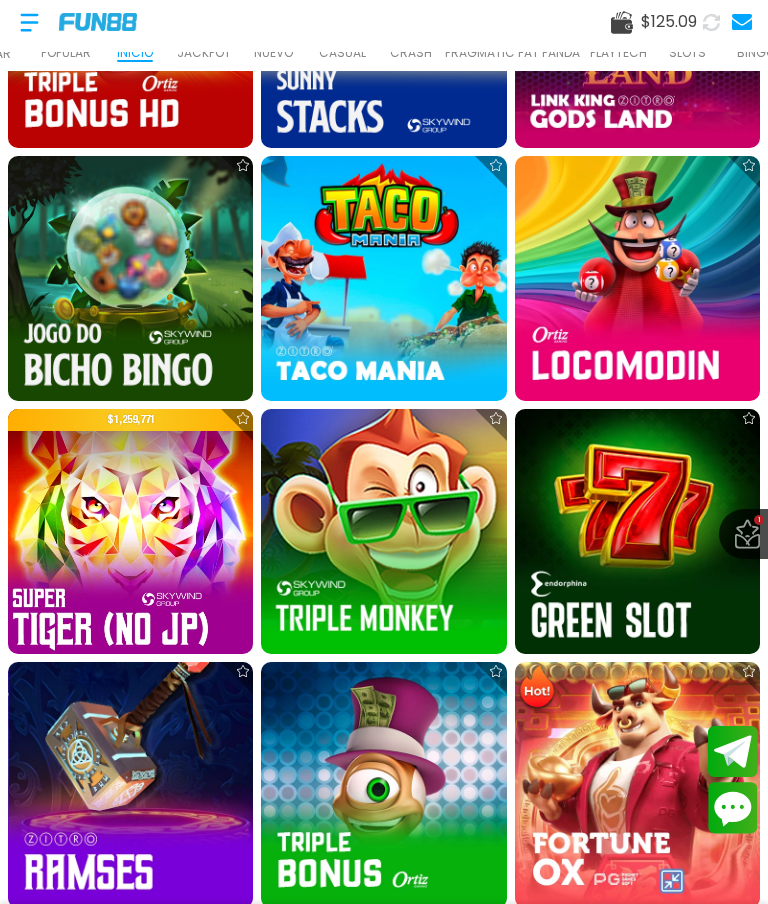 click at bounding box center [131, 532] 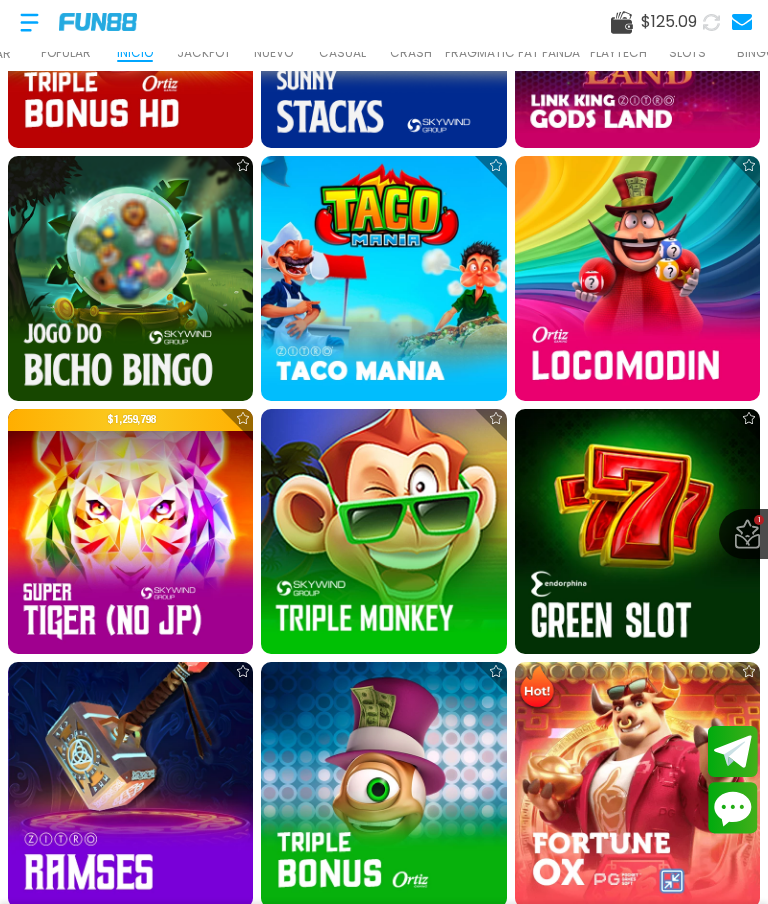 click at bounding box center (672, 881) 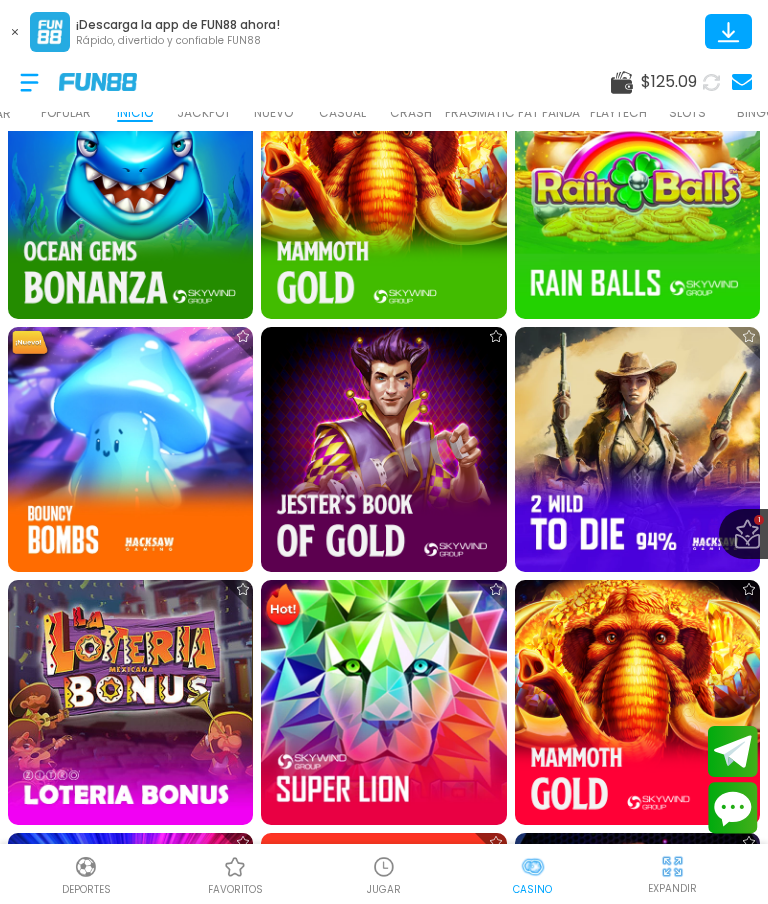 scroll, scrollTop: 3388, scrollLeft: 0, axis: vertical 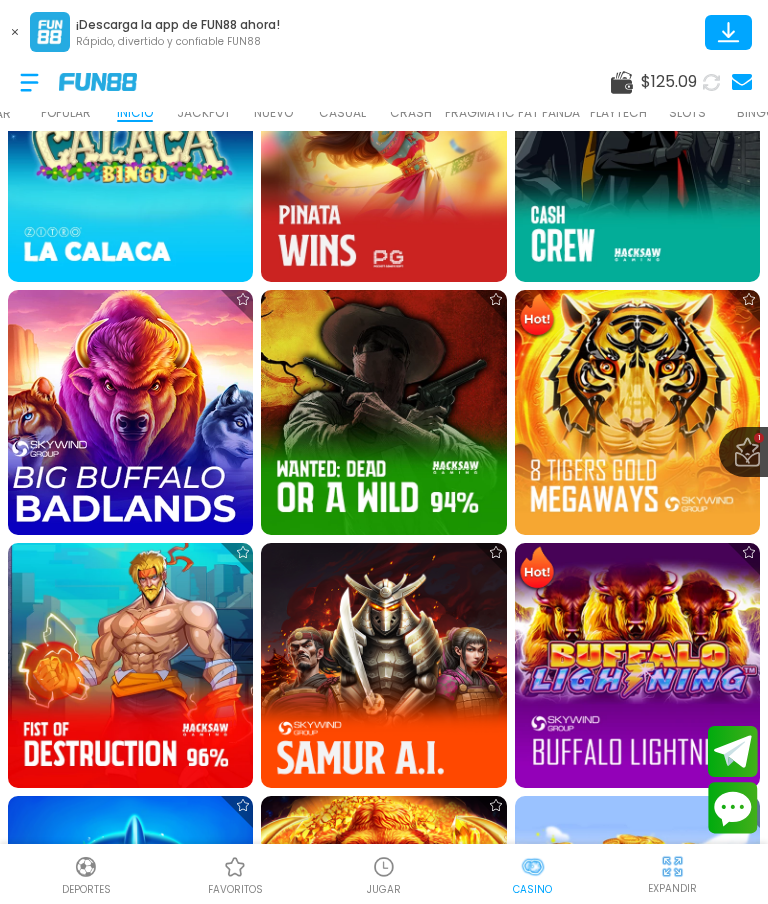 click at bounding box center (131, 412) 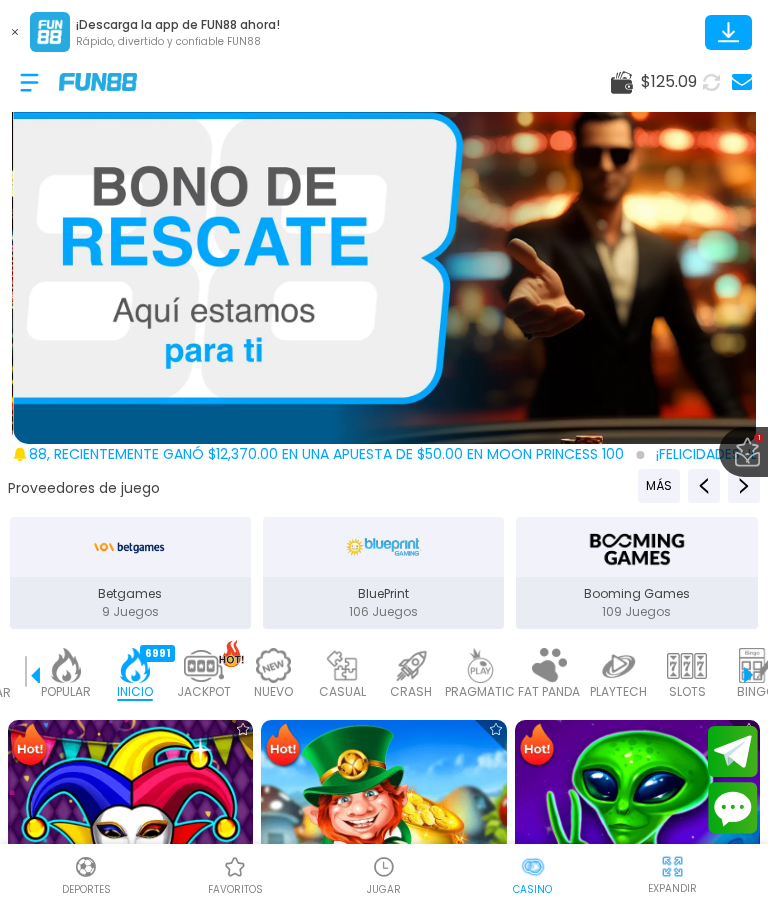 scroll, scrollTop: 0, scrollLeft: 0, axis: both 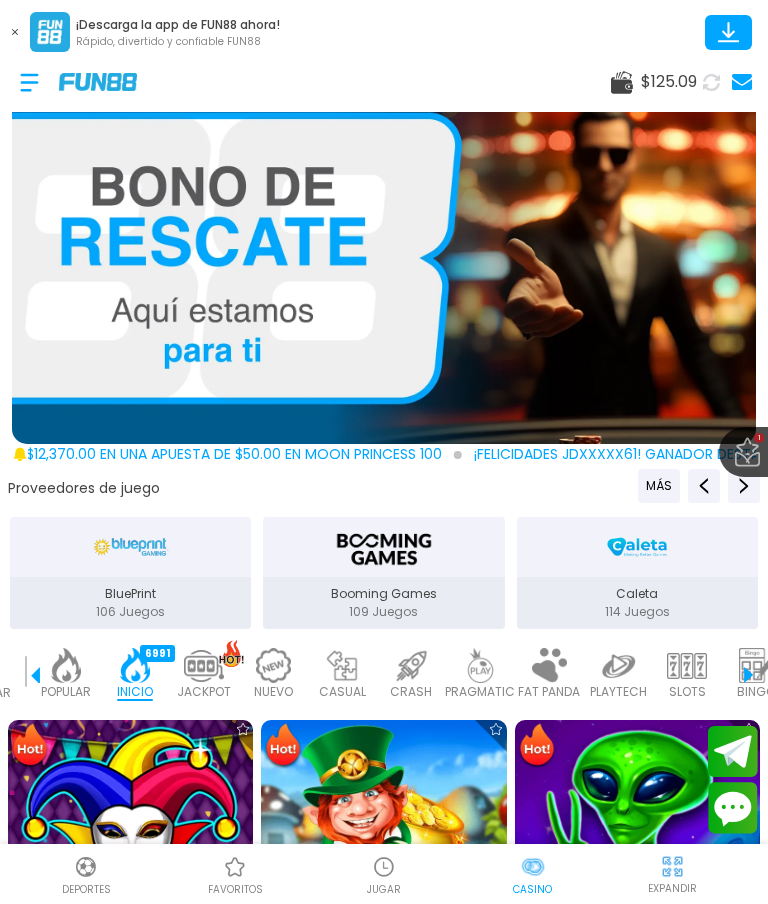 click on "POPULAR 40" at bounding box center (66, 674) 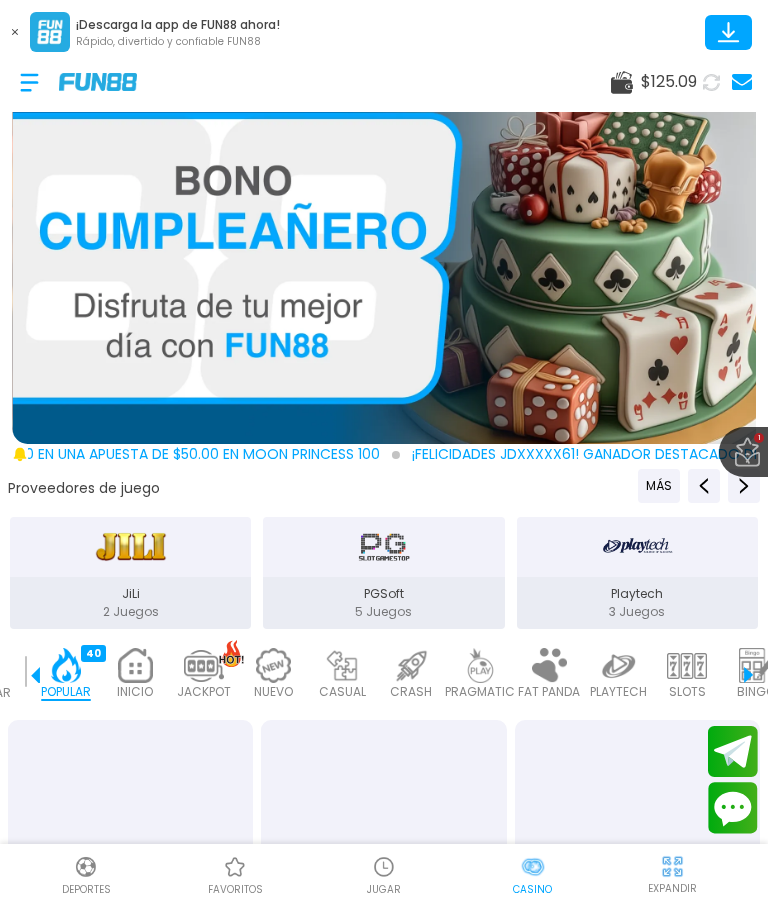 click 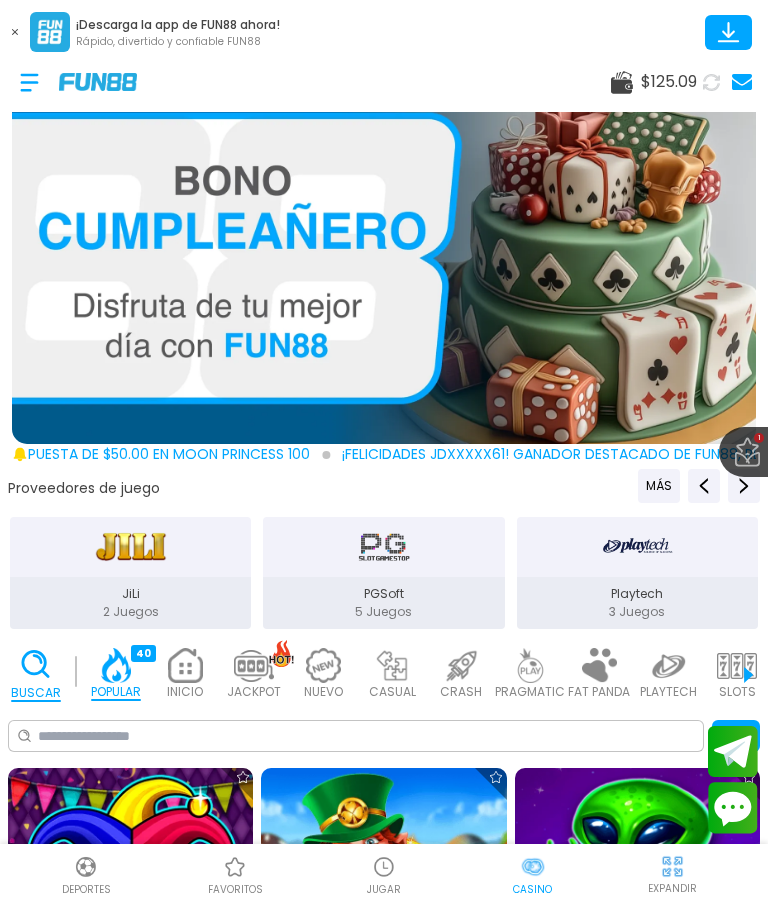 scroll, scrollTop: 0, scrollLeft: 0, axis: both 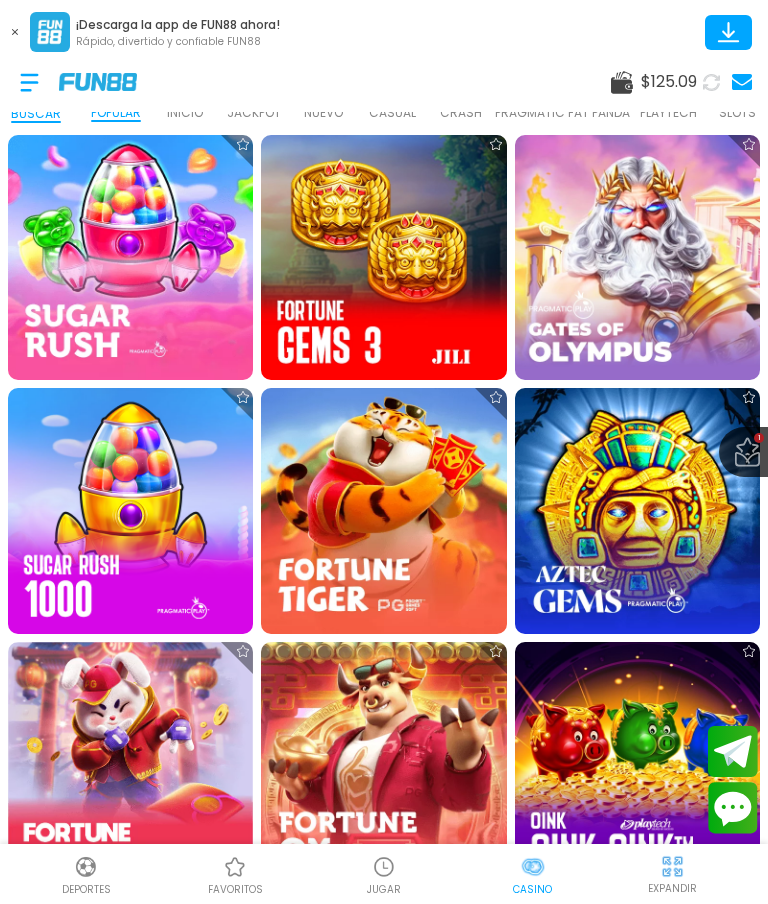 click at bounding box center (637, 510) 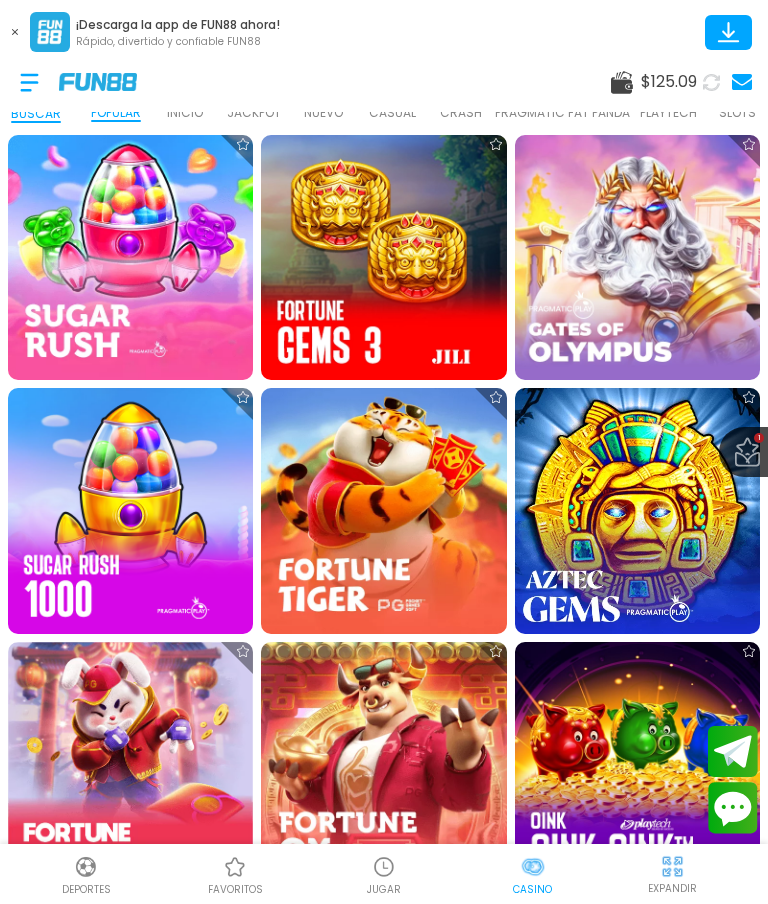 click at bounding box center [637, 511] 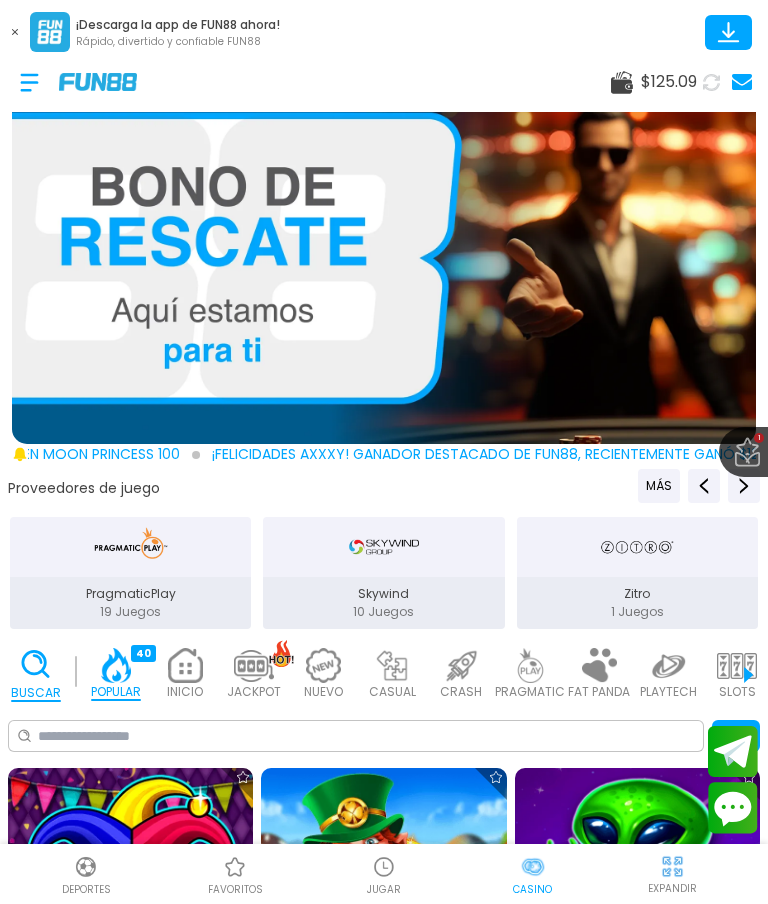 scroll, scrollTop: 0, scrollLeft: 0, axis: both 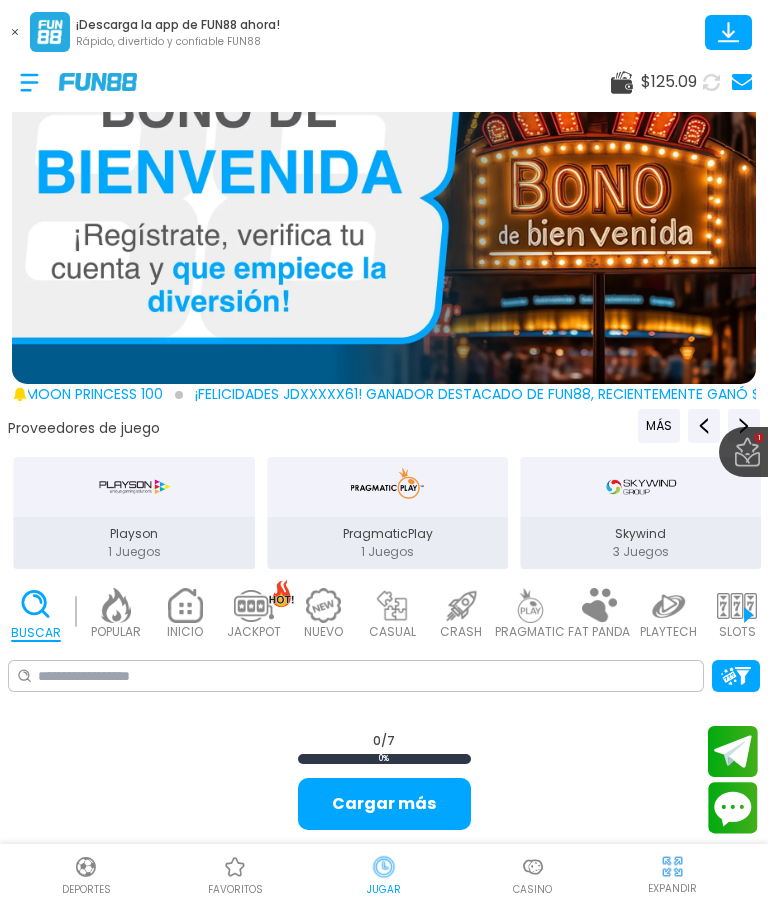 click on "Casino" at bounding box center [532, 874] 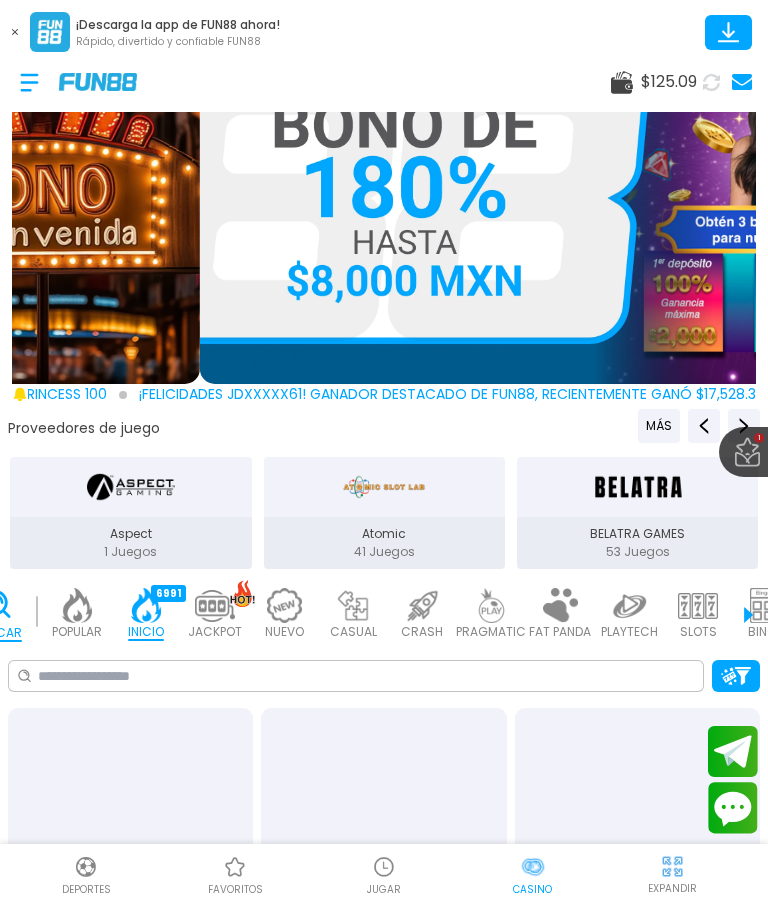 scroll, scrollTop: 0, scrollLeft: 50, axis: horizontal 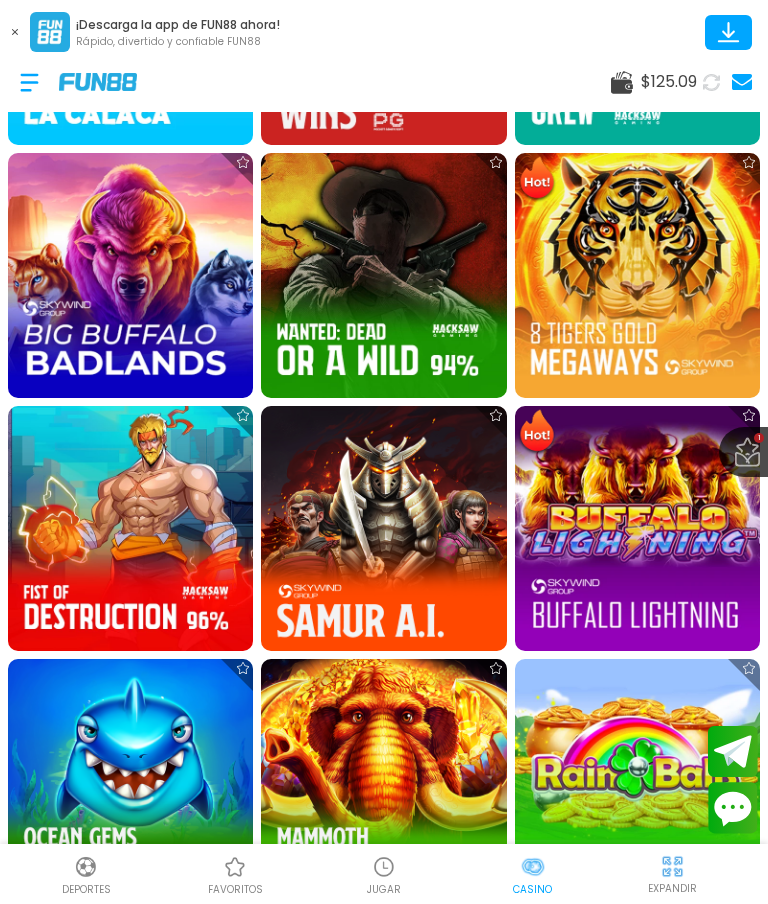 click at bounding box center [130, 275] 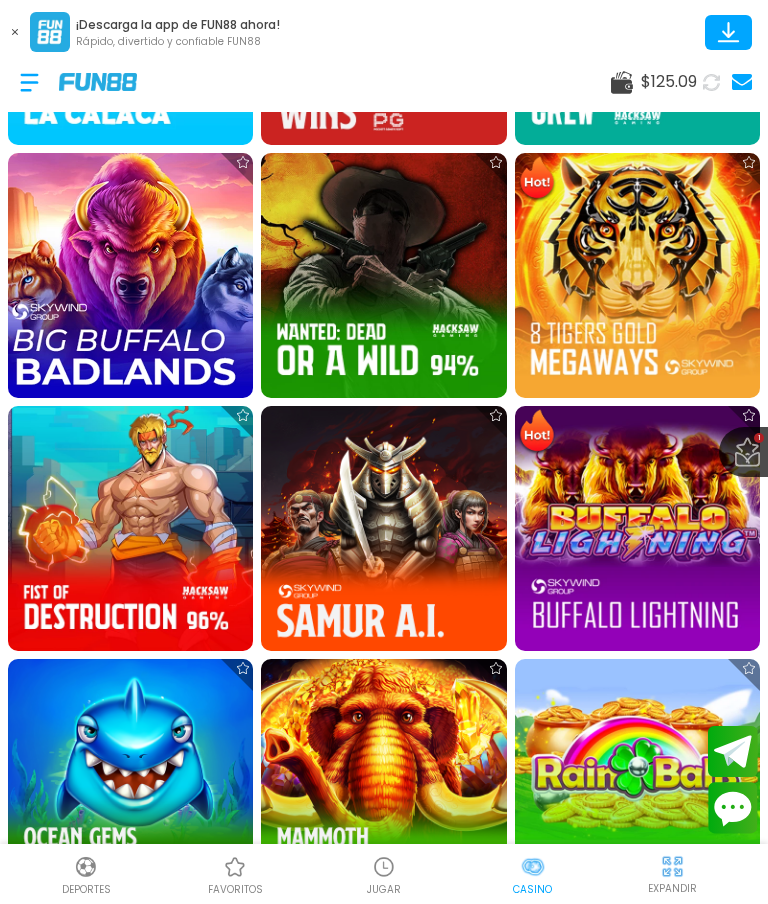 click at bounding box center (131, 275) 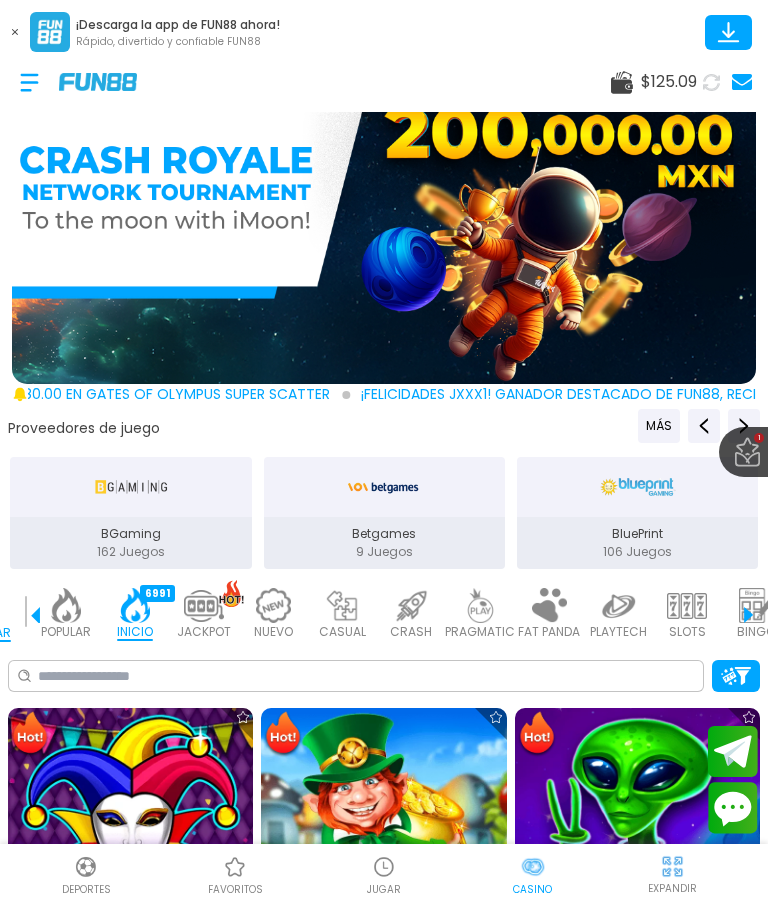 scroll, scrollTop: 0, scrollLeft: 0, axis: both 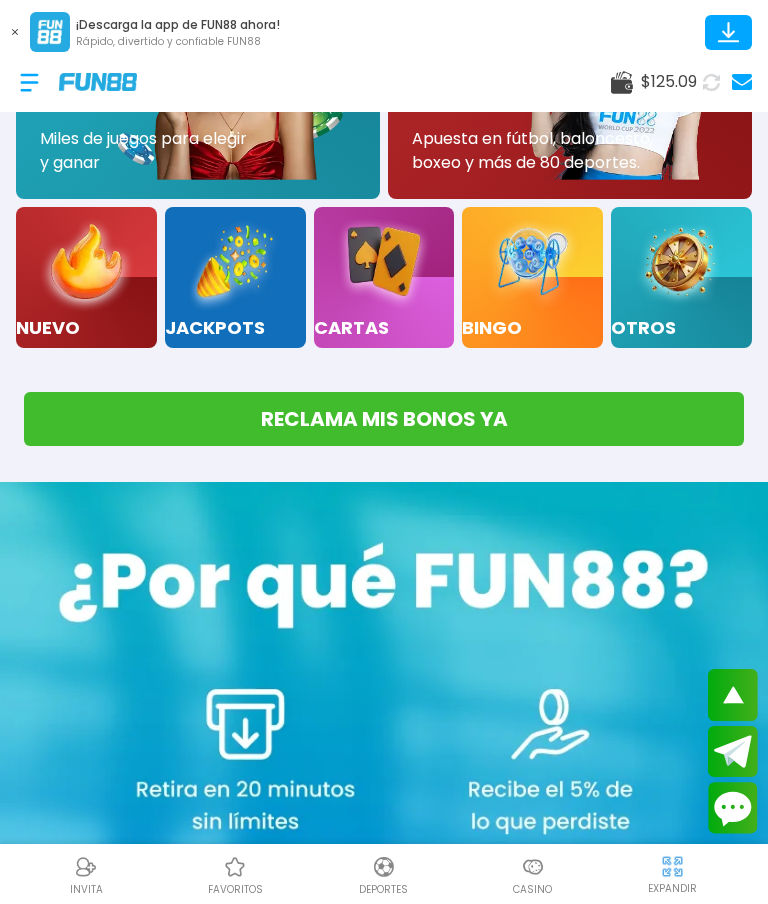 click on "Casino" at bounding box center [532, 874] 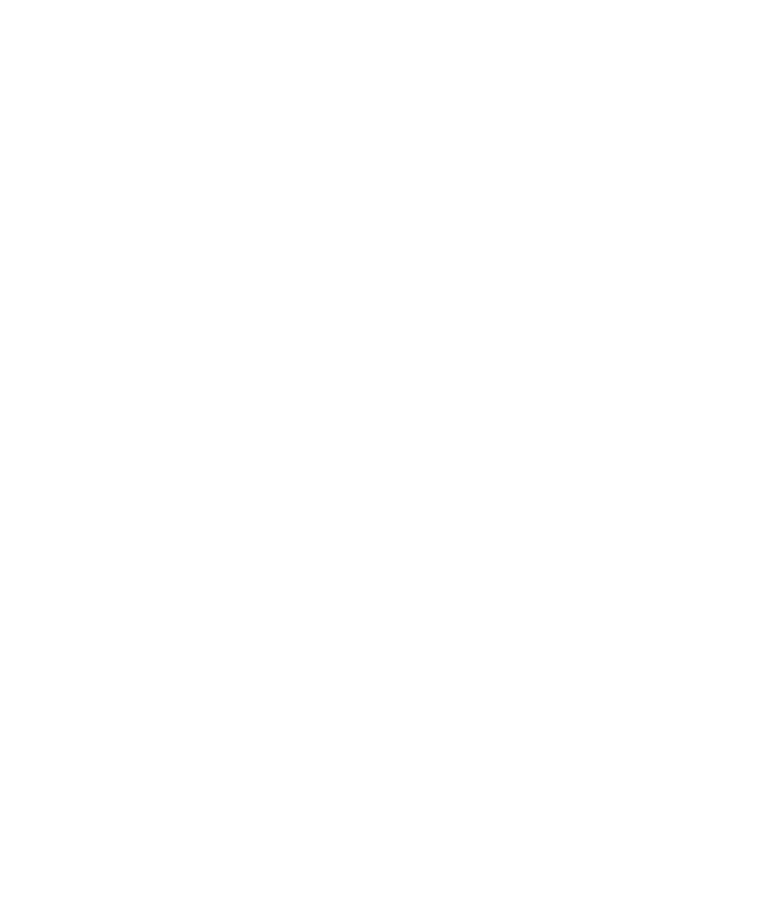 scroll, scrollTop: 18, scrollLeft: 0, axis: vertical 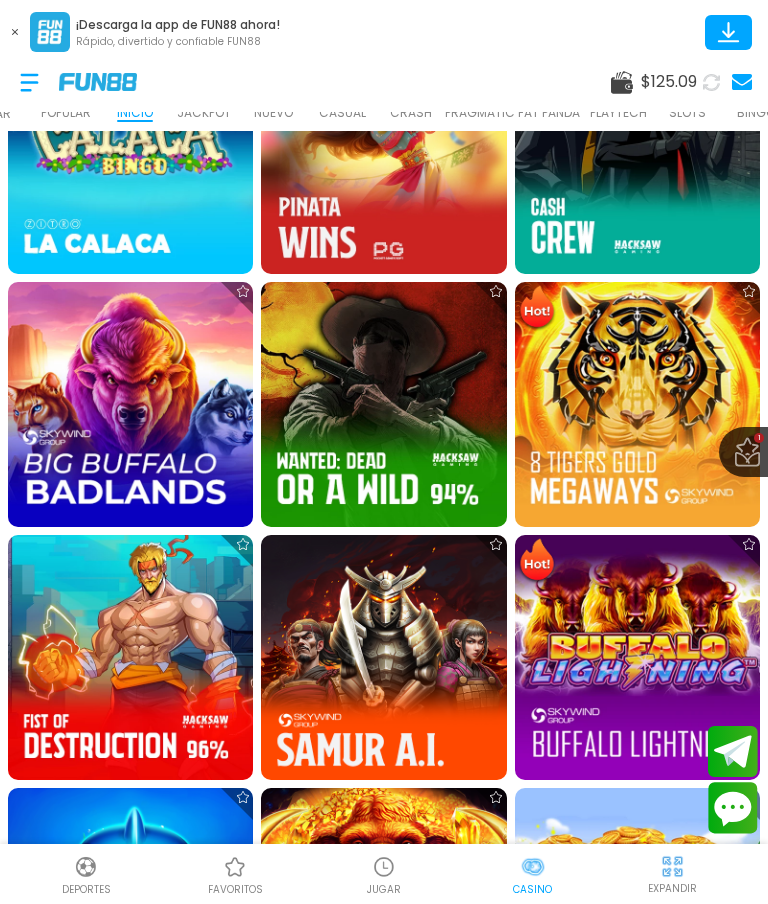 click at bounding box center (130, 404) 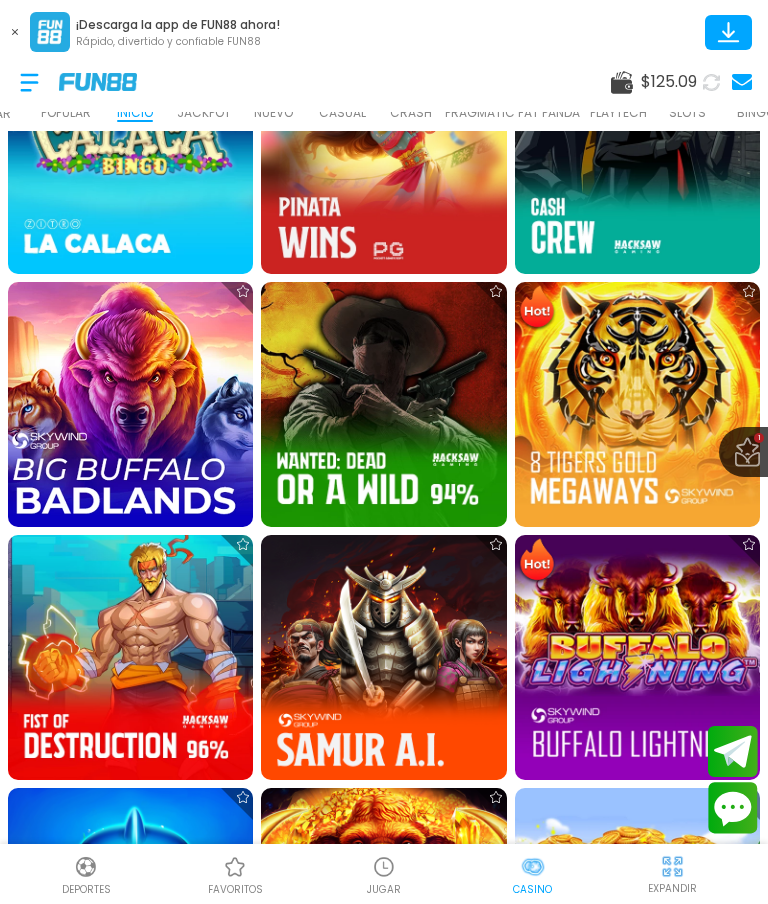 click at bounding box center [131, 404] 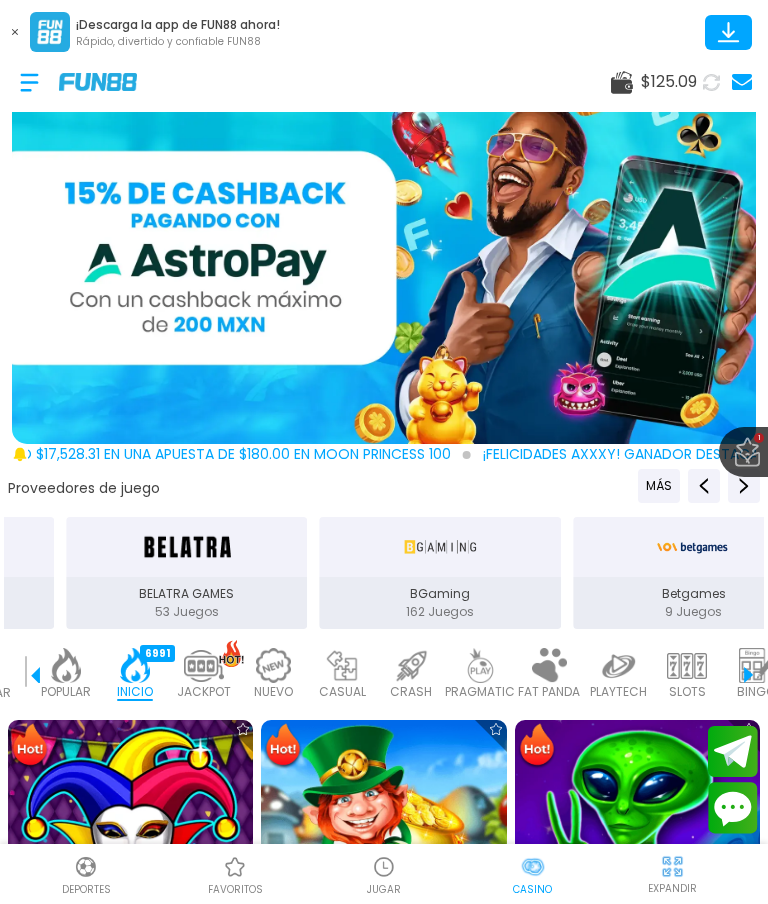 scroll, scrollTop: 0, scrollLeft: 0, axis: both 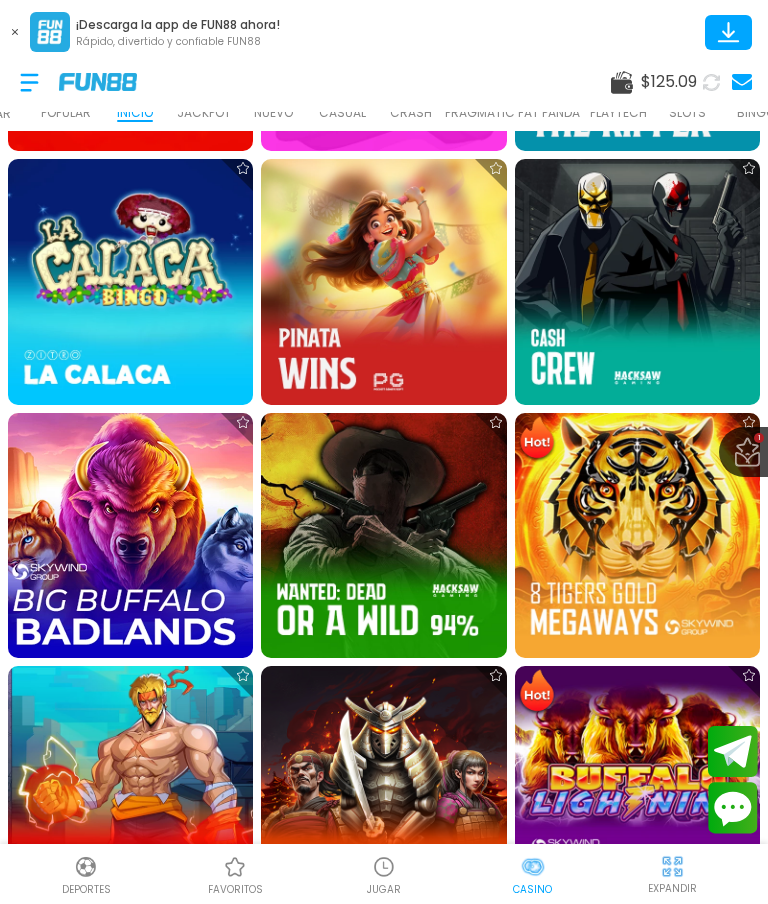 click at bounding box center (131, 535) 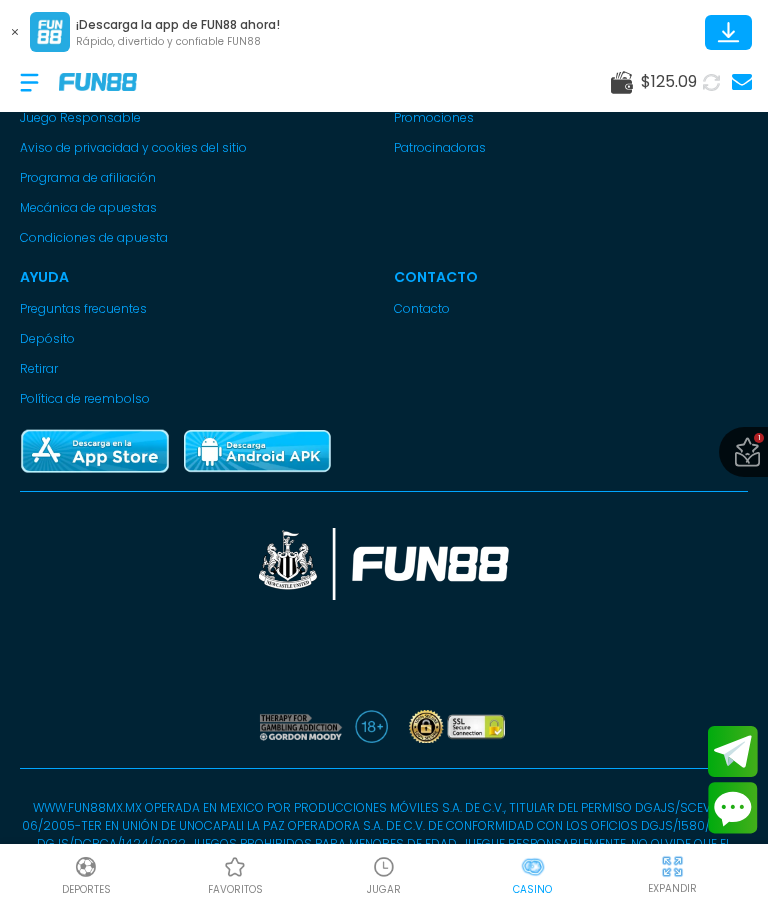 scroll, scrollTop: 6799, scrollLeft: 0, axis: vertical 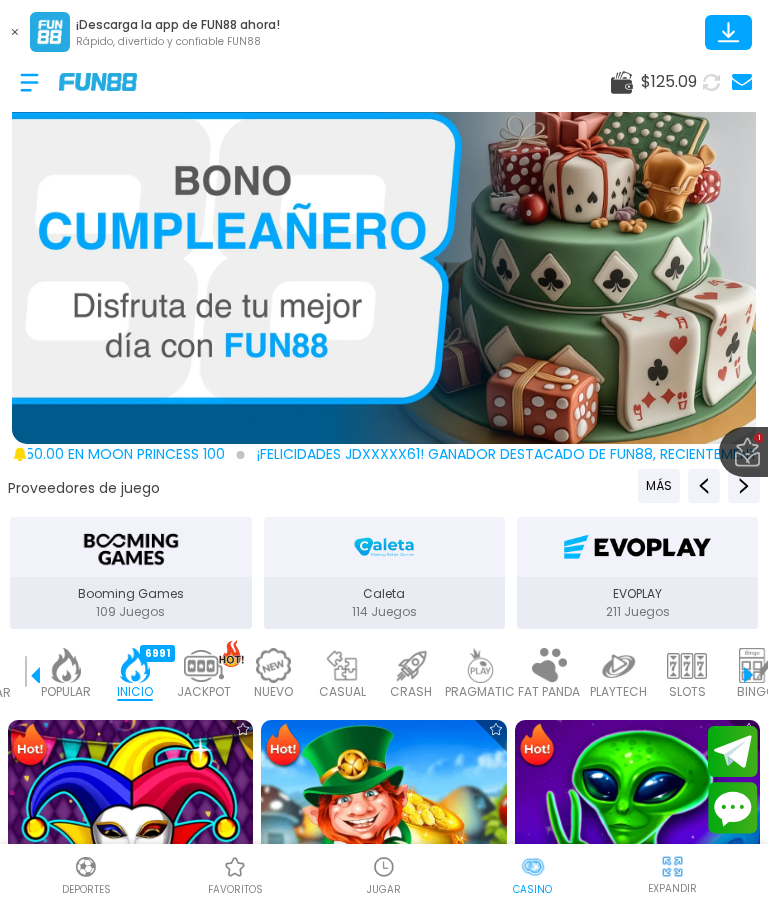 click 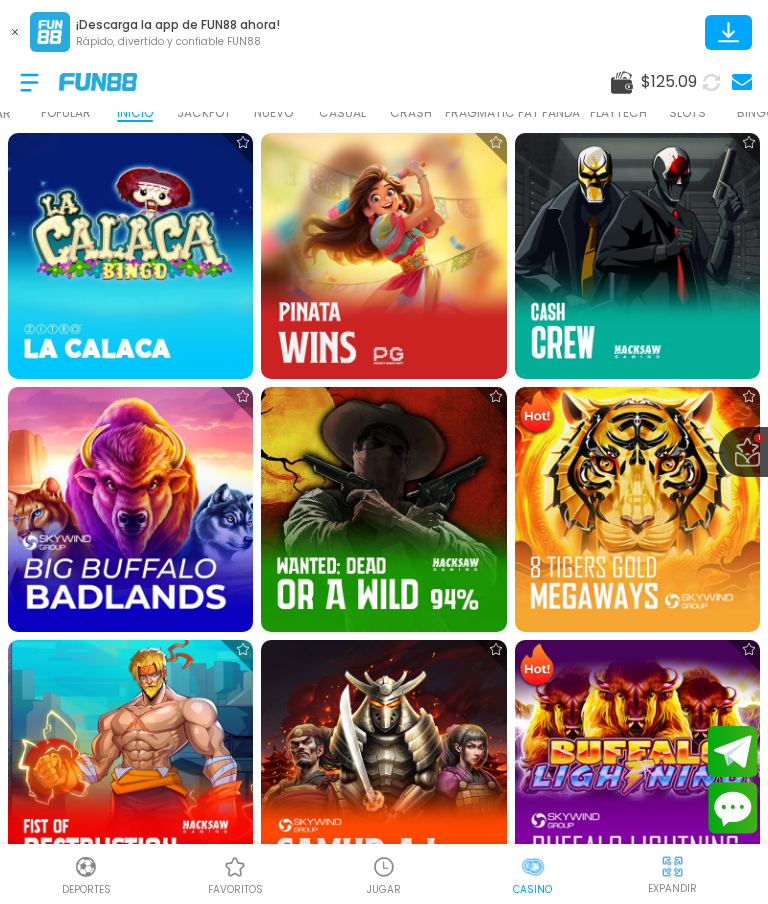 scroll, scrollTop: 2877, scrollLeft: 0, axis: vertical 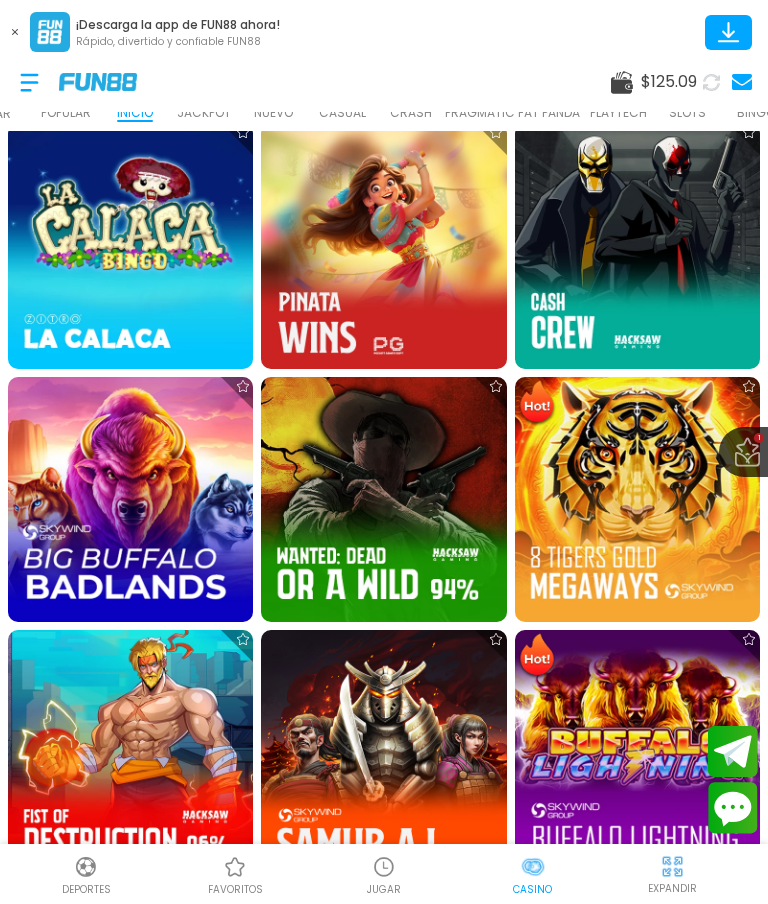 click at bounding box center (130, 499) 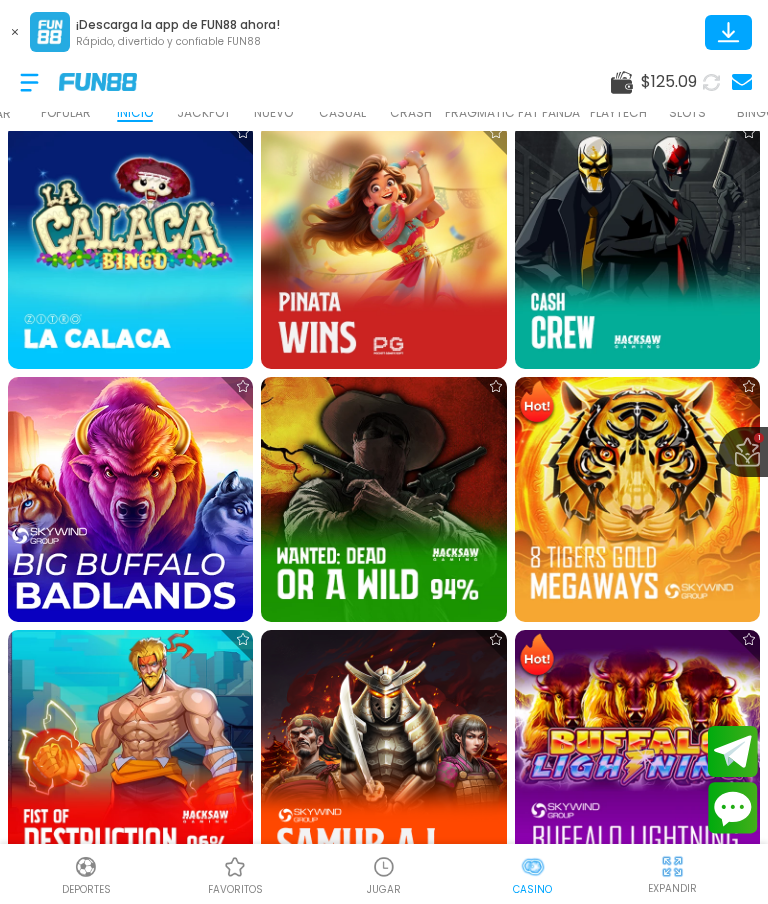click at bounding box center (131, 499) 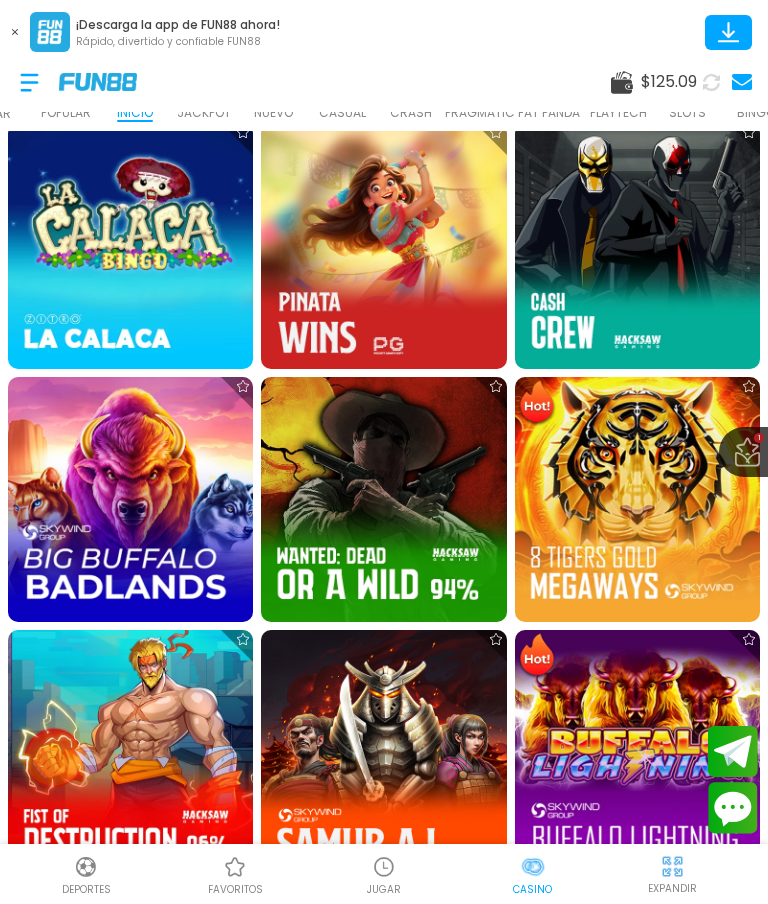 click on "favoritos" at bounding box center (235, 874) 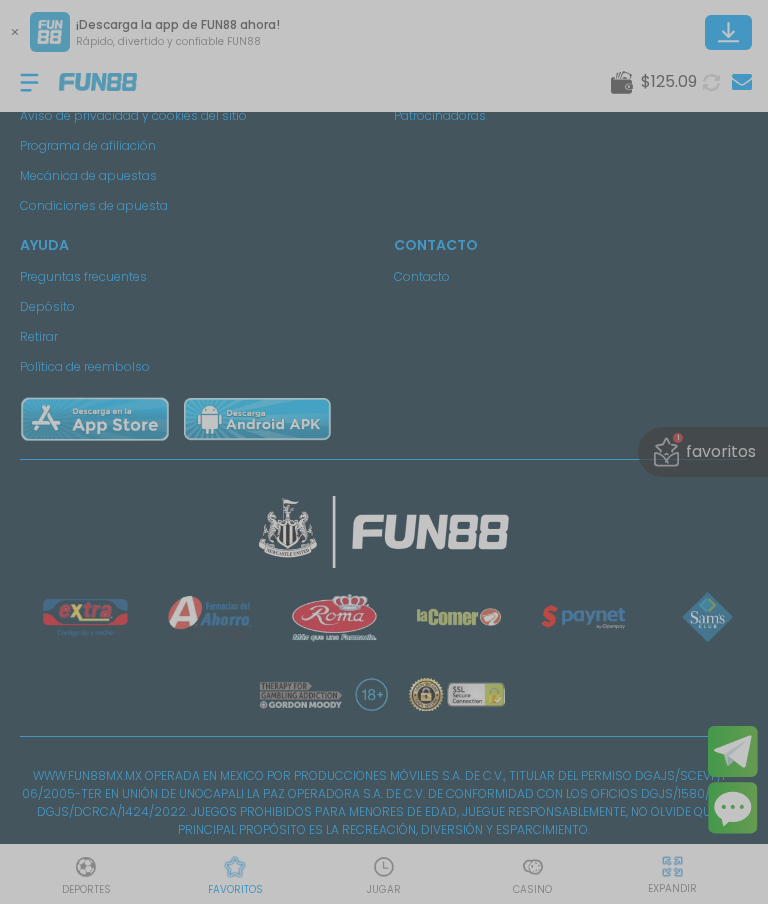scroll, scrollTop: 526, scrollLeft: 0, axis: vertical 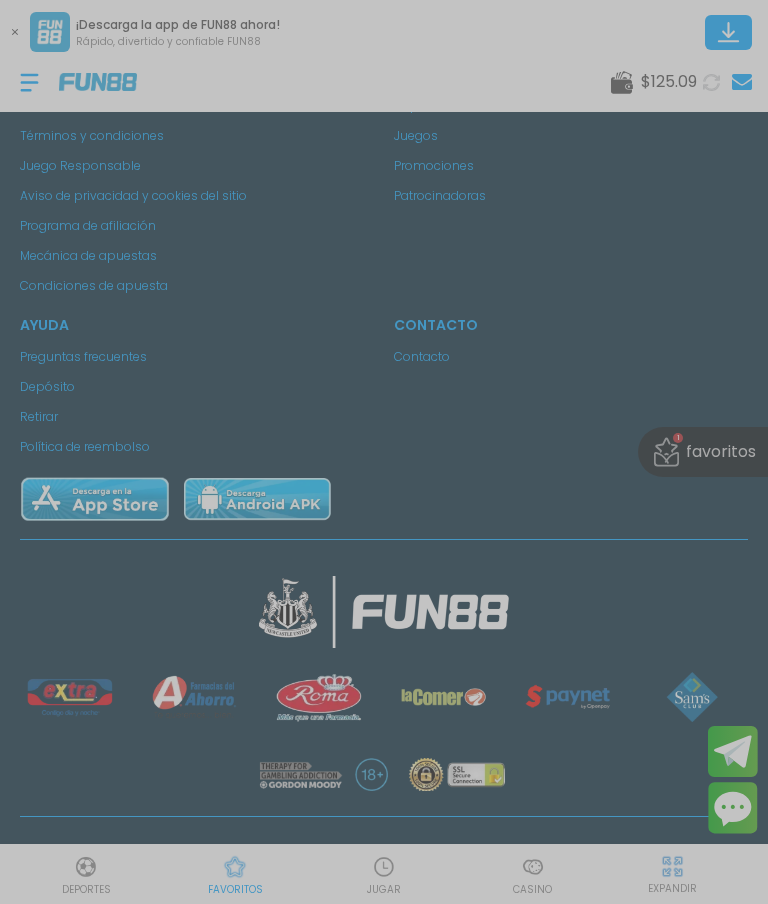 click at bounding box center (384, 452) 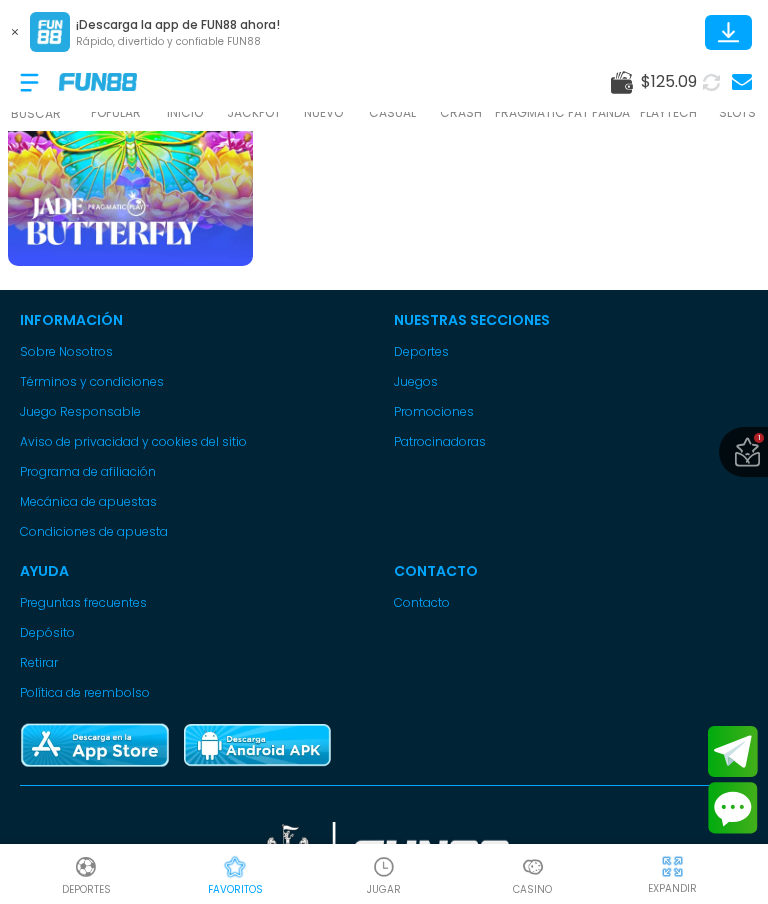 click at bounding box center (130, 142) 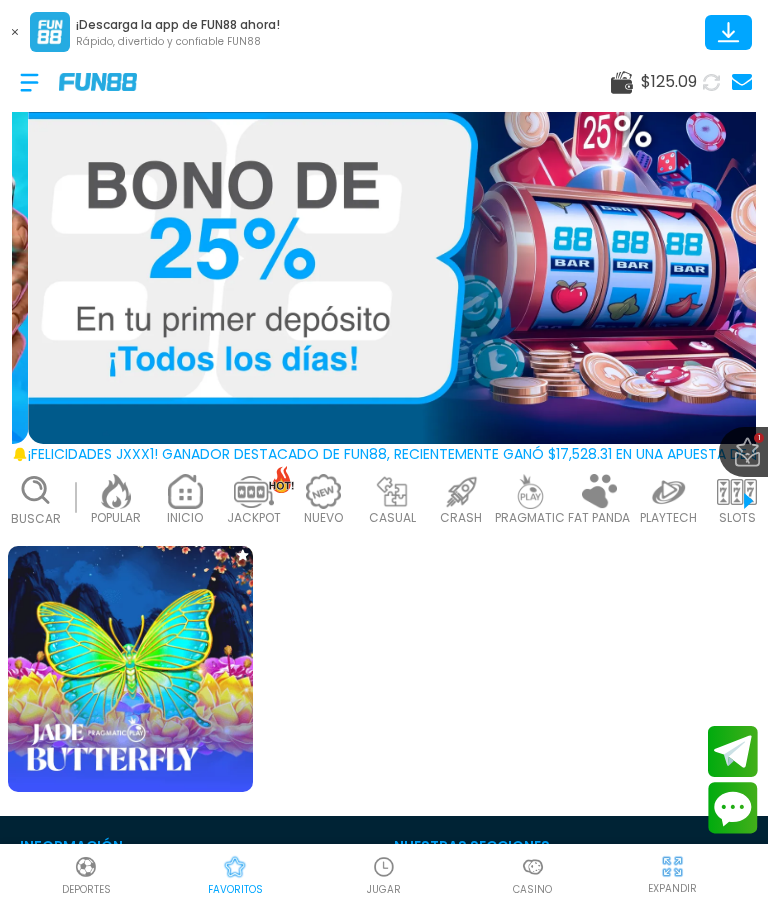 scroll, scrollTop: 0, scrollLeft: 0, axis: both 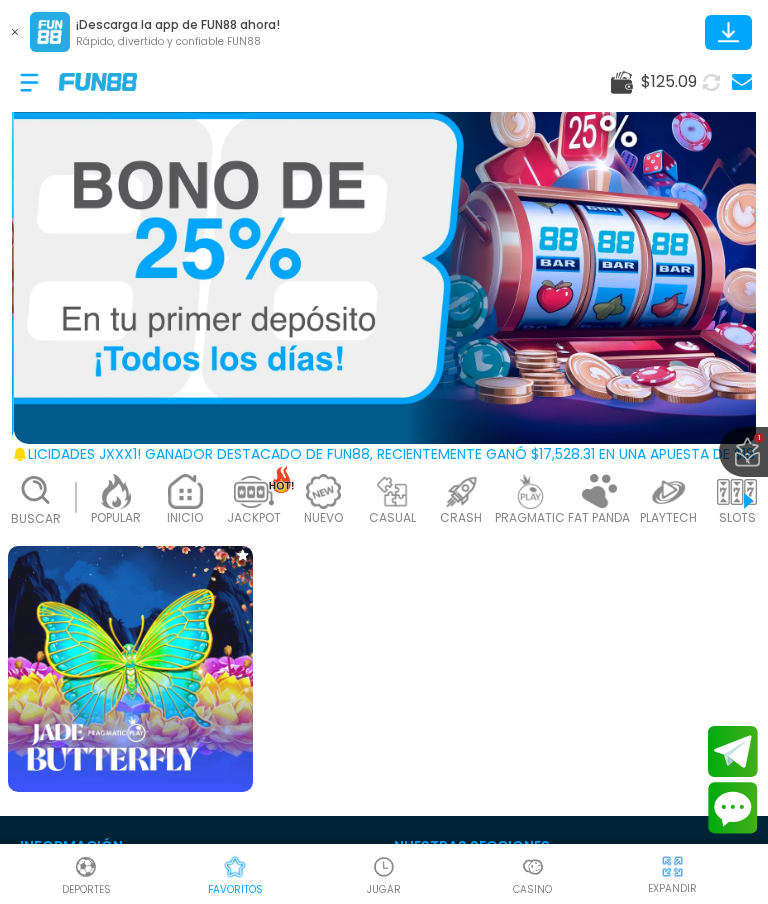 click at bounding box center (130, 668) 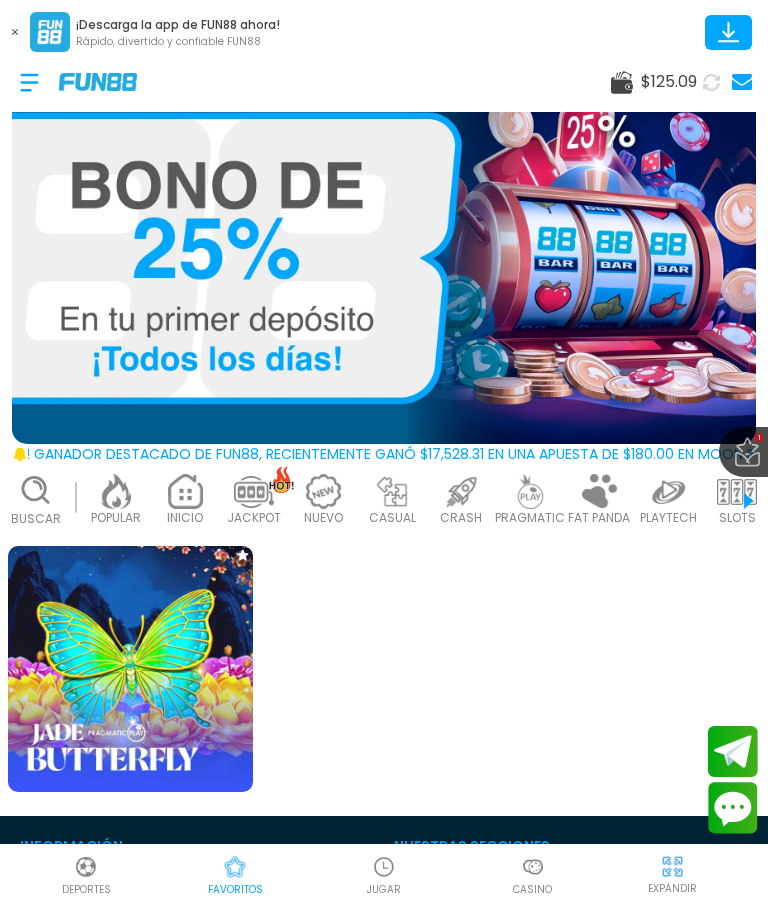 click at bounding box center (130, 668) 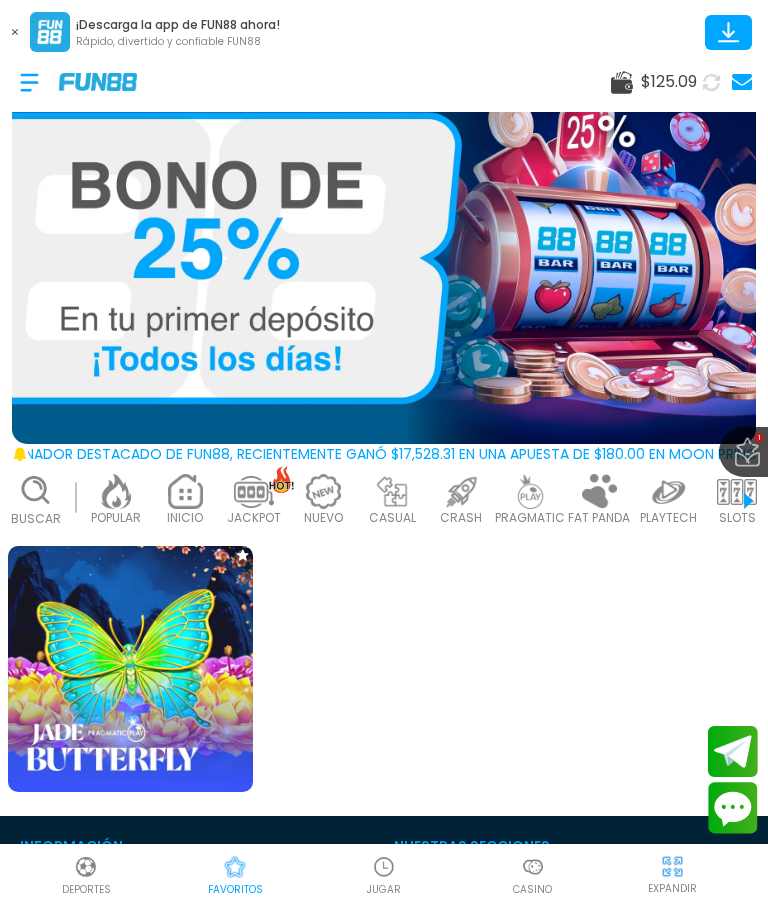 click at bounding box center [130, 668] 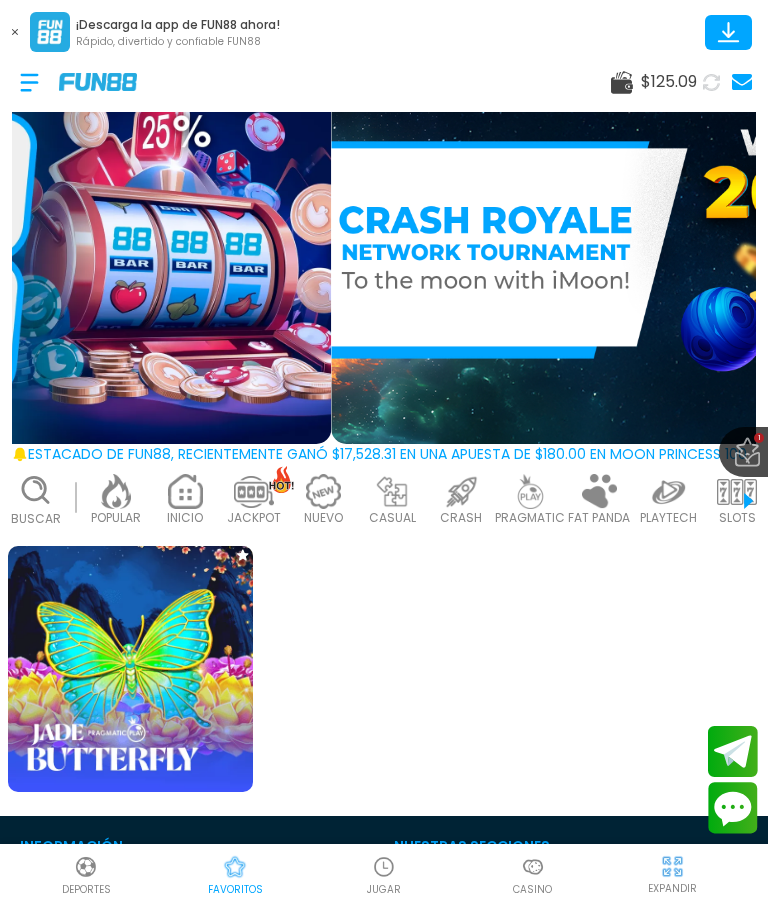 click at bounding box center (130, 668) 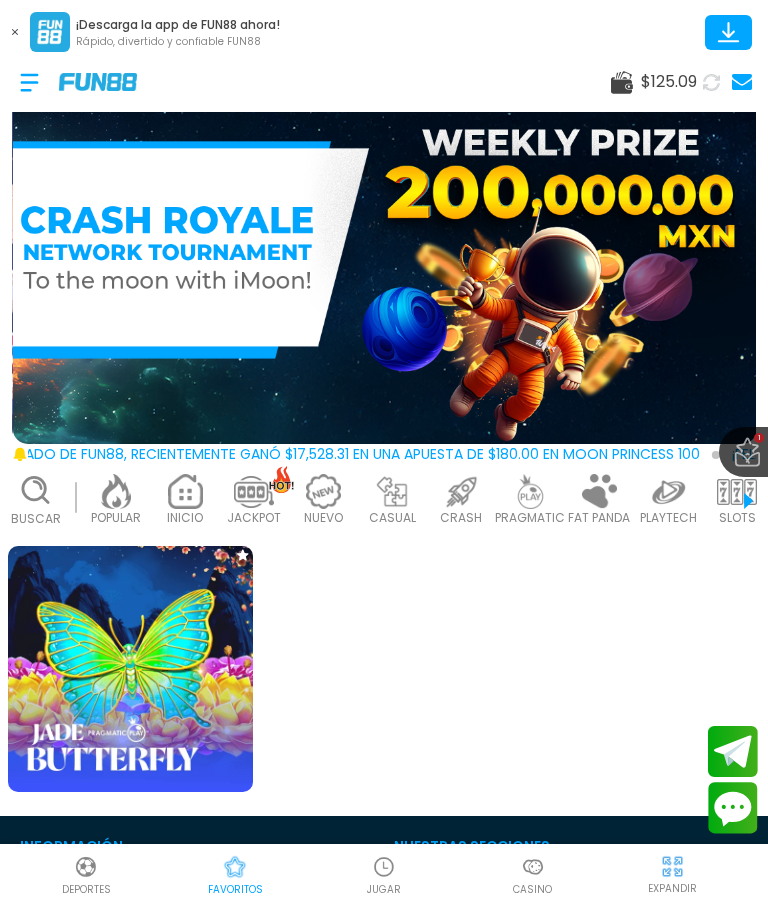 click at bounding box center [130, 668] 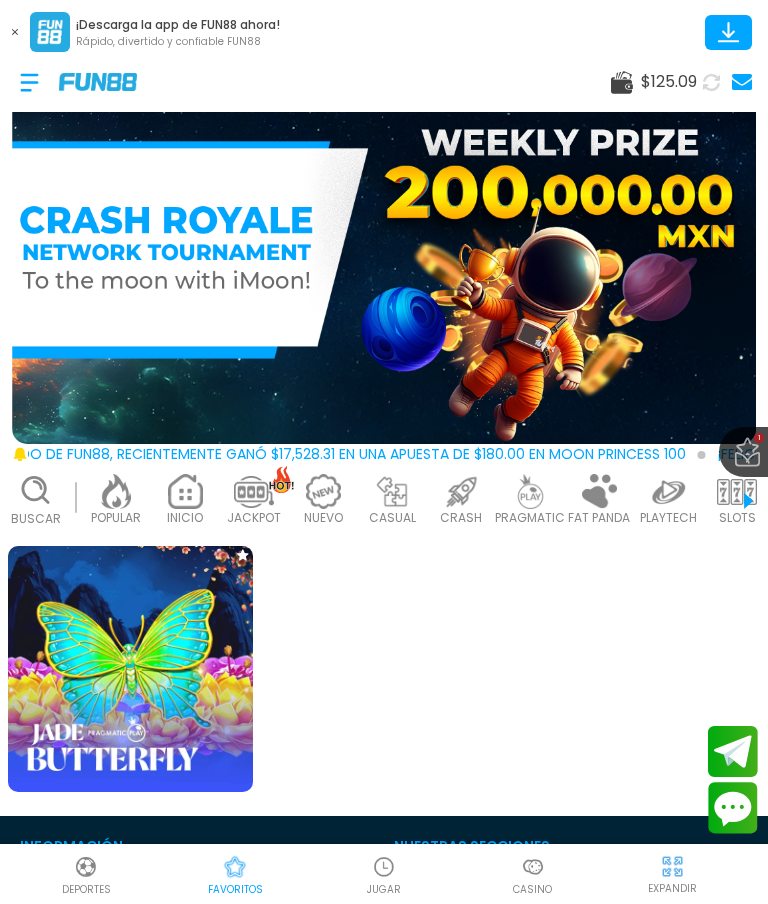 click at bounding box center [130, 668] 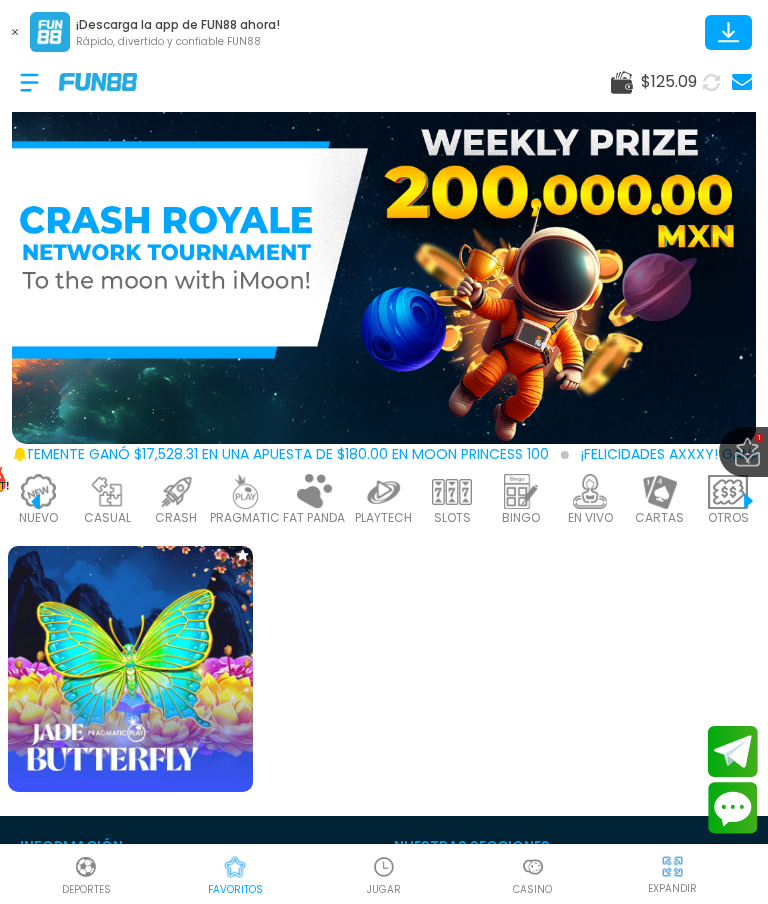 scroll, scrollTop: 0, scrollLeft: 291, axis: horizontal 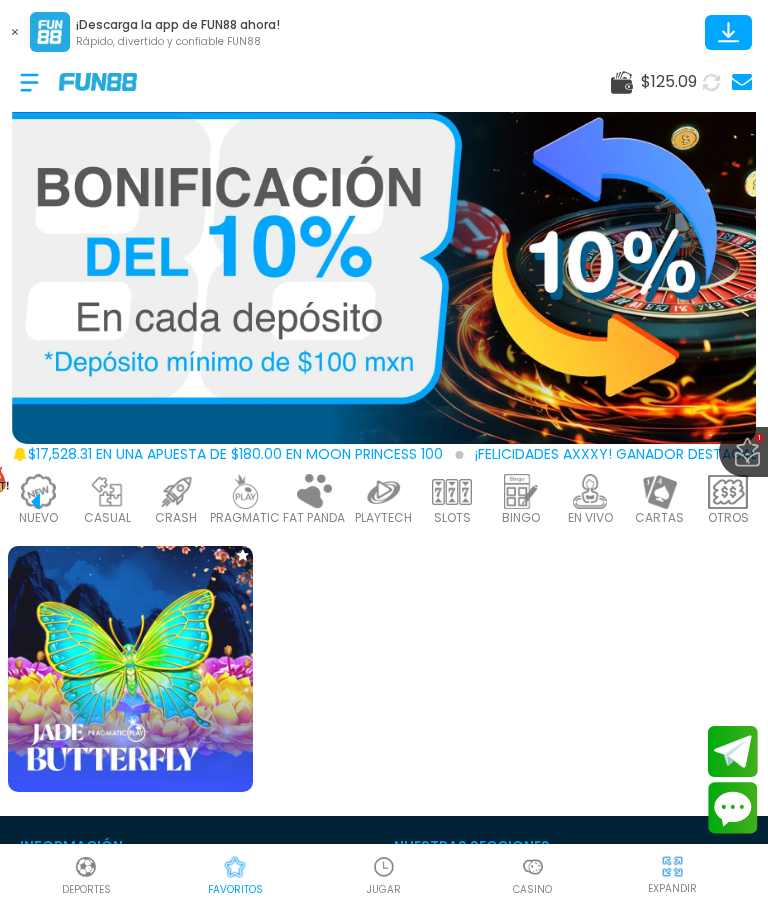 click at bounding box center [728, 491] 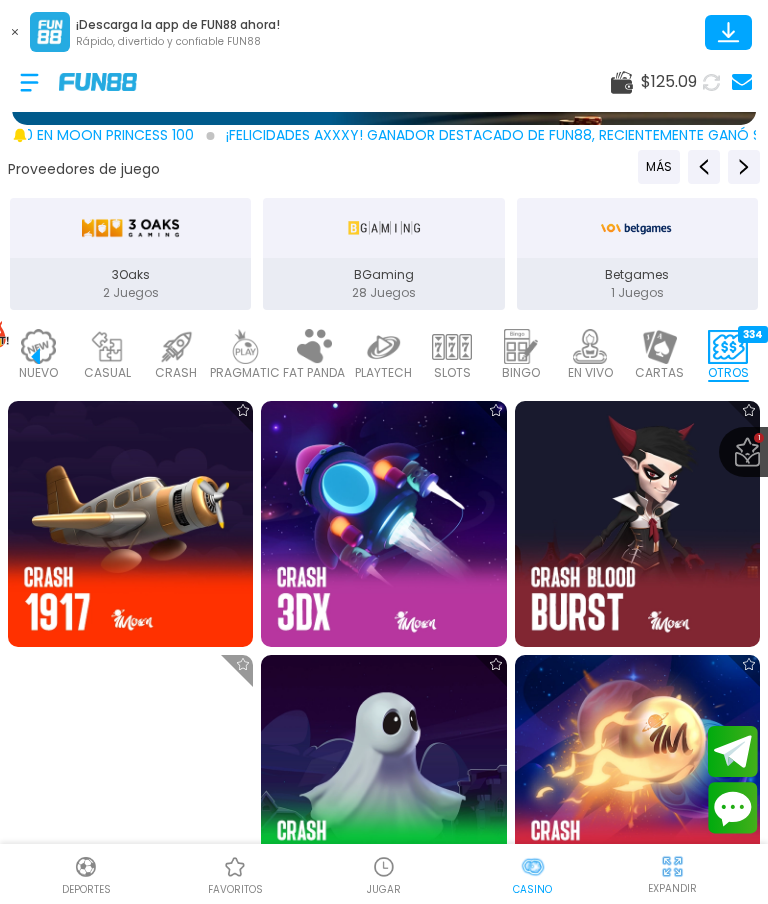 scroll, scrollTop: 317, scrollLeft: 0, axis: vertical 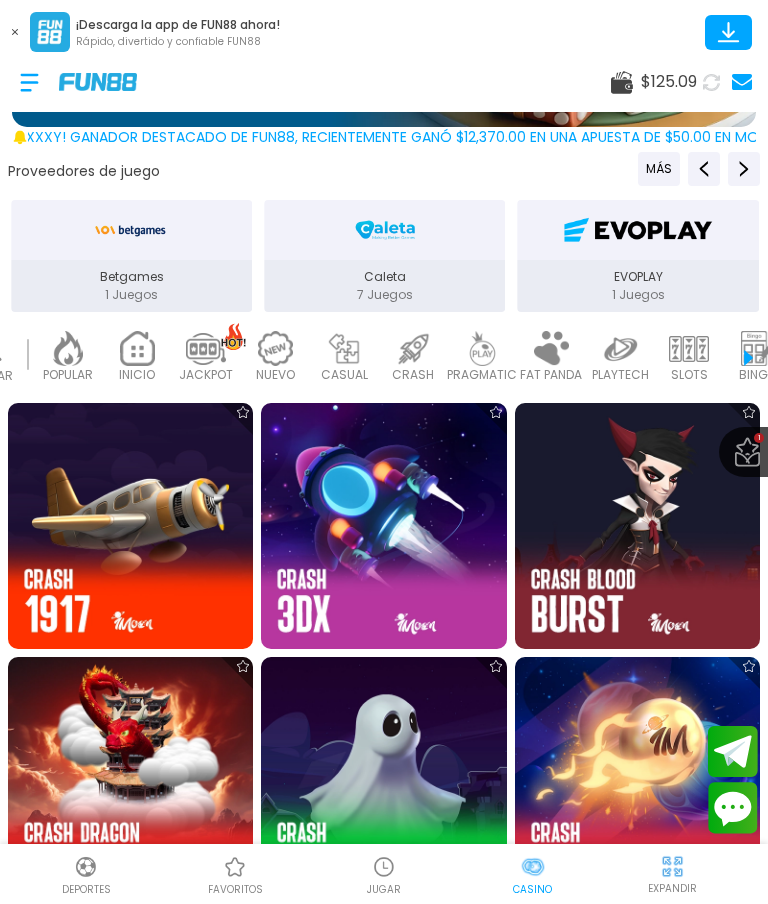 click at bounding box center [689, 348] 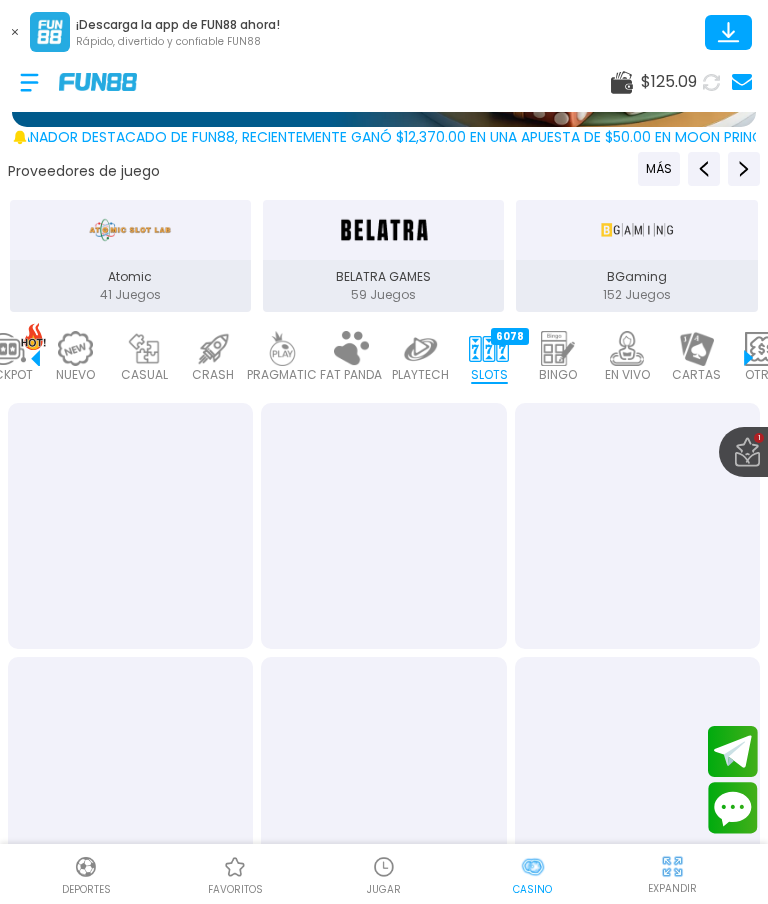 scroll, scrollTop: 0, scrollLeft: 291, axis: horizontal 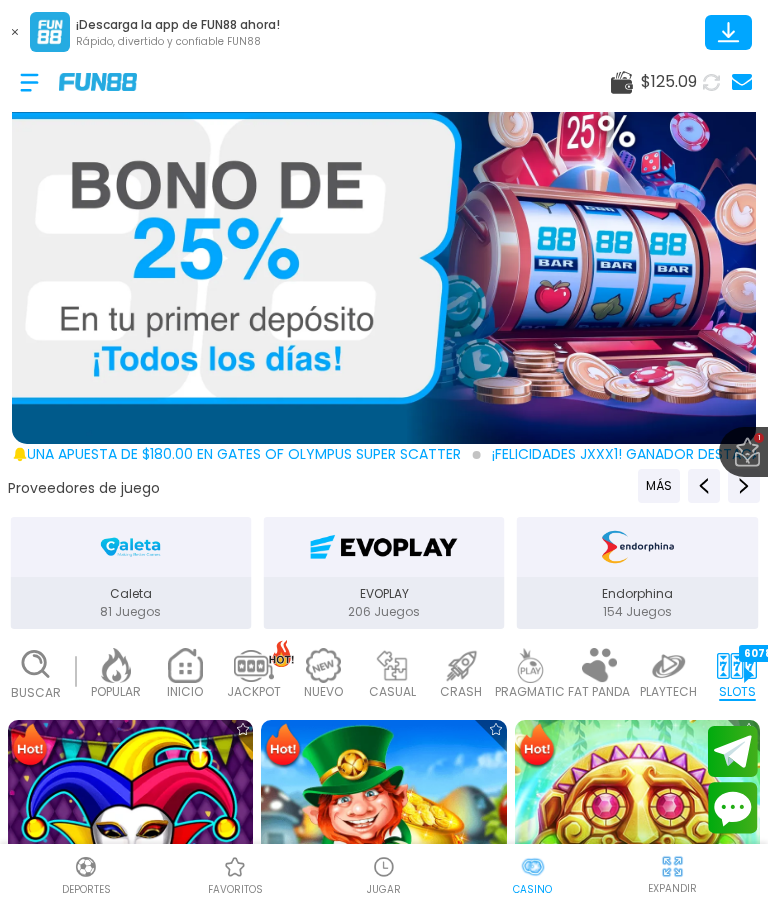 click at bounding box center [185, 665] 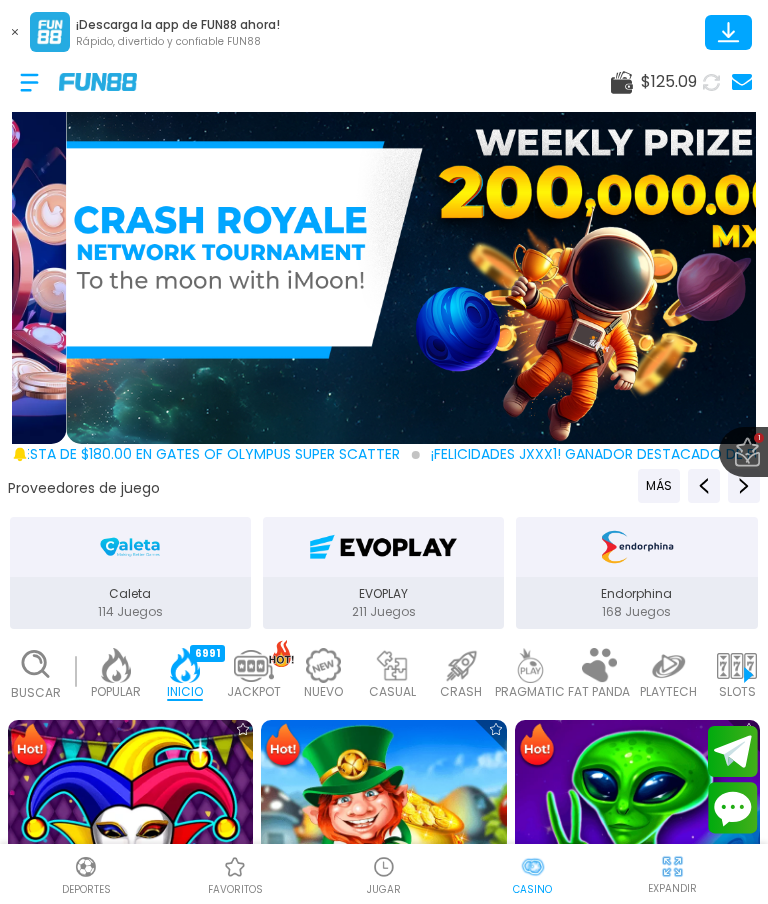 scroll, scrollTop: 0, scrollLeft: 50, axis: horizontal 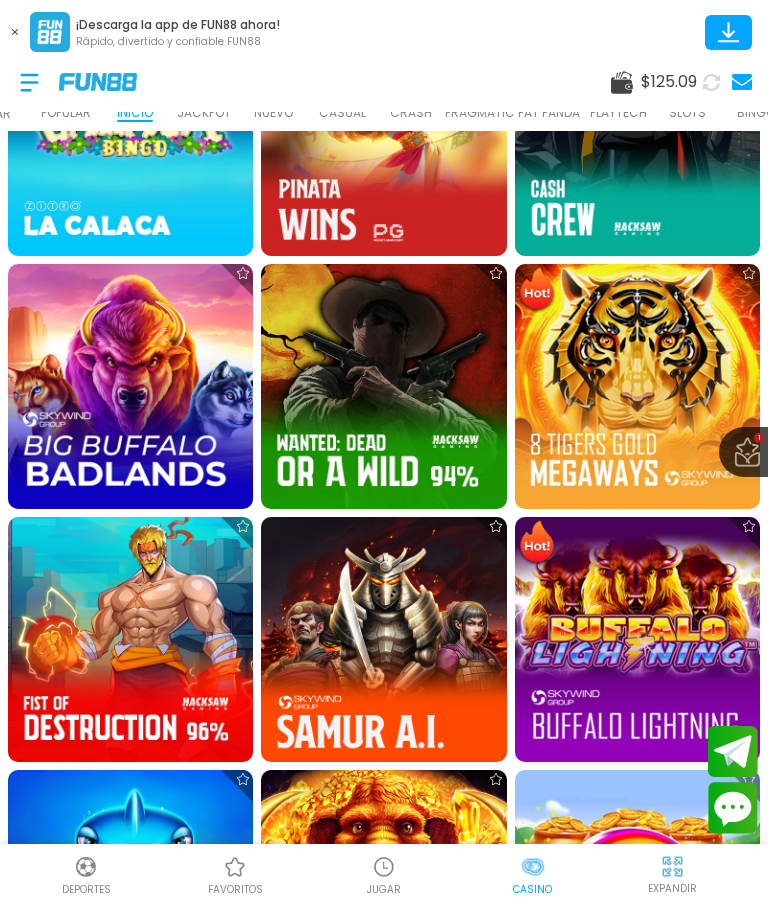 click at bounding box center (130, 386) 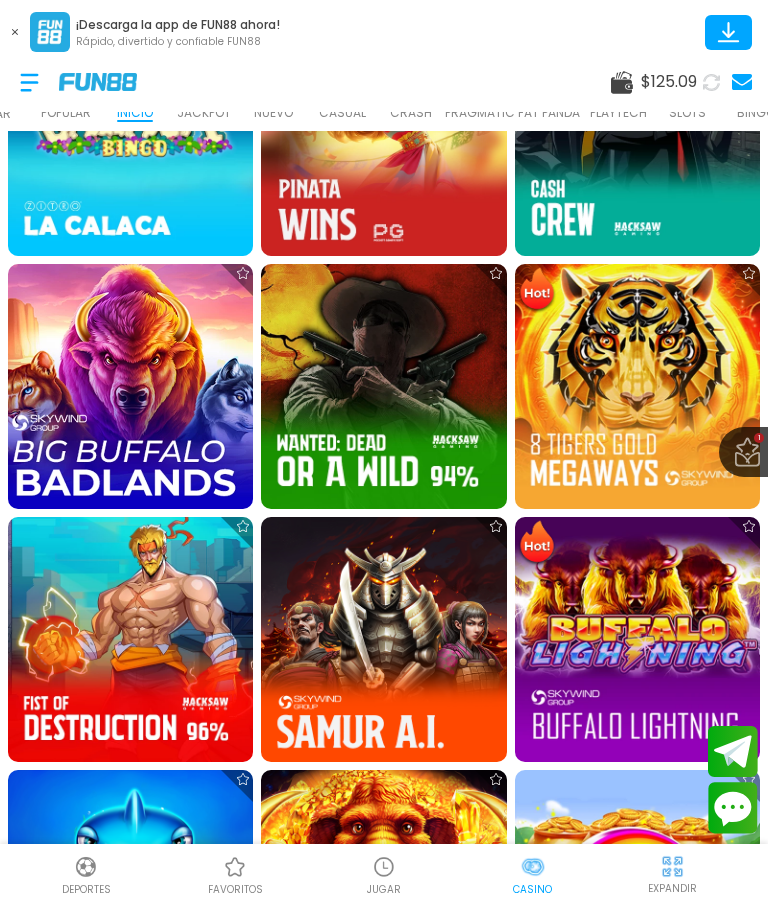 click at bounding box center (131, 386) 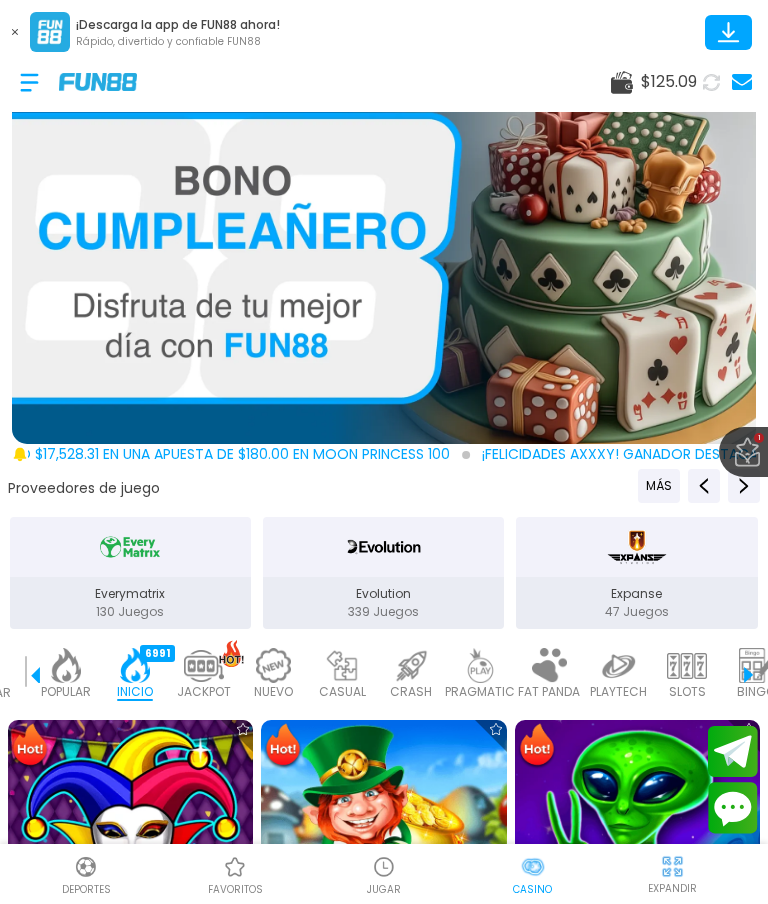 scroll, scrollTop: 0, scrollLeft: 0, axis: both 